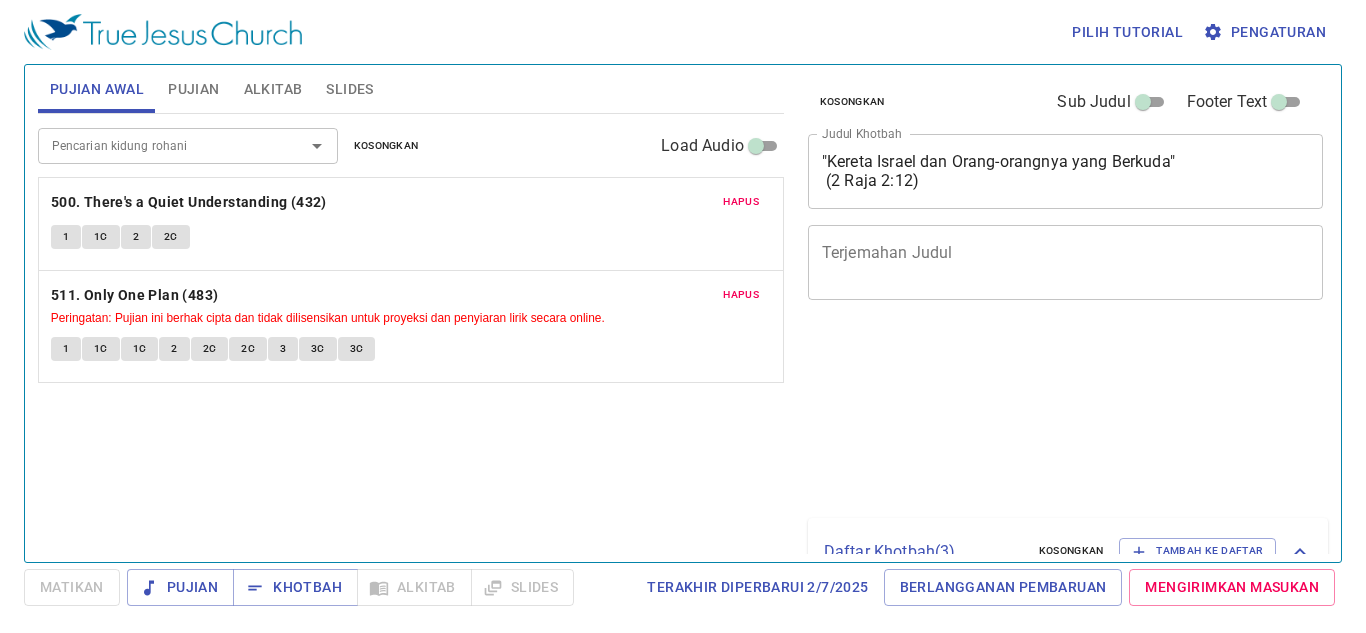 scroll, scrollTop: 0, scrollLeft: 0, axis: both 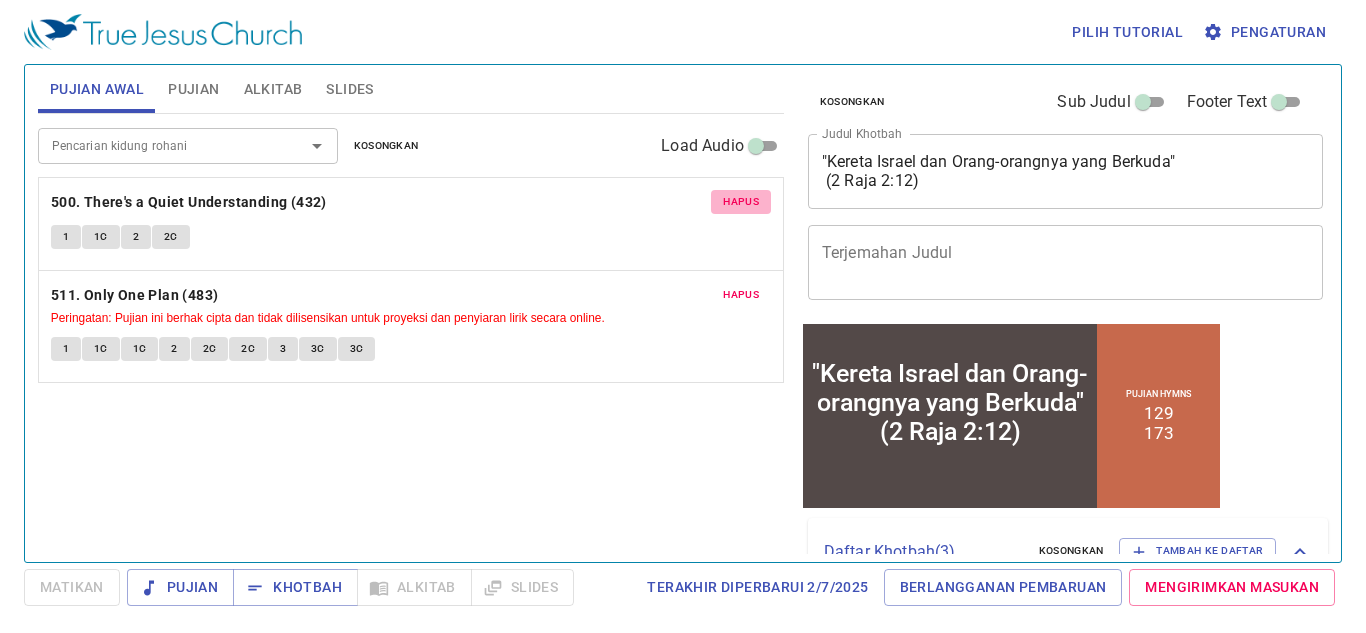 click on "Hapus" at bounding box center [741, 202] 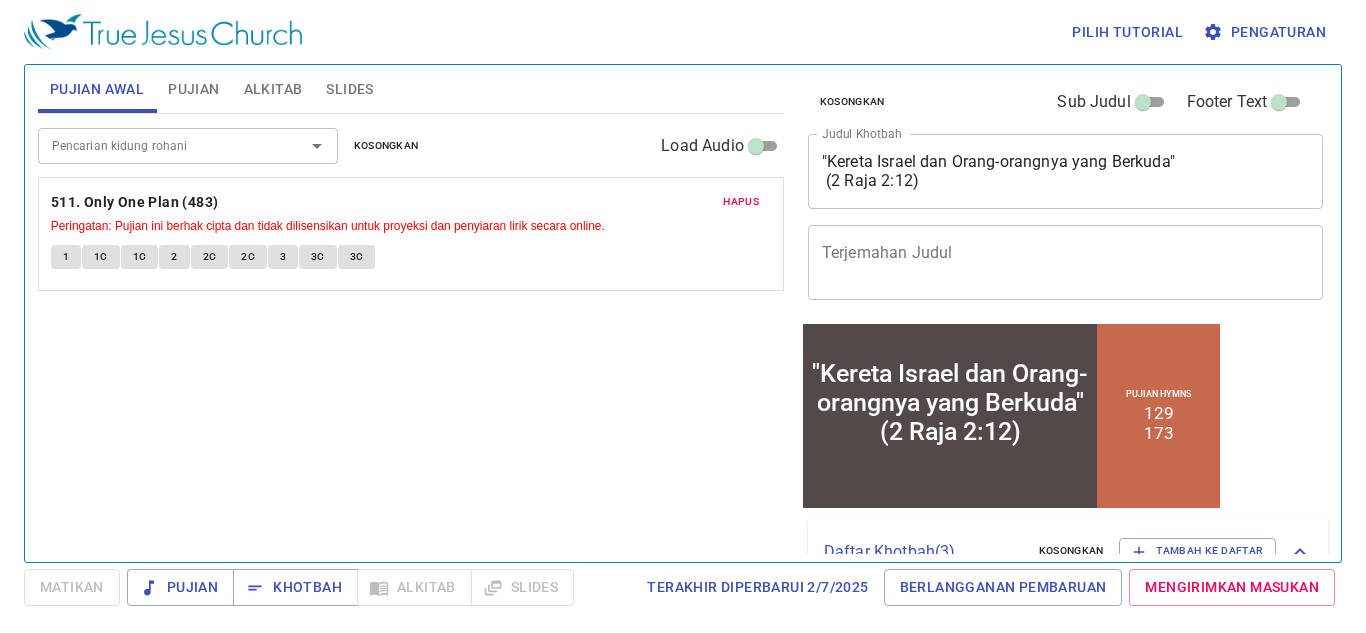 click on "Hapus" at bounding box center [741, 202] 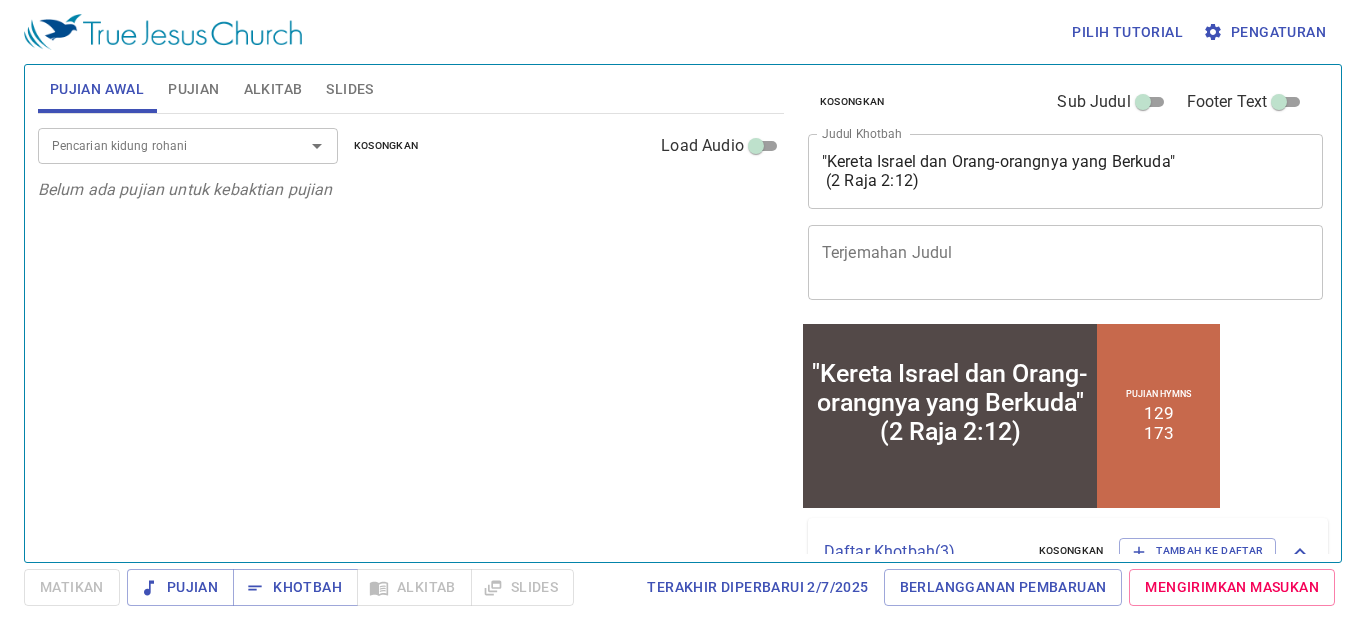 click on "Slides" at bounding box center (349, 89) 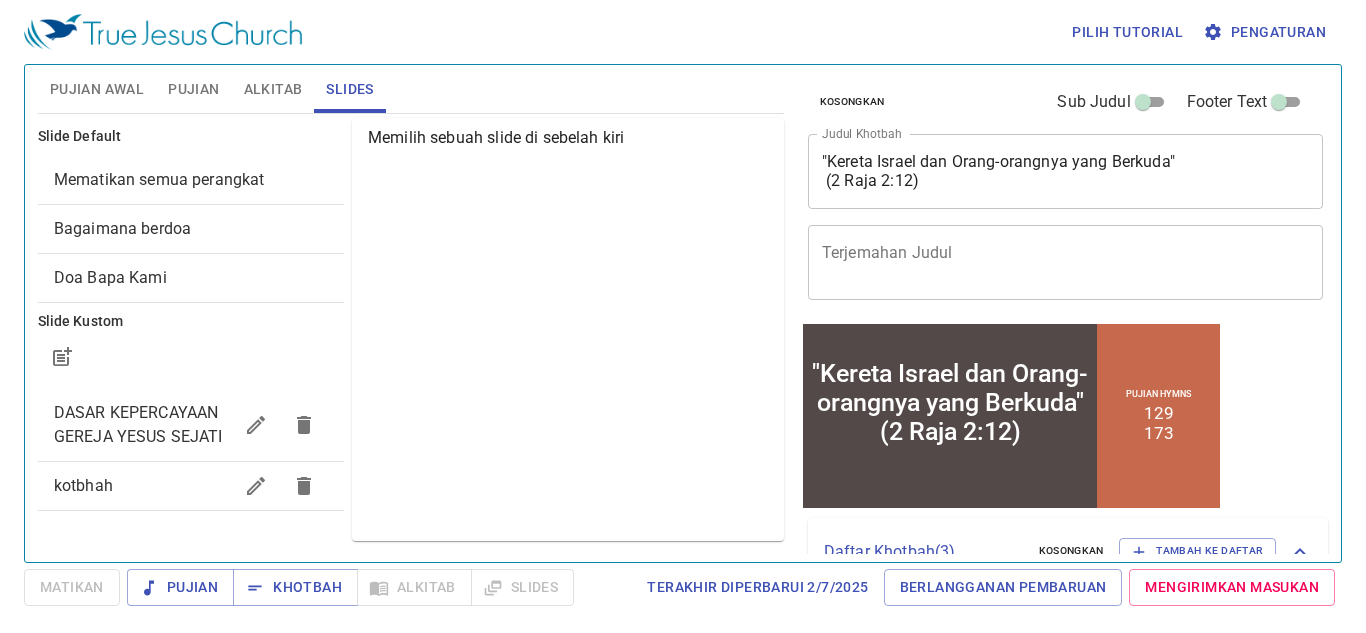 click 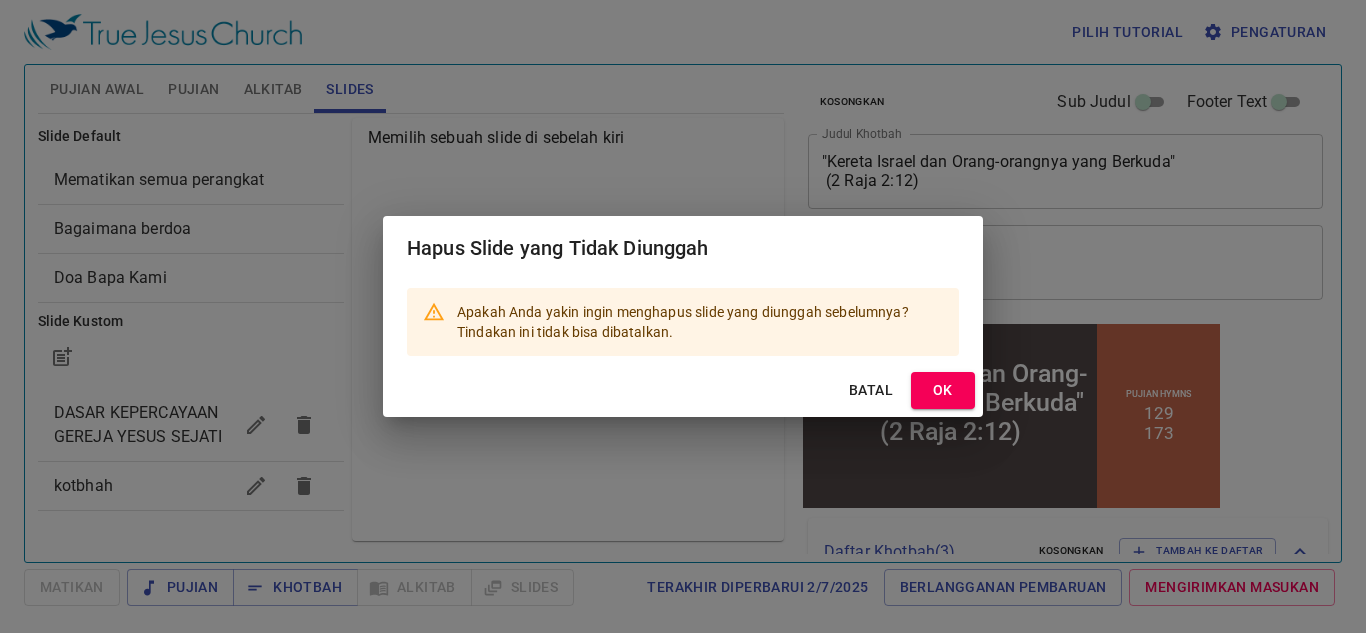 click on "OK" at bounding box center [943, 390] 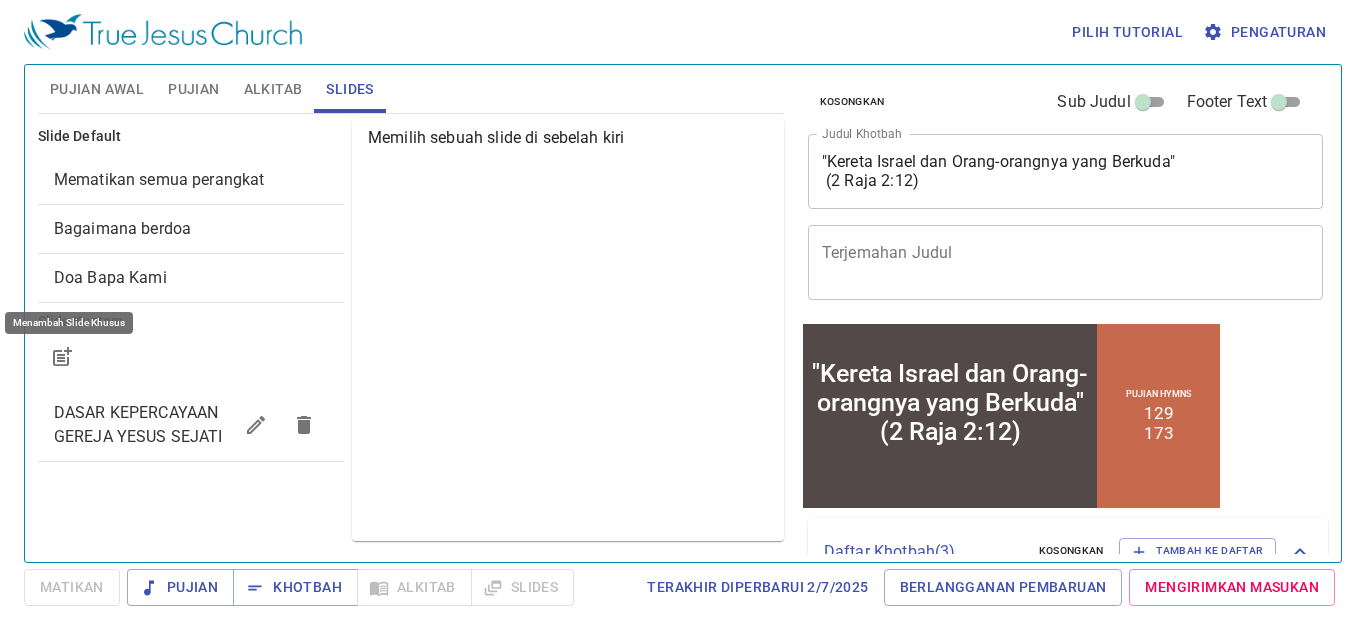 click 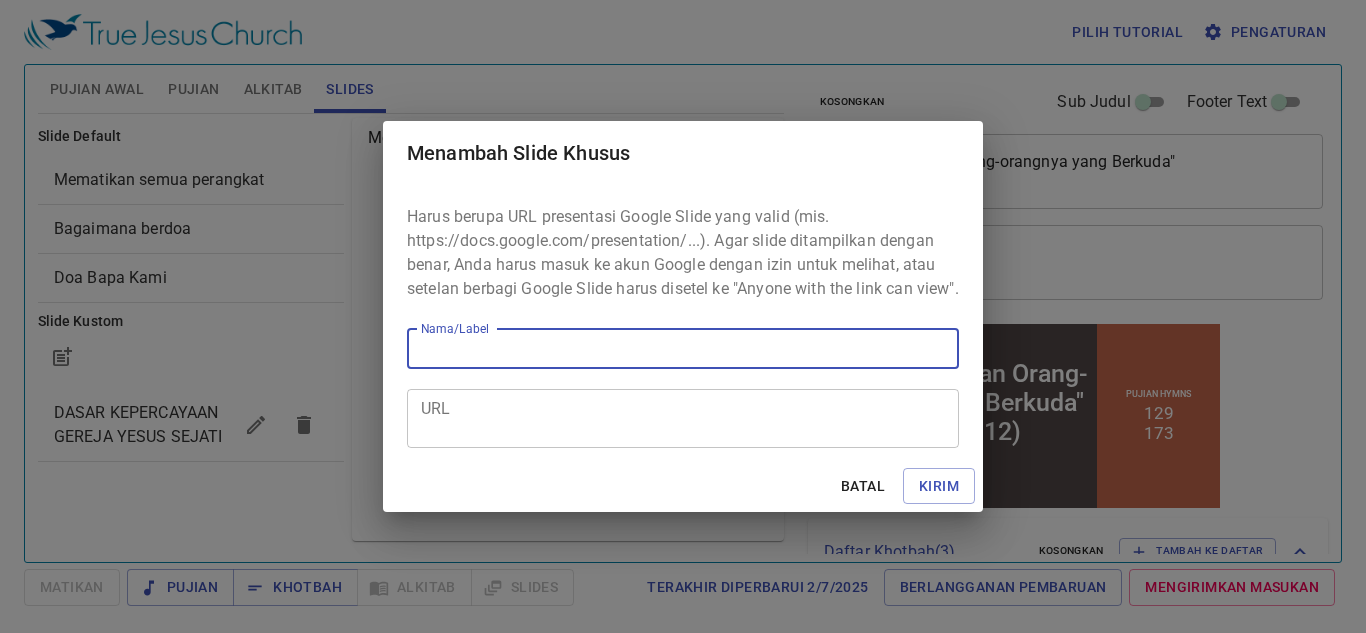 click on "URL" at bounding box center (683, 418) 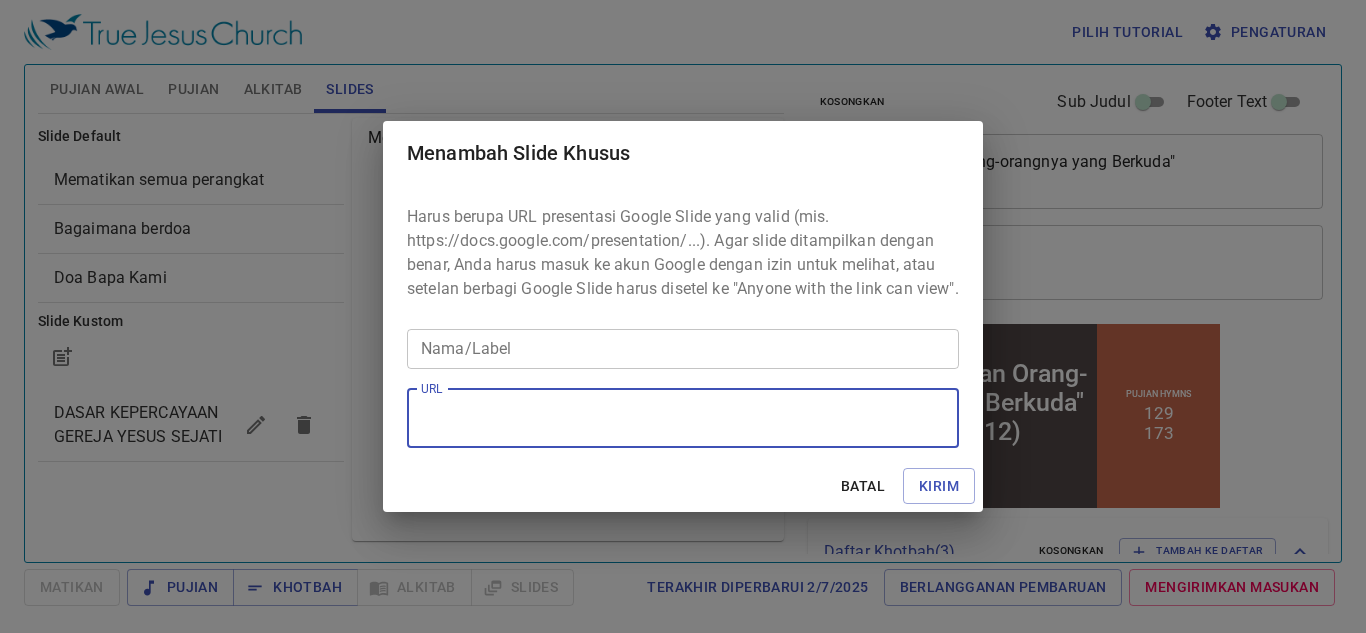 paste on "https://docs.google.com/presentation/d/1VL6exgkfN4iA3rTZGZBVXGbpUYYIugtB/edit?slide=id.p1#slide=id.p1" 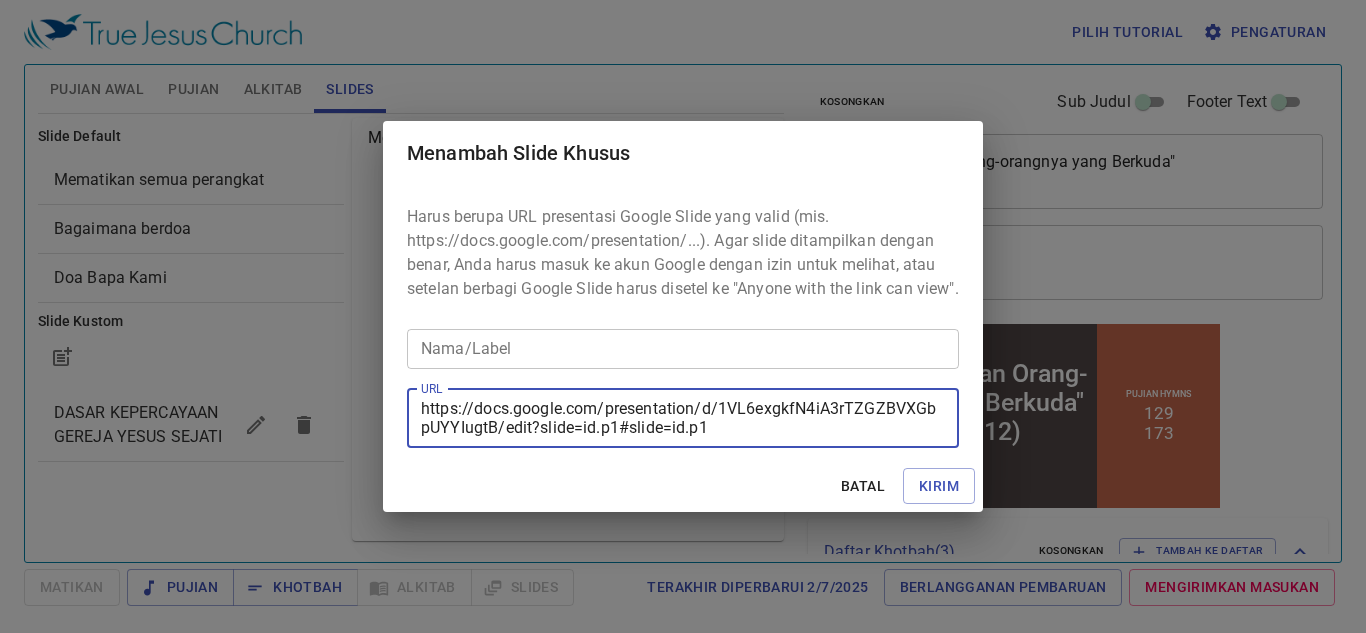 type on "https://docs.google.com/presentation/d/1VL6exgkfN4iA3rTZGZBVXGbpUYYIugtB/edit?slide=id.p1#slide=id.p1" 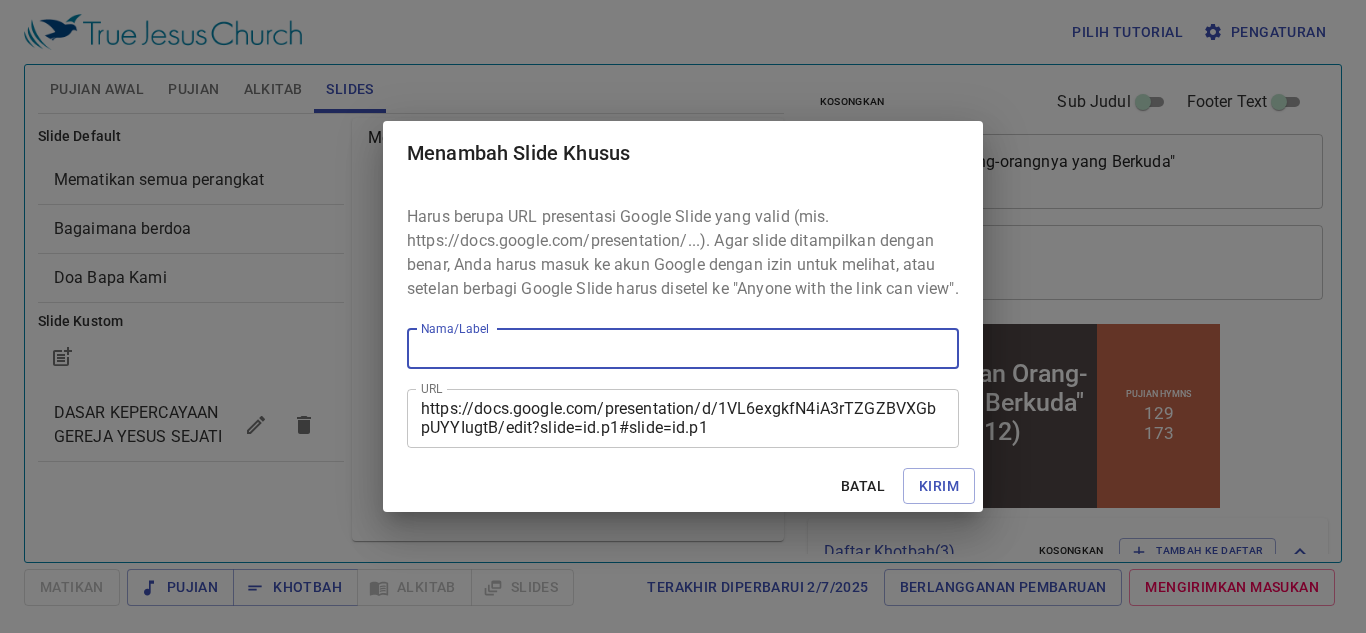 paste on "https://docs.google.com/presentation/d/1VL6exgkfN4iA3rTZGZBVXGbpUYYIugtB/edit?slide=id.p1#slide=id.p1" 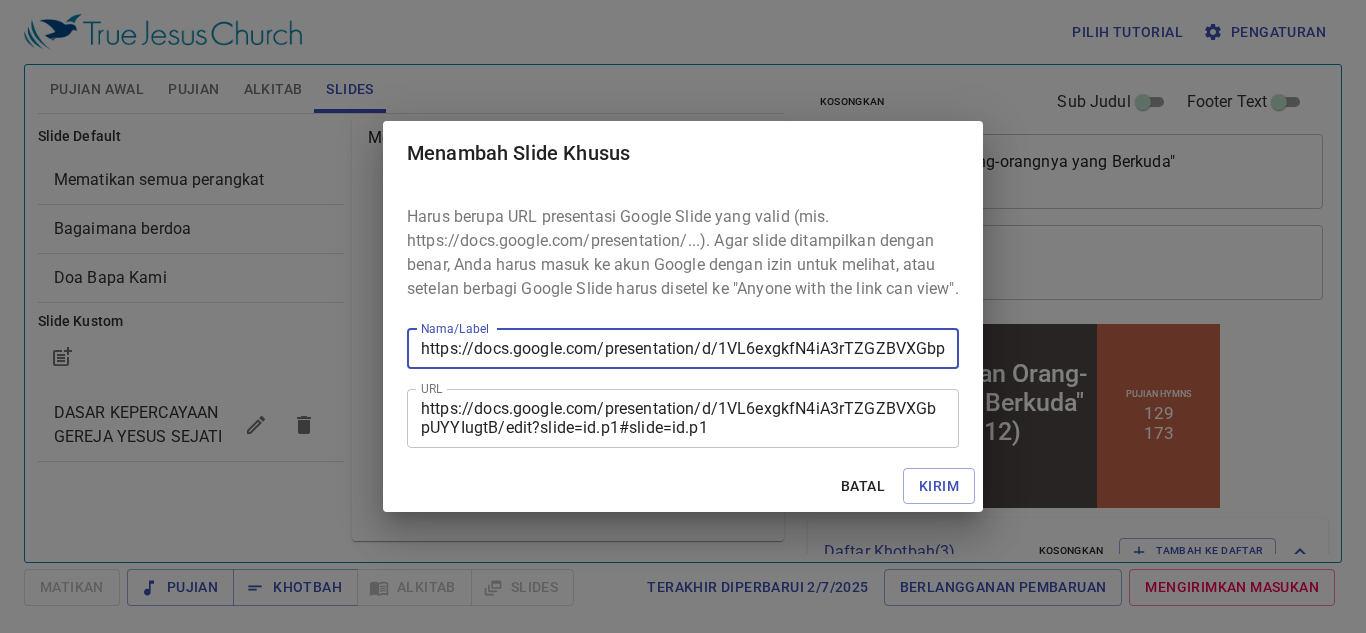 scroll, scrollTop: 0, scrollLeft: 280, axis: horizontal 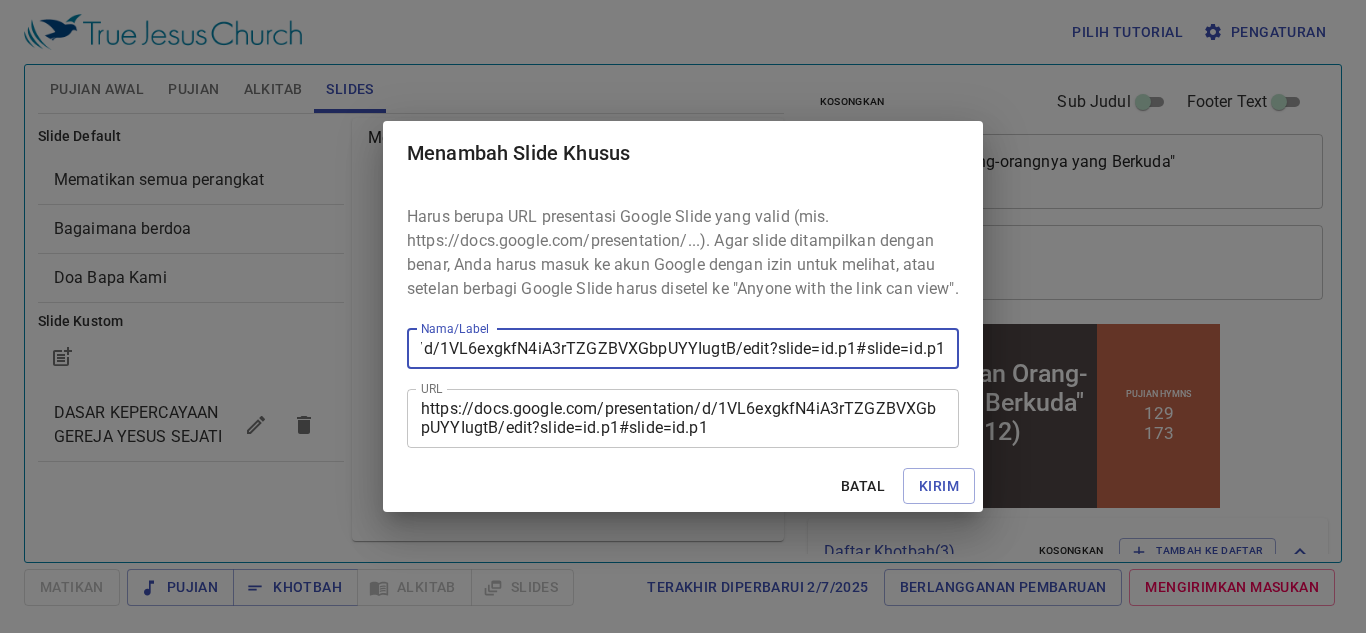click on "https://docs.google.com/presentation/d/1VL6exgkfN4iA3rTZGZBVXGbpUYYIugtB/edit?slide=id.p1#slide=id.p1" at bounding box center [683, 349] 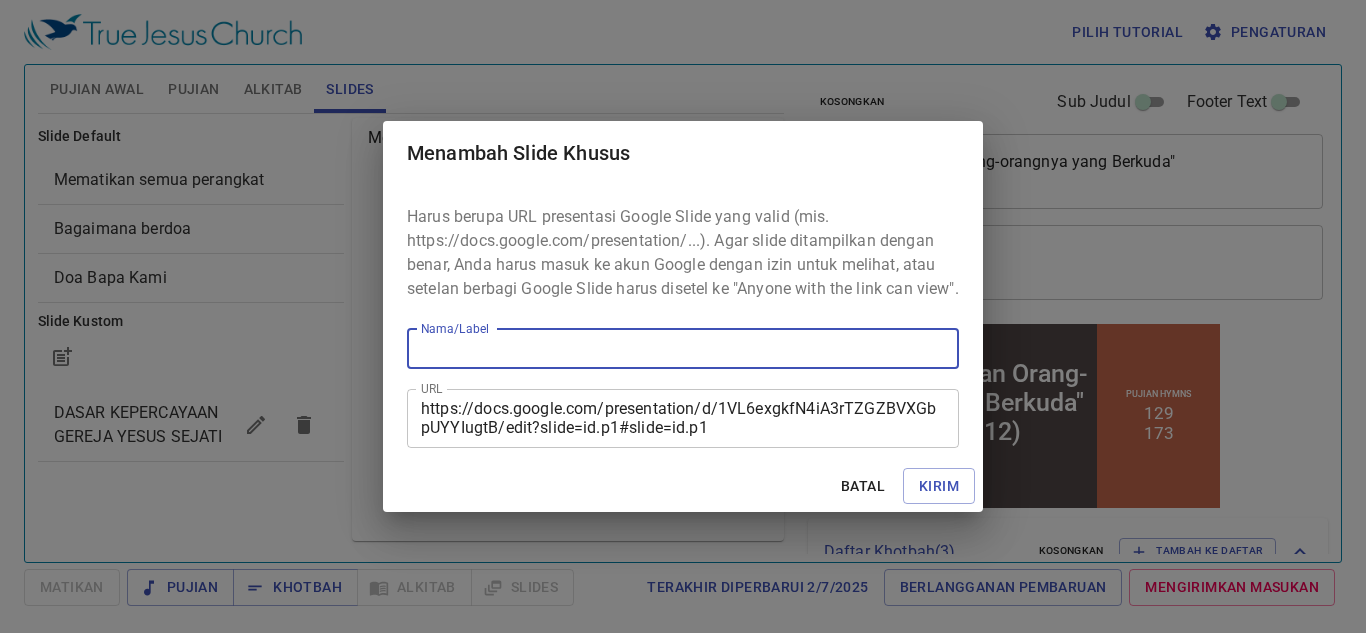 scroll, scrollTop: 0, scrollLeft: 0, axis: both 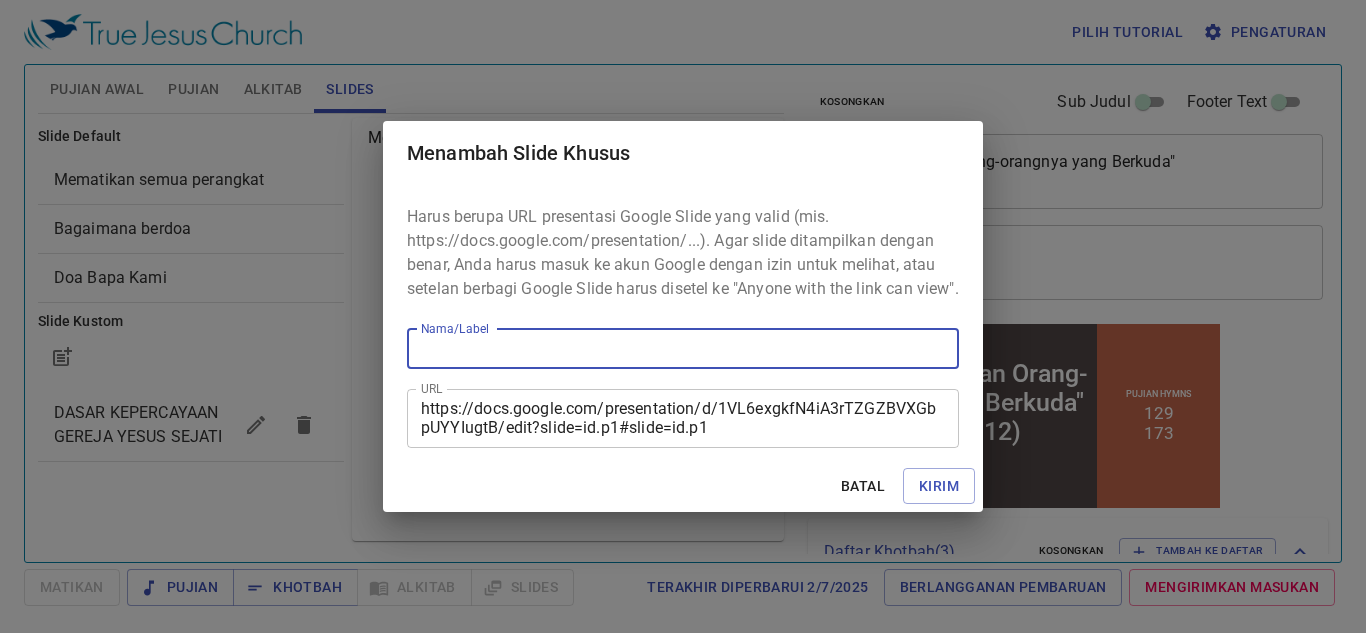 click on "Nama/Label" at bounding box center (683, 349) 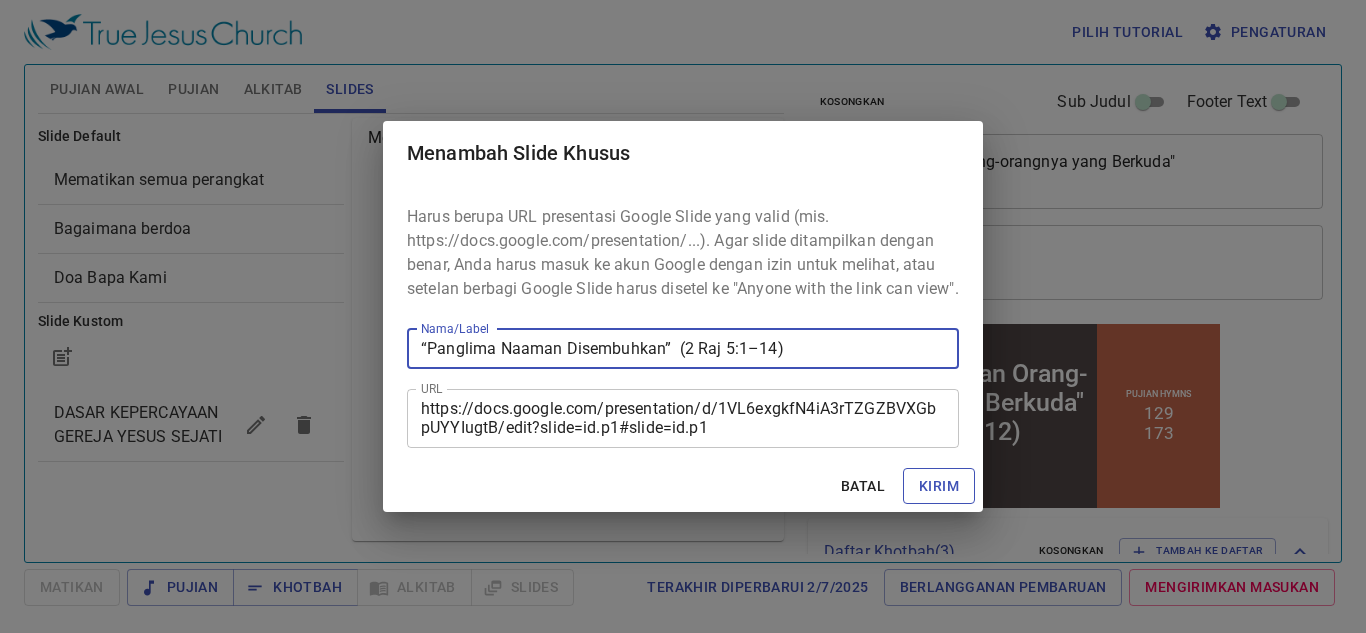 type on "“Panglima Naaman Disembuhkan”  (2 Raj 5:1–14)" 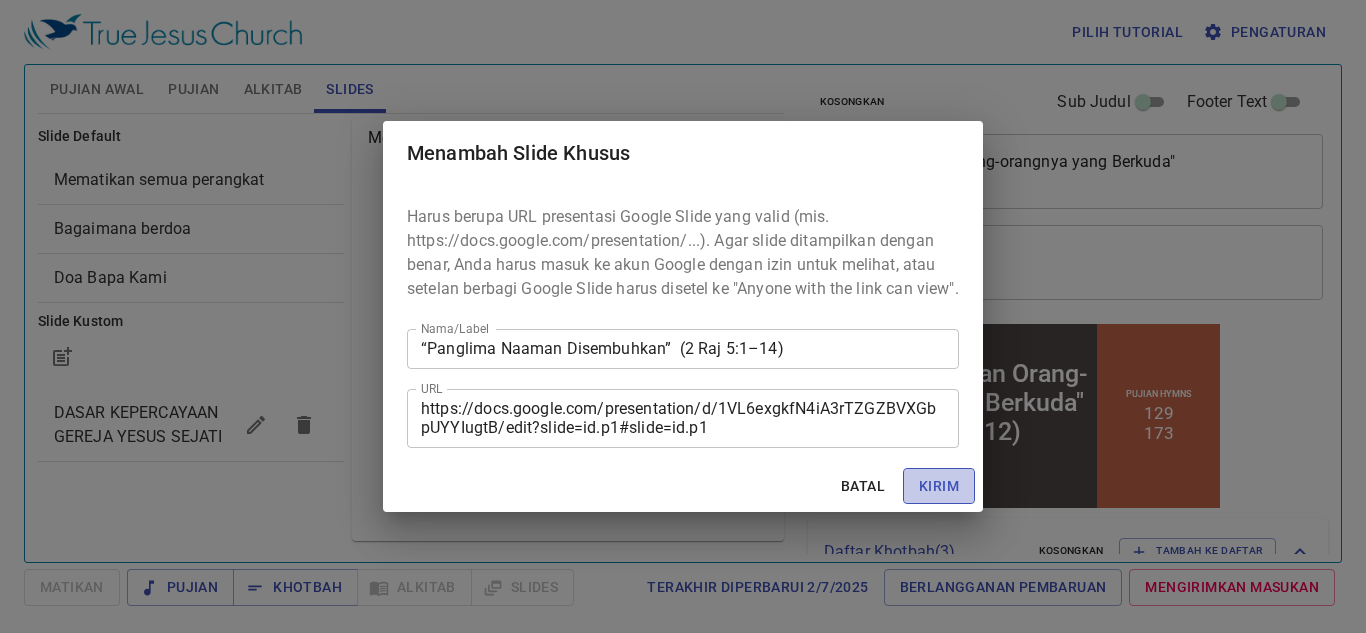 click on "Kirim" at bounding box center [939, 486] 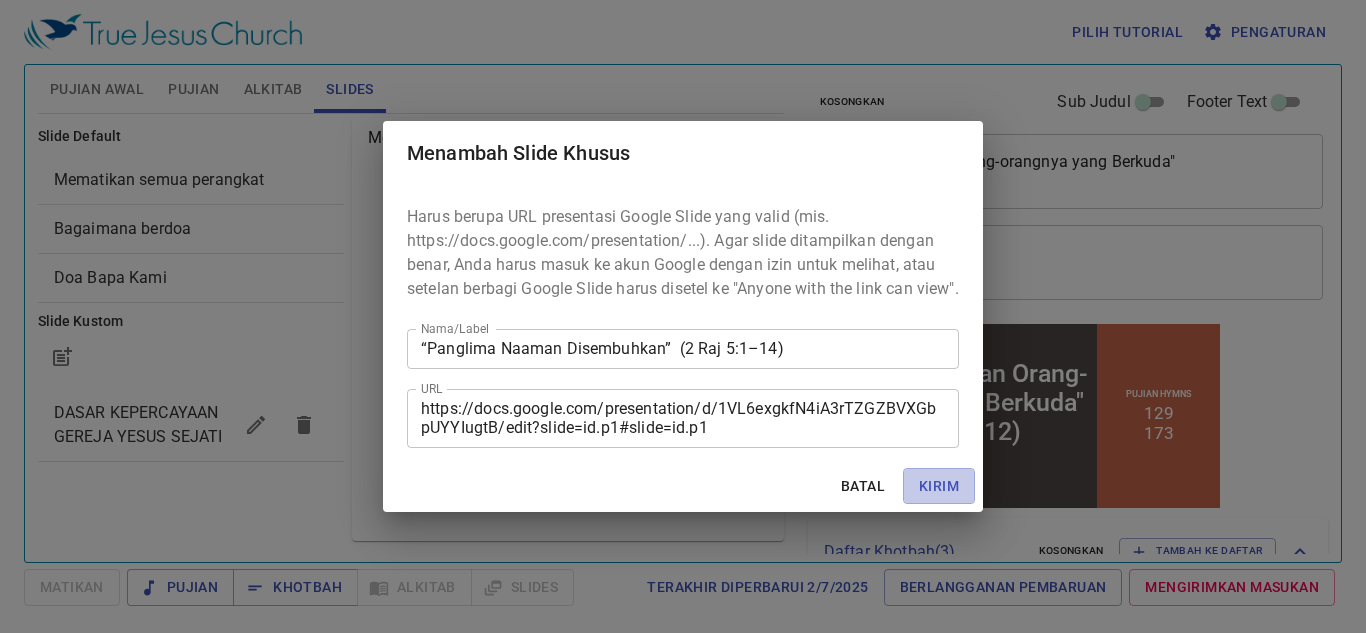 type 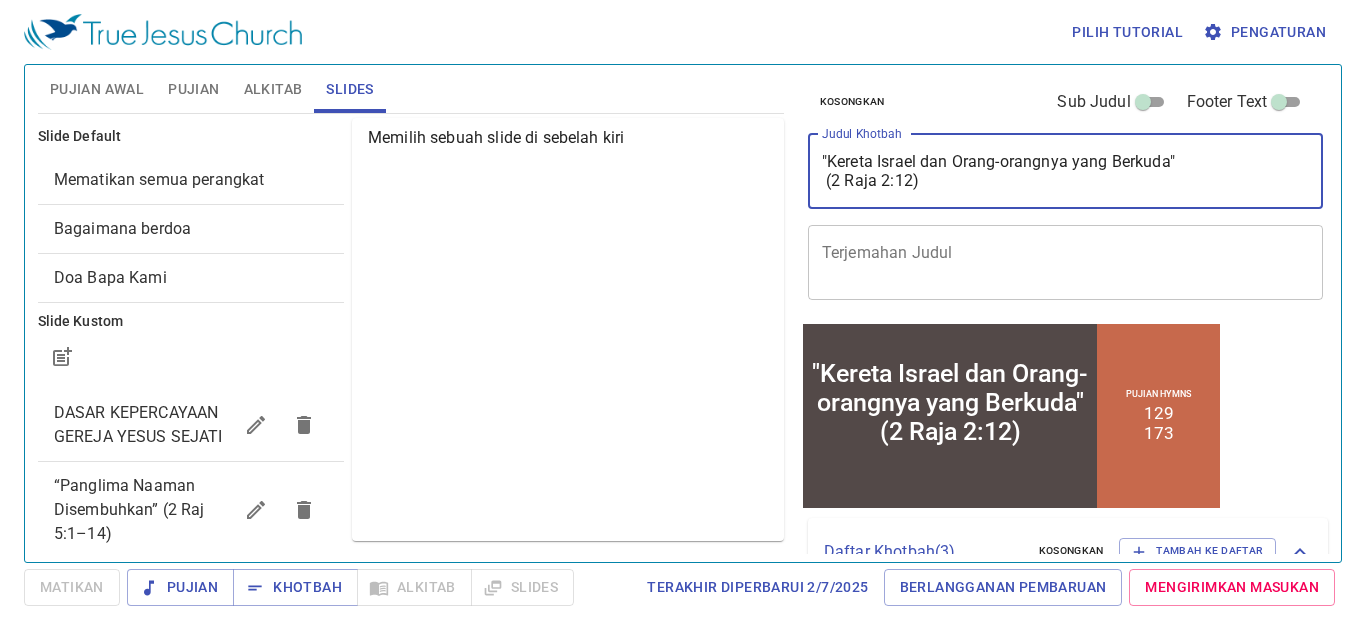 drag, startPoint x: 1079, startPoint y: 178, endPoint x: 667, endPoint y: 137, distance: 414.03503 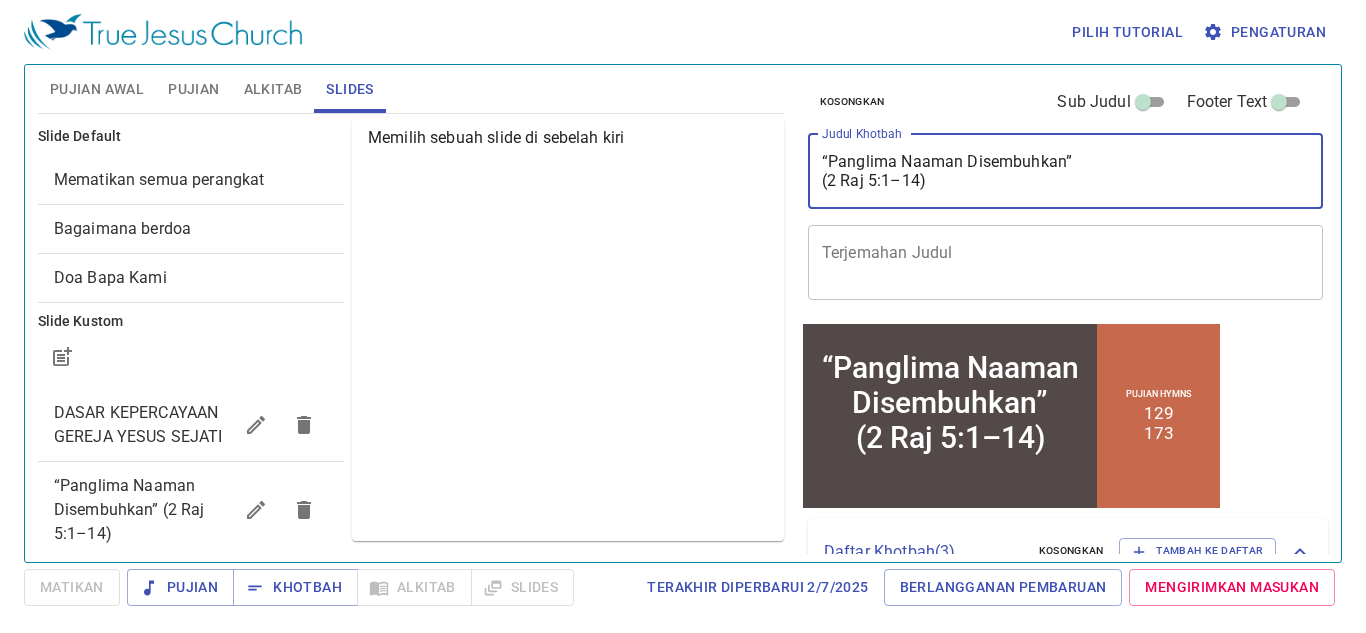 type on "“Panglima Naaman Disembuhkan”
(2 Raj 5:1–14)" 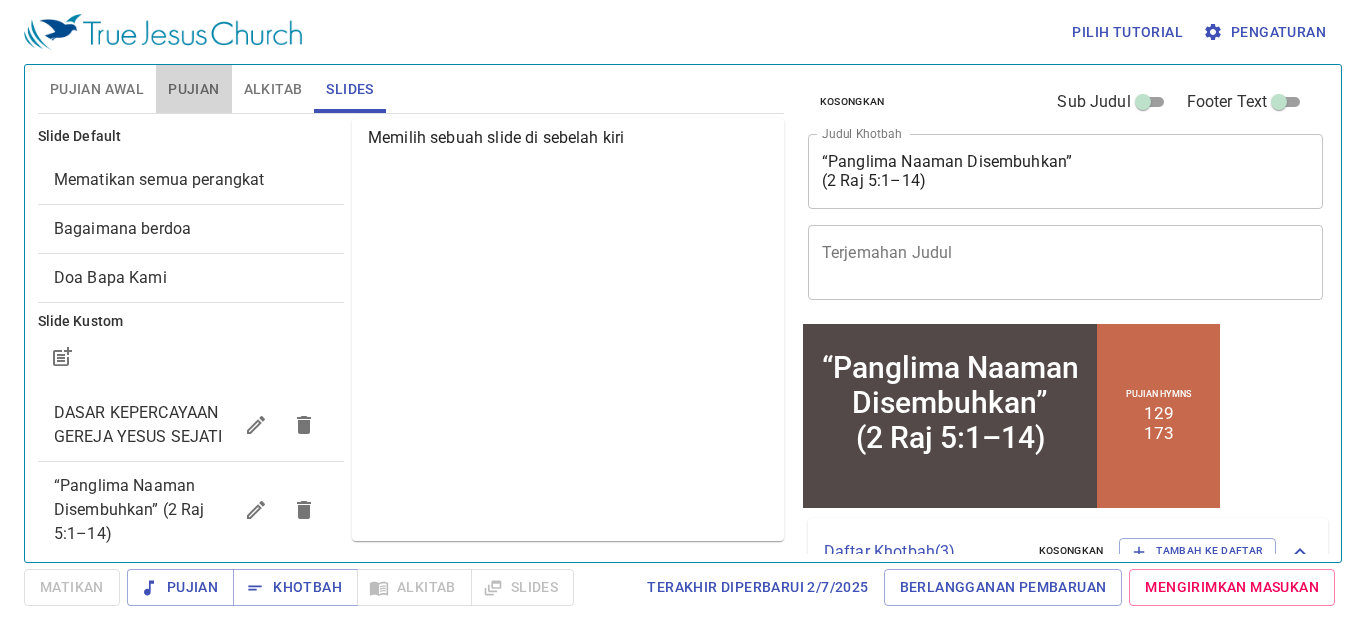 click on "Pujian" at bounding box center (193, 89) 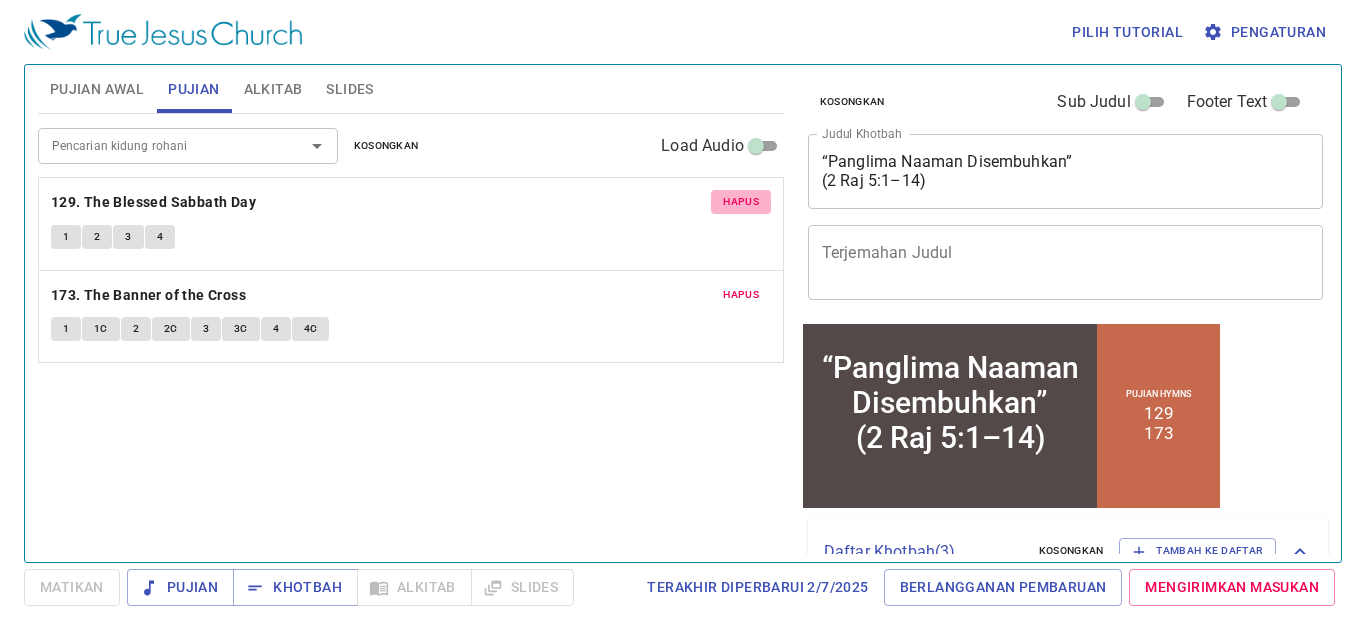 click on "Hapus" at bounding box center [741, 202] 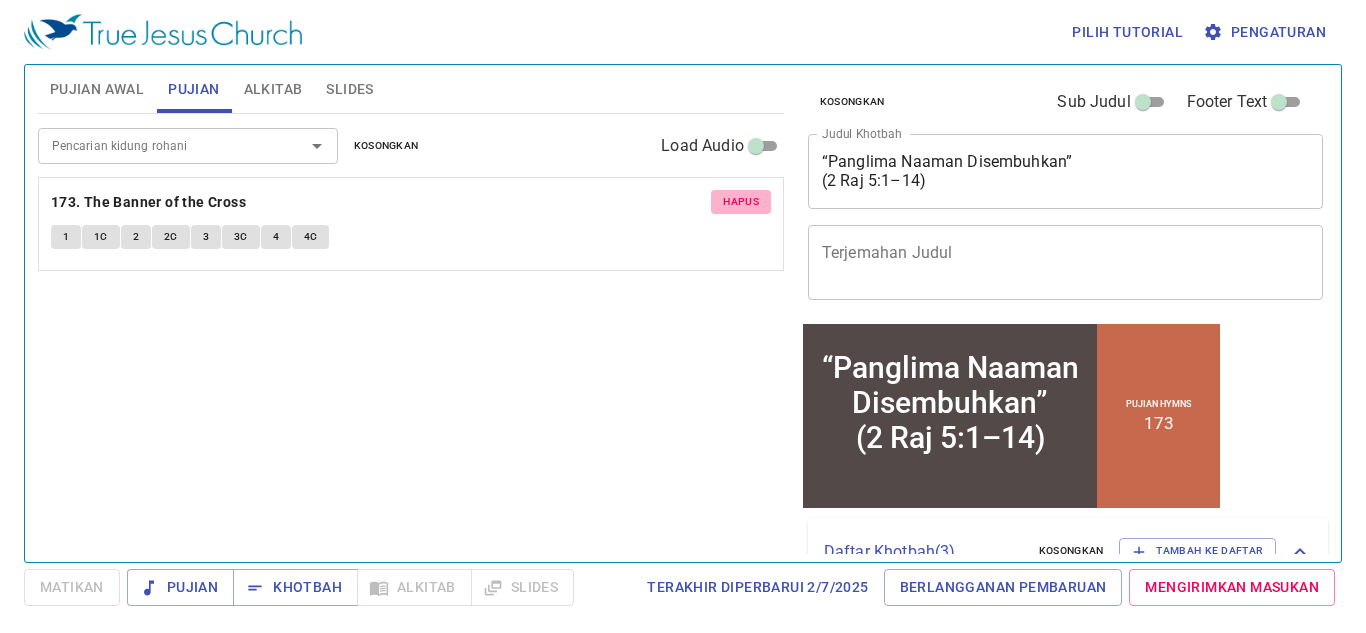 click on "Hapus" at bounding box center (741, 202) 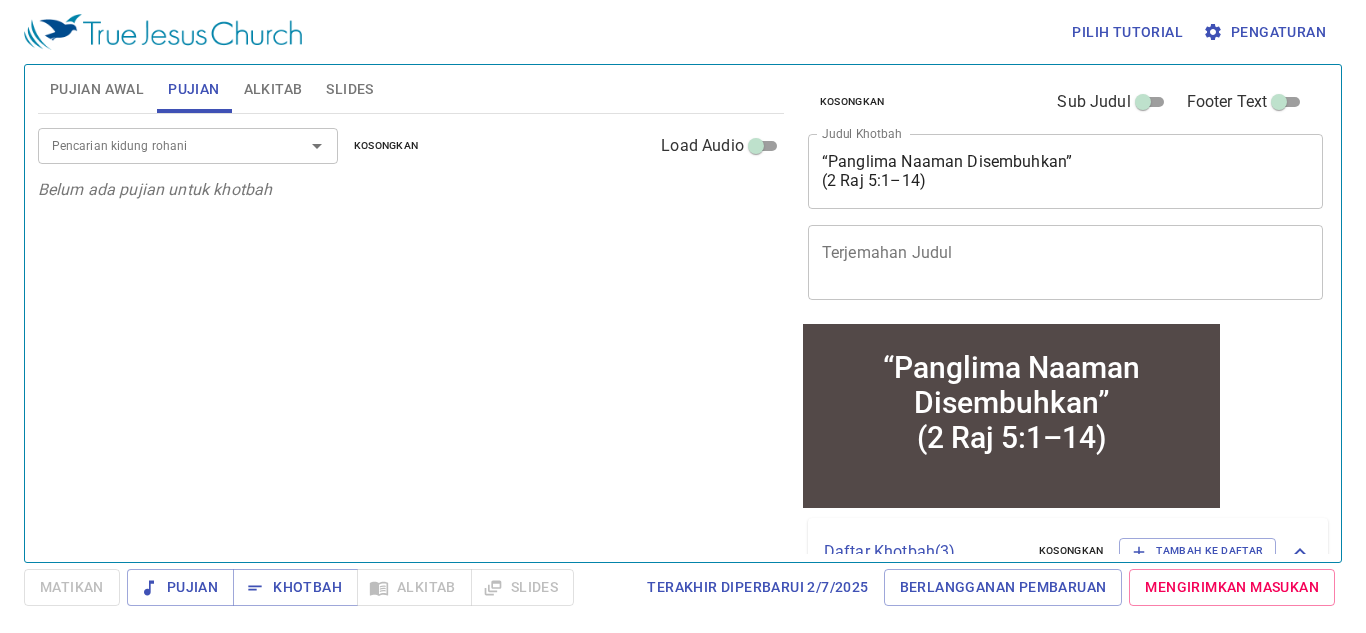 click on "Pencarian kidung rohani" at bounding box center (158, 145) 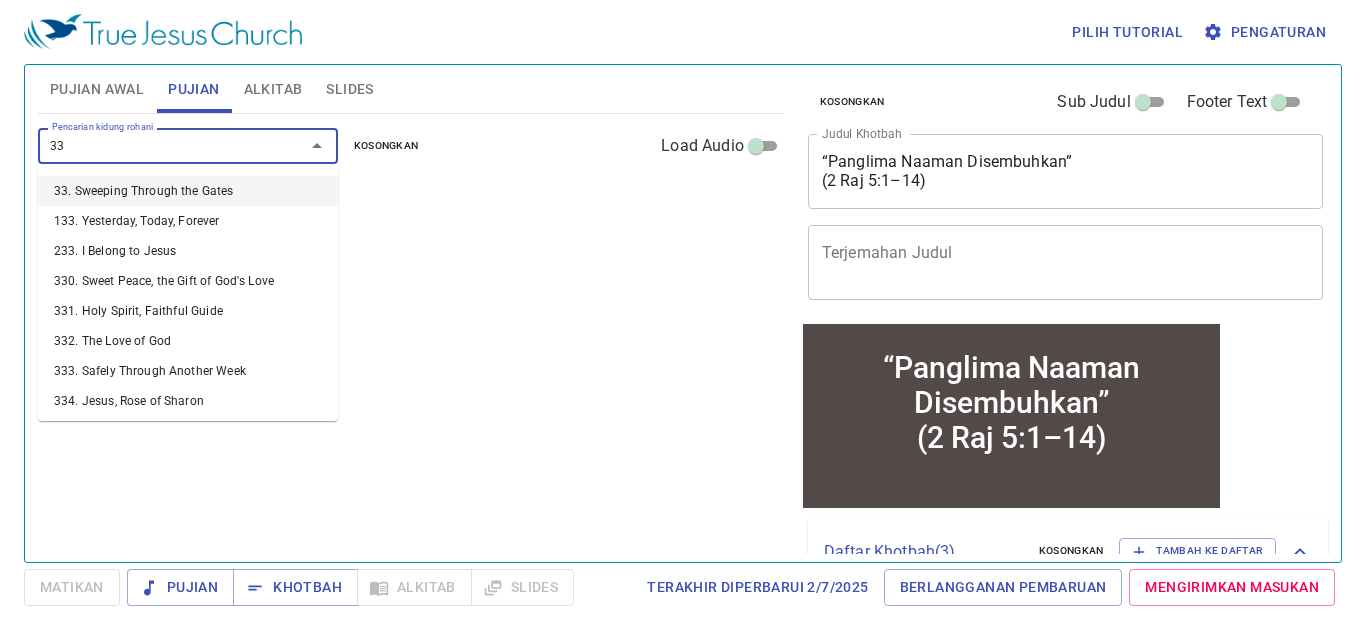 type on "333" 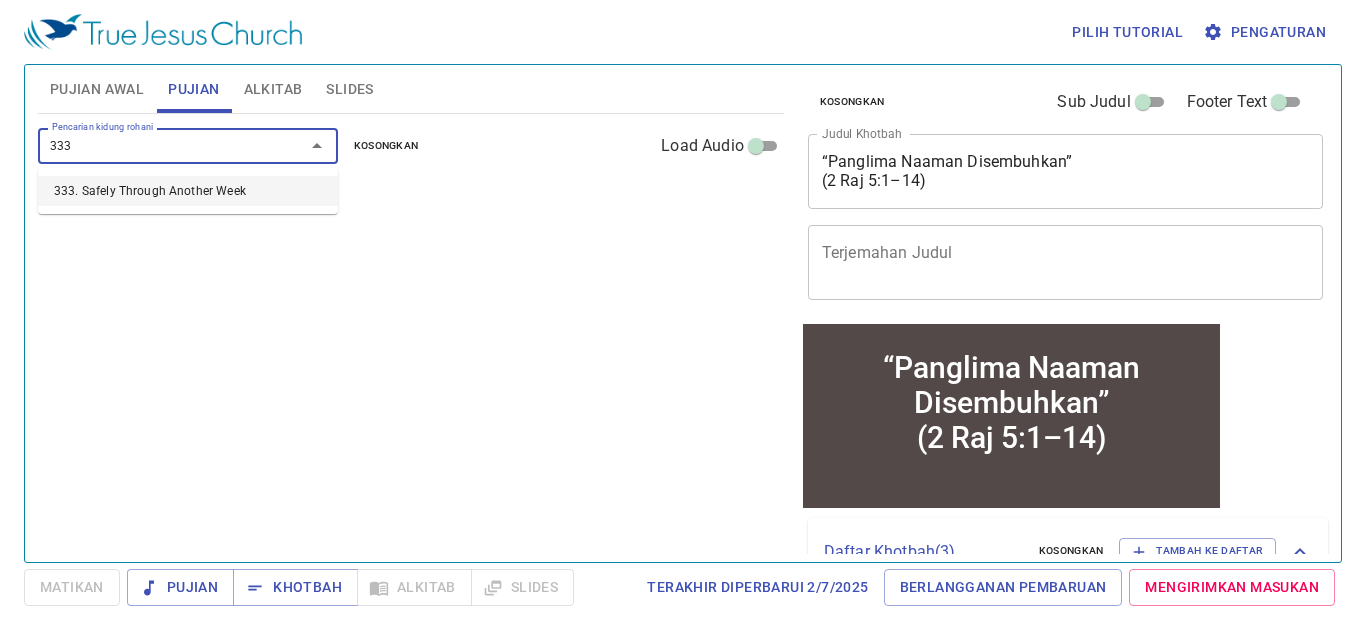click on "333. Safely Through Another Week" at bounding box center [188, 191] 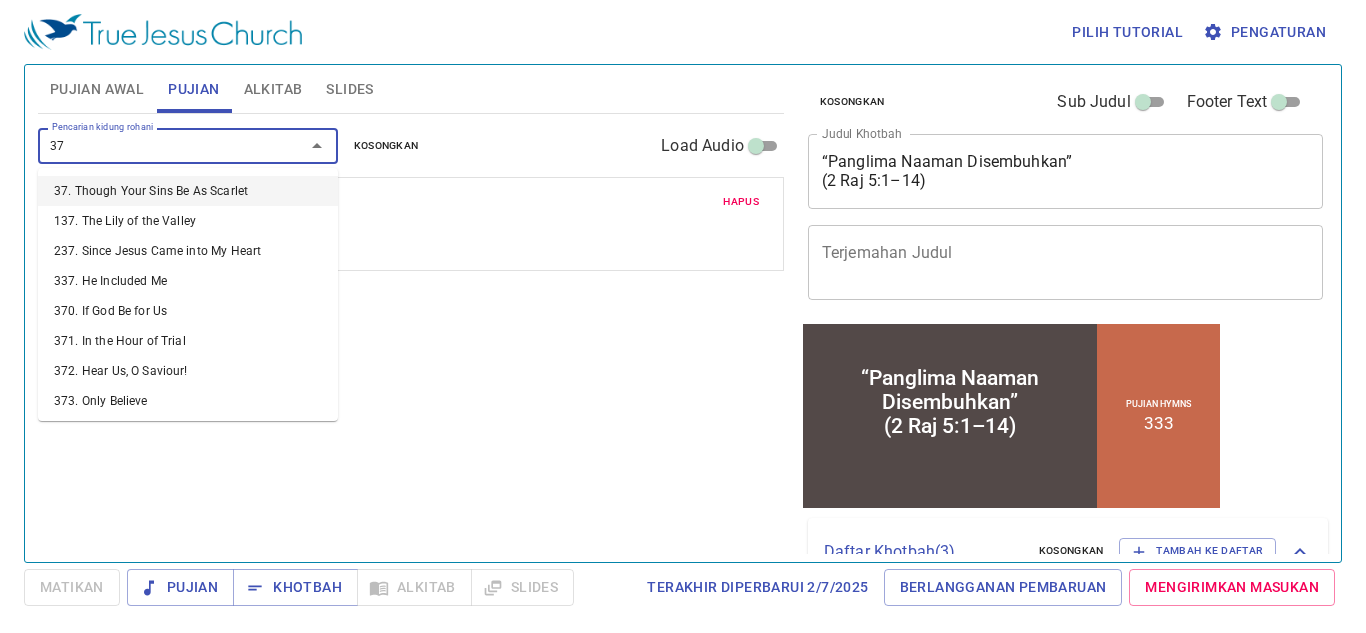 type on "378" 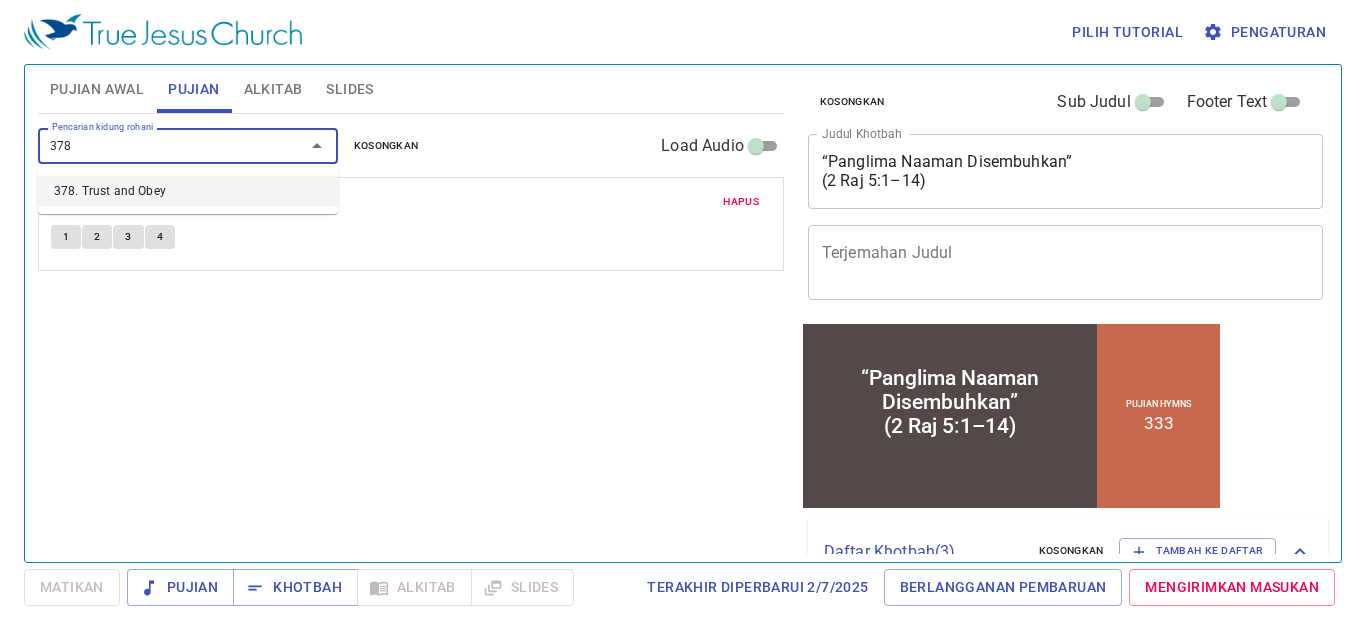 type 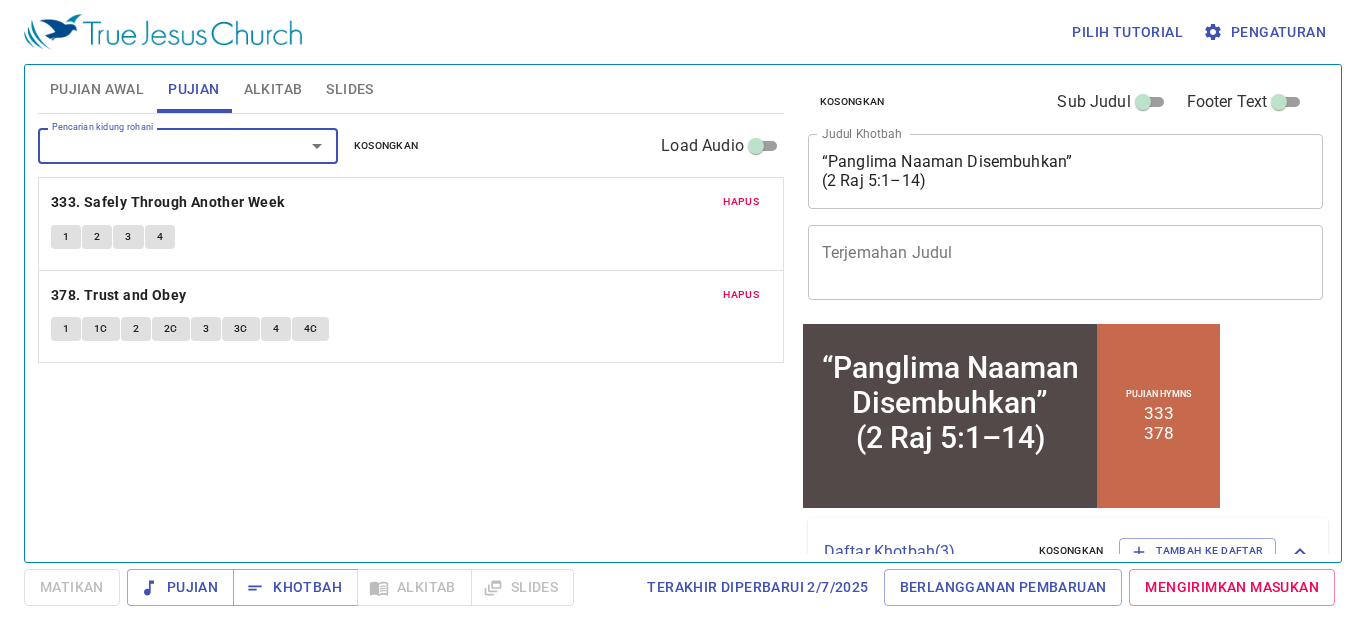 click on "Pujian Awal" at bounding box center [97, 89] 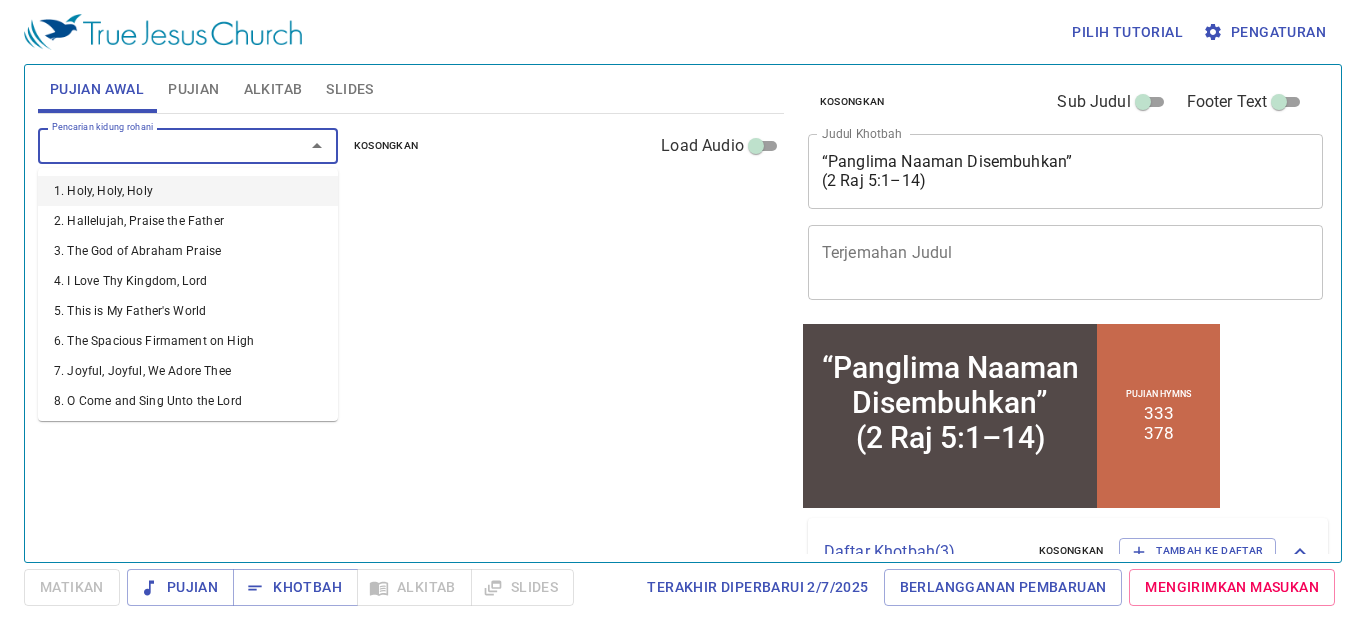 click on "Pencarian kidung rohani" at bounding box center [158, 145] 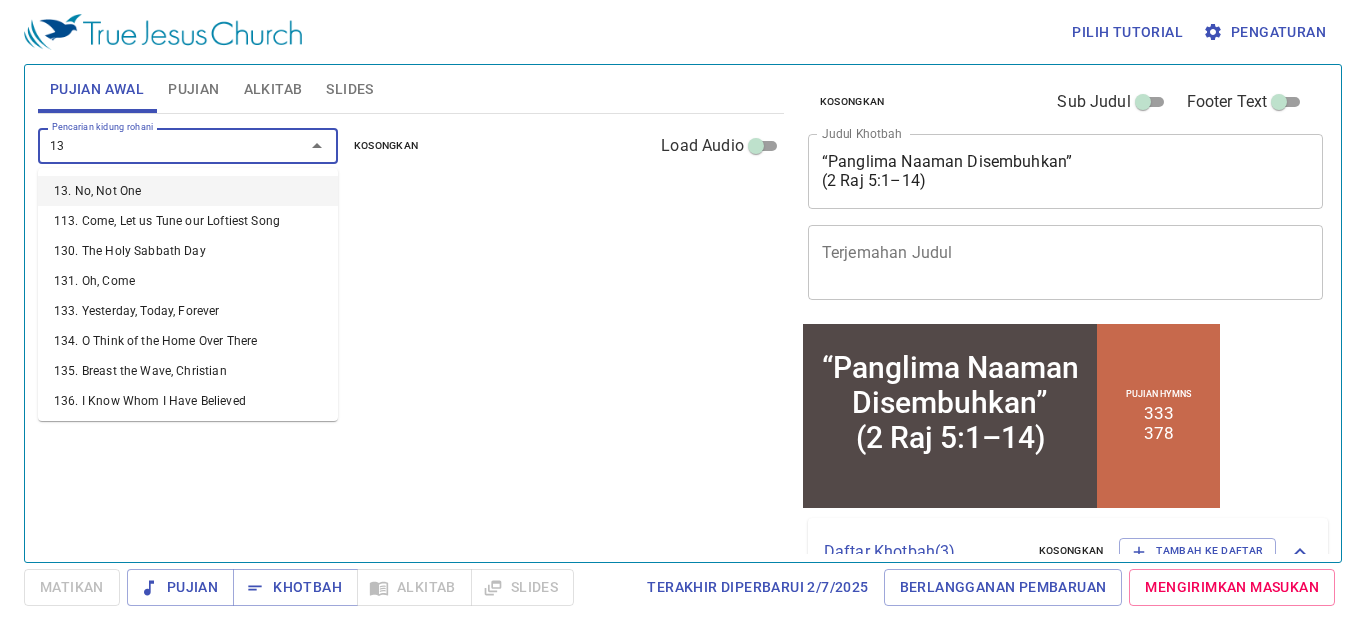 type on "130" 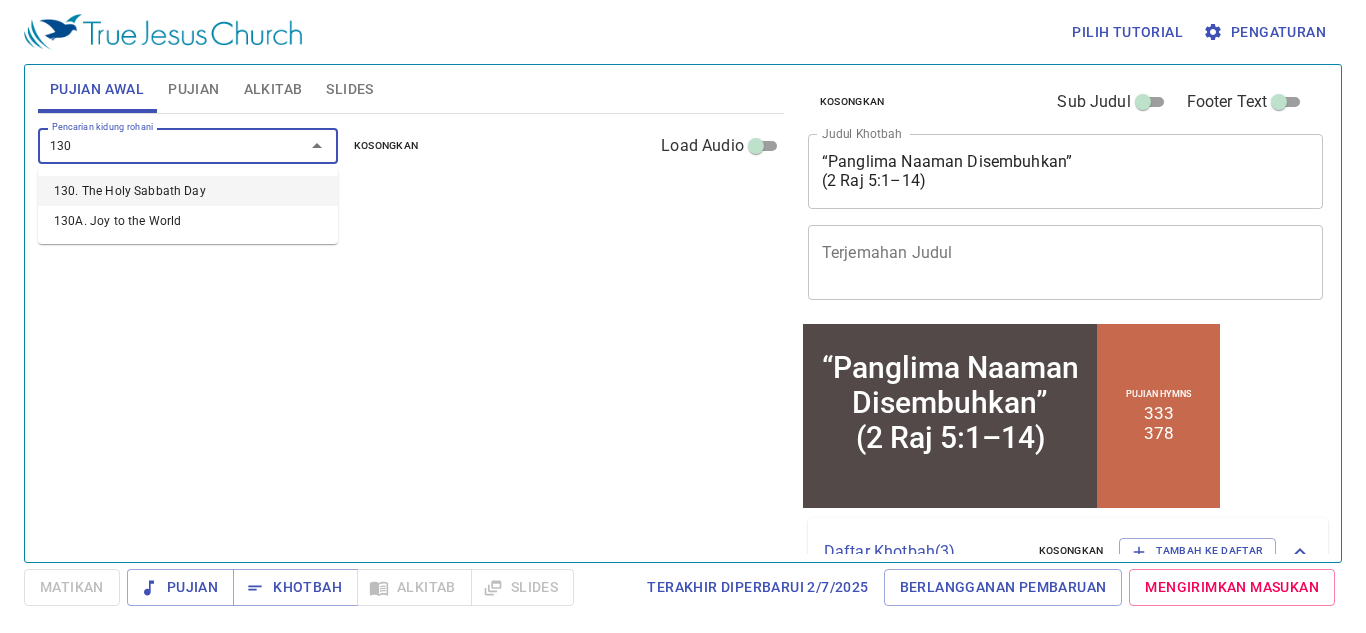 click on "130. The Holy Sabbath Day" at bounding box center (188, 191) 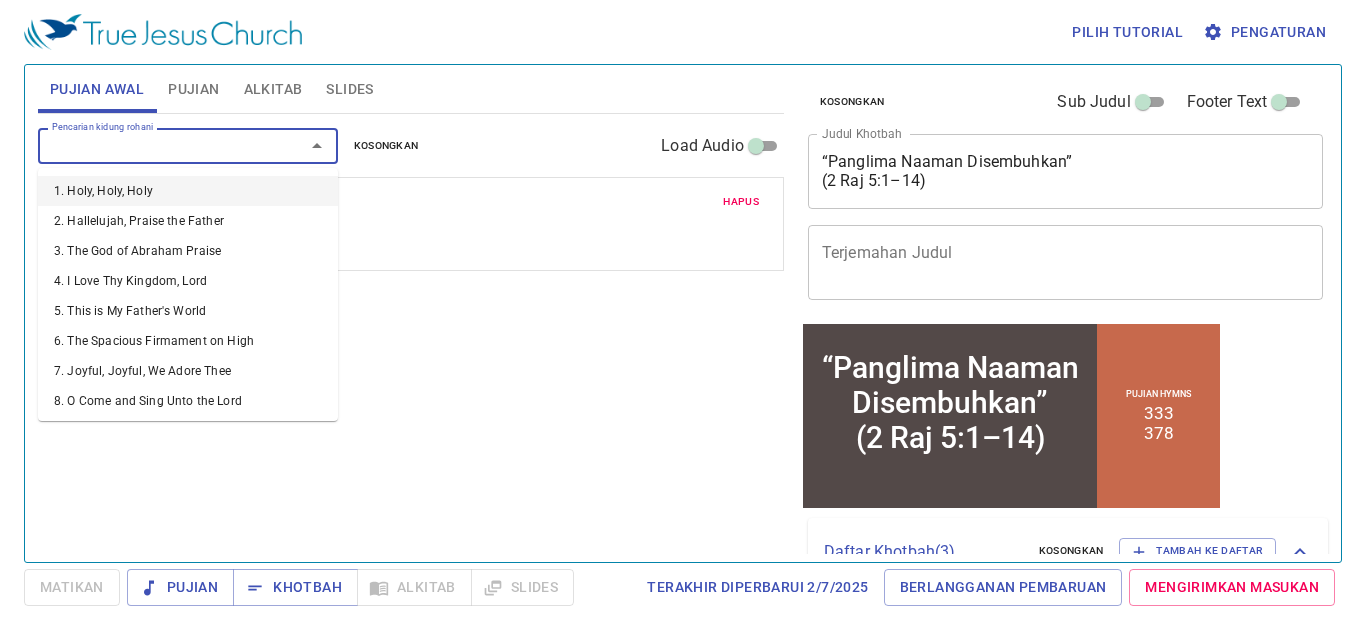 click on "Pencarian kidung rohani" at bounding box center (158, 145) 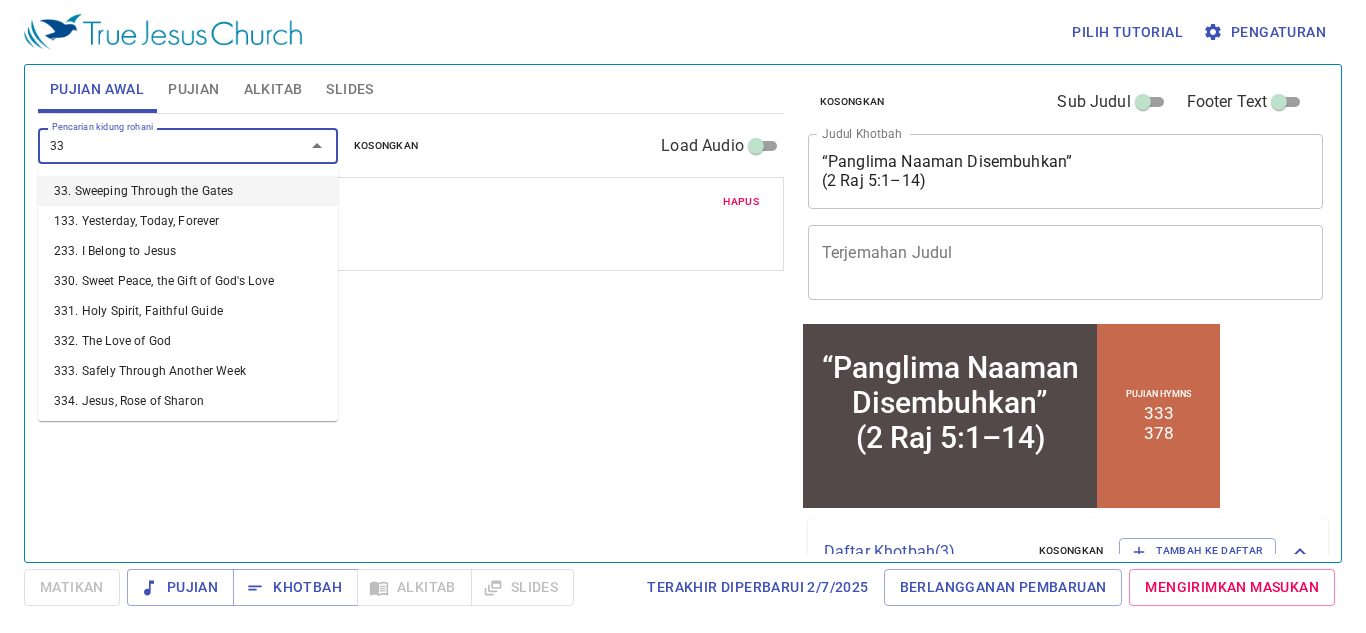 type on "332" 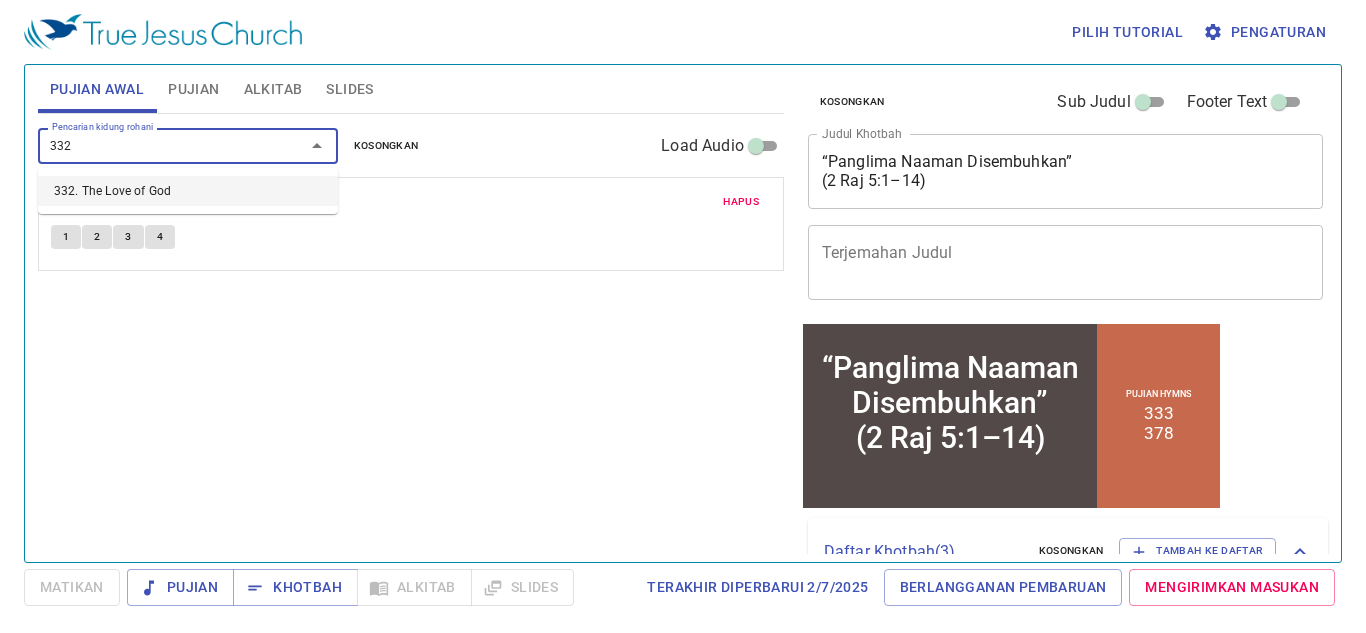 click on "332. The Love of God" at bounding box center [188, 191] 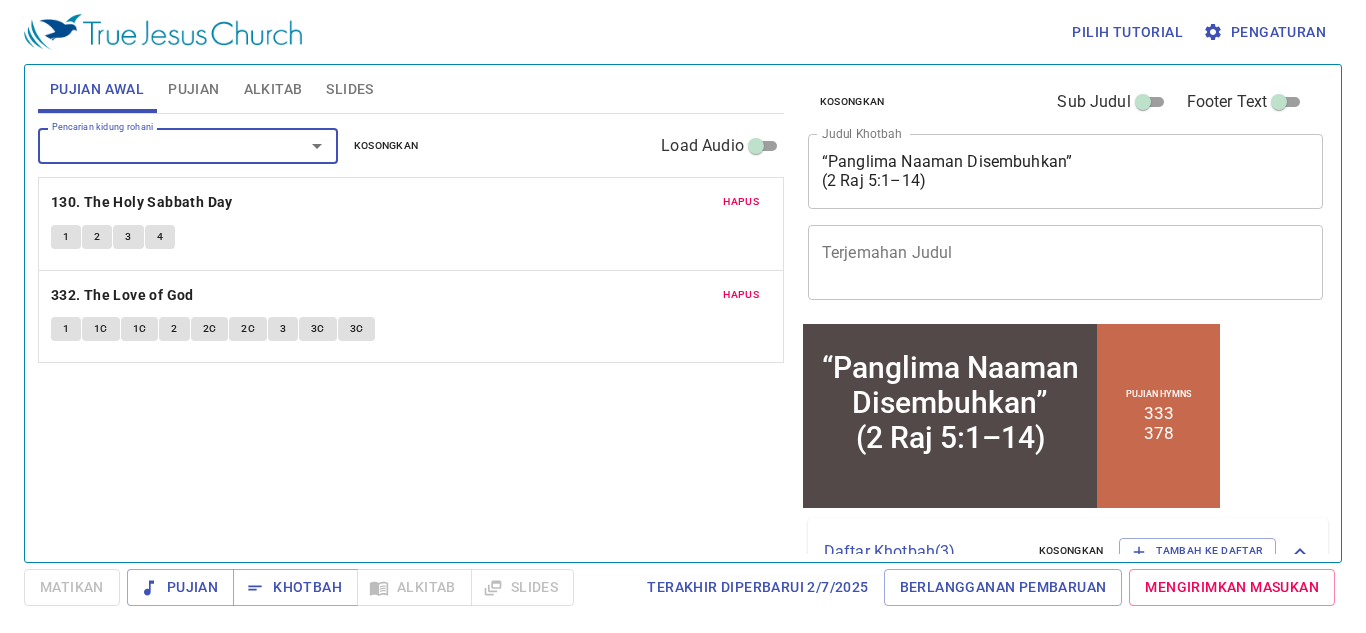click on "Pilih tutorial Pengaturan" at bounding box center (679, 32) 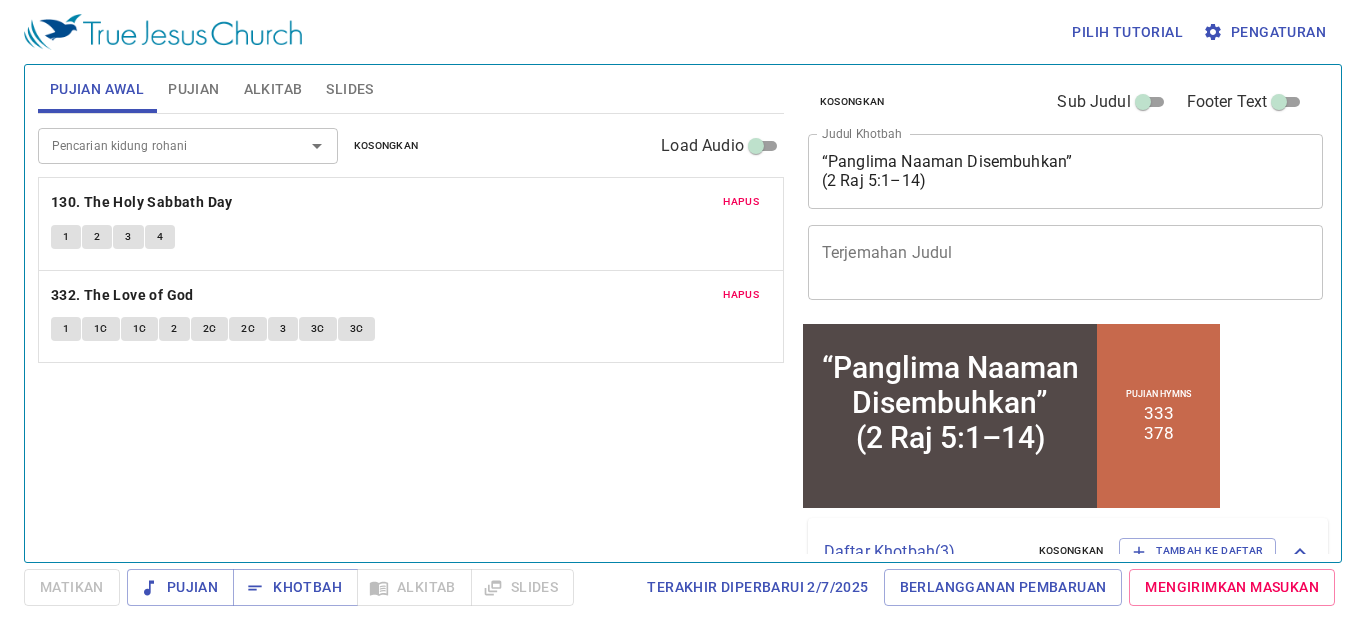 click on "Pujian" at bounding box center [193, 89] 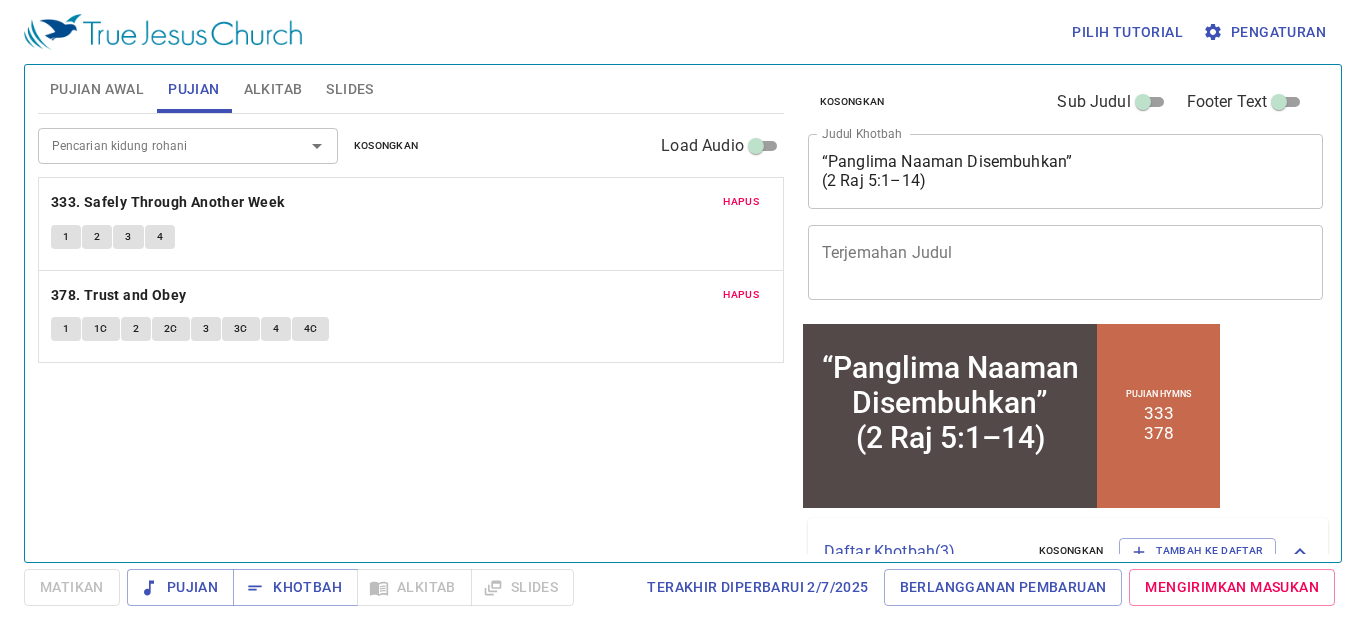 click on "Alkitab" at bounding box center (273, 89) 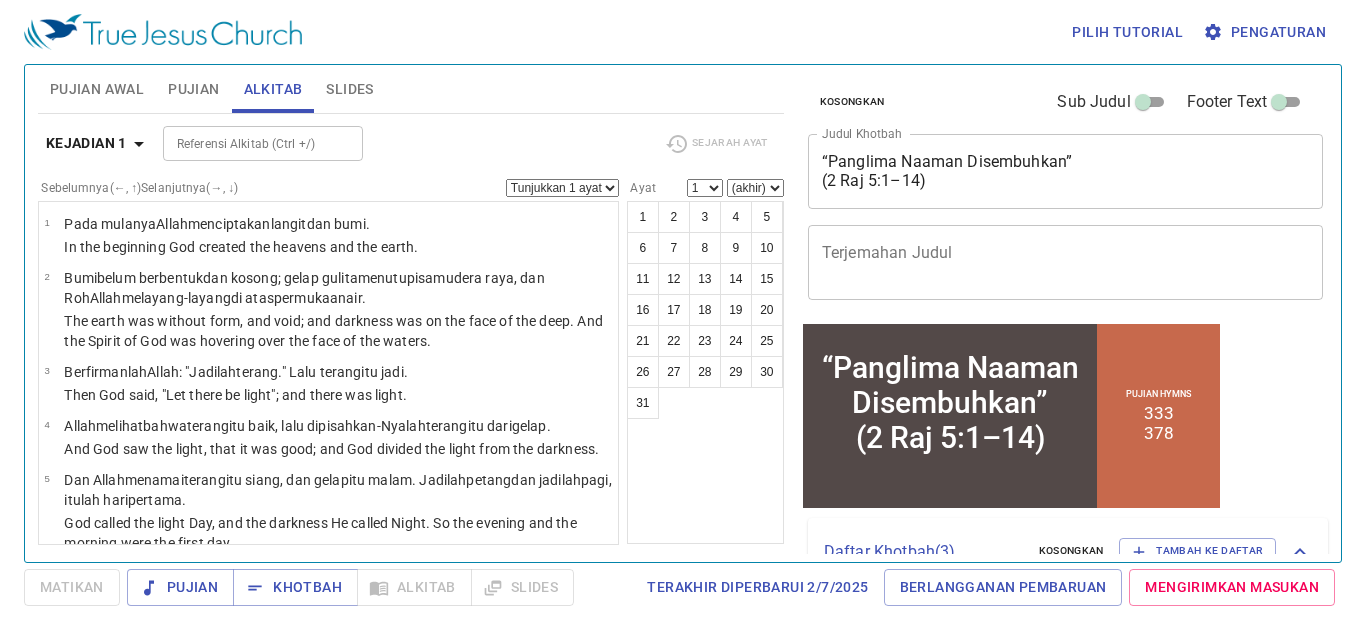 click on "Slides" at bounding box center [349, 89] 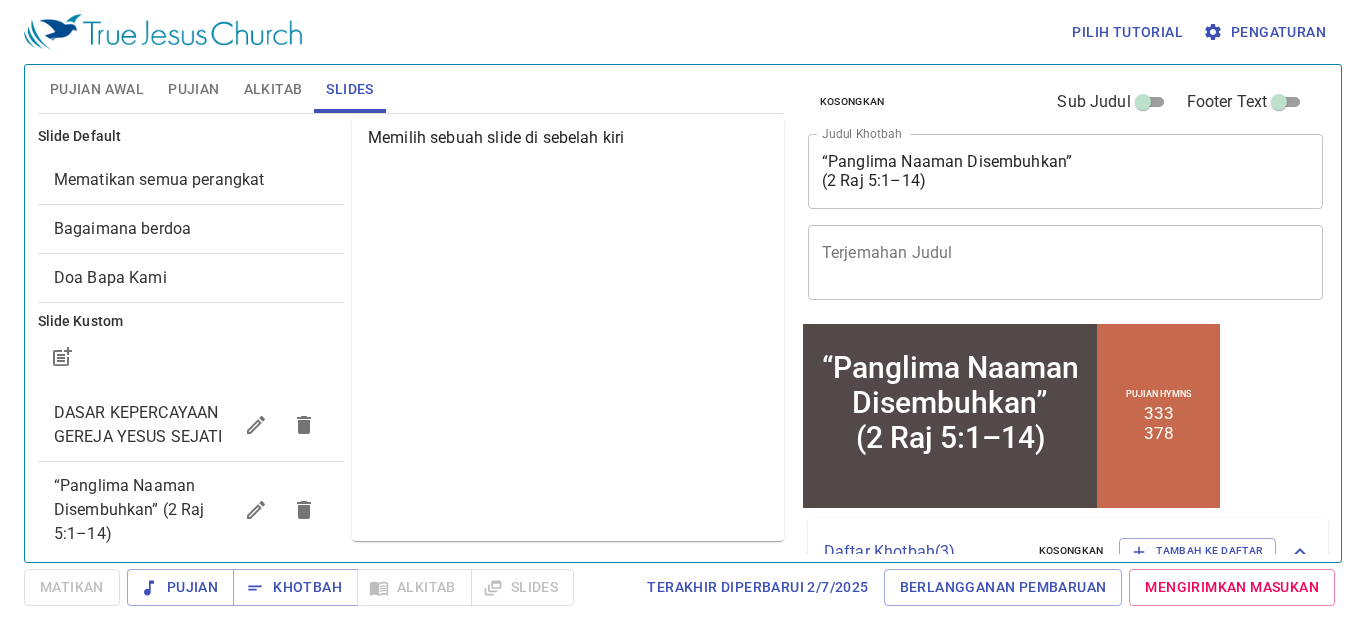 click on "Pujian Awal" at bounding box center [97, 89] 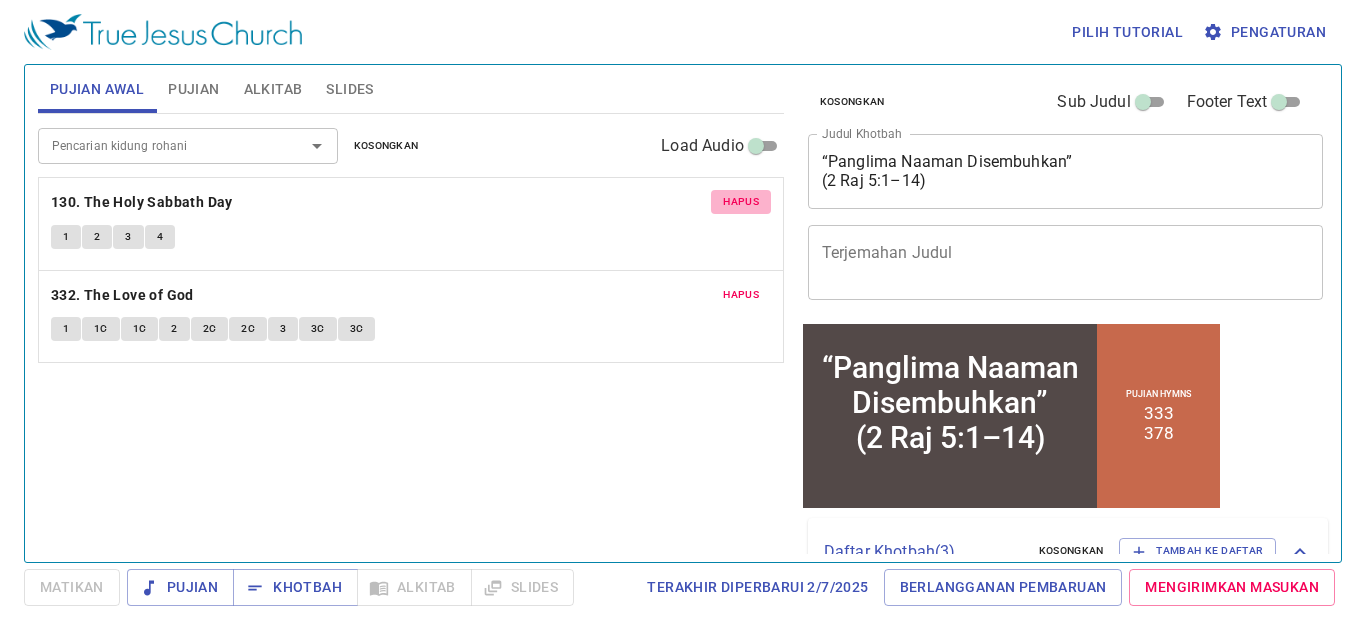 click on "Hapus" at bounding box center (741, 202) 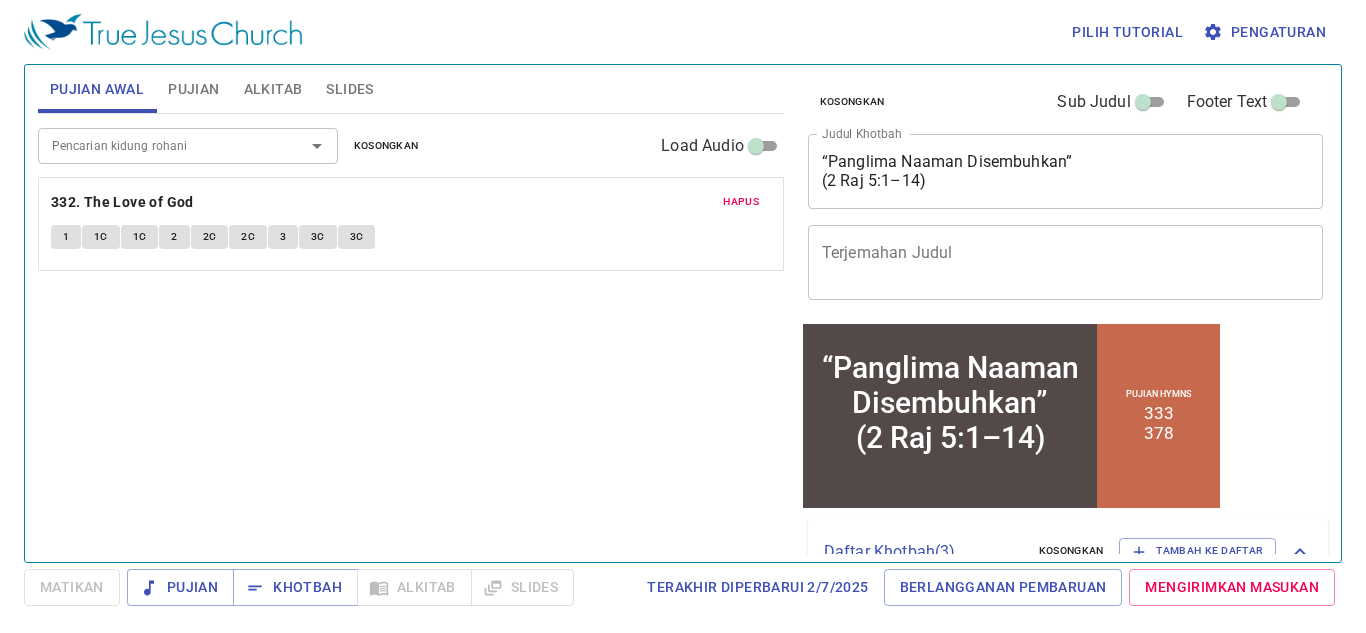 click on "Hapus" at bounding box center [741, 202] 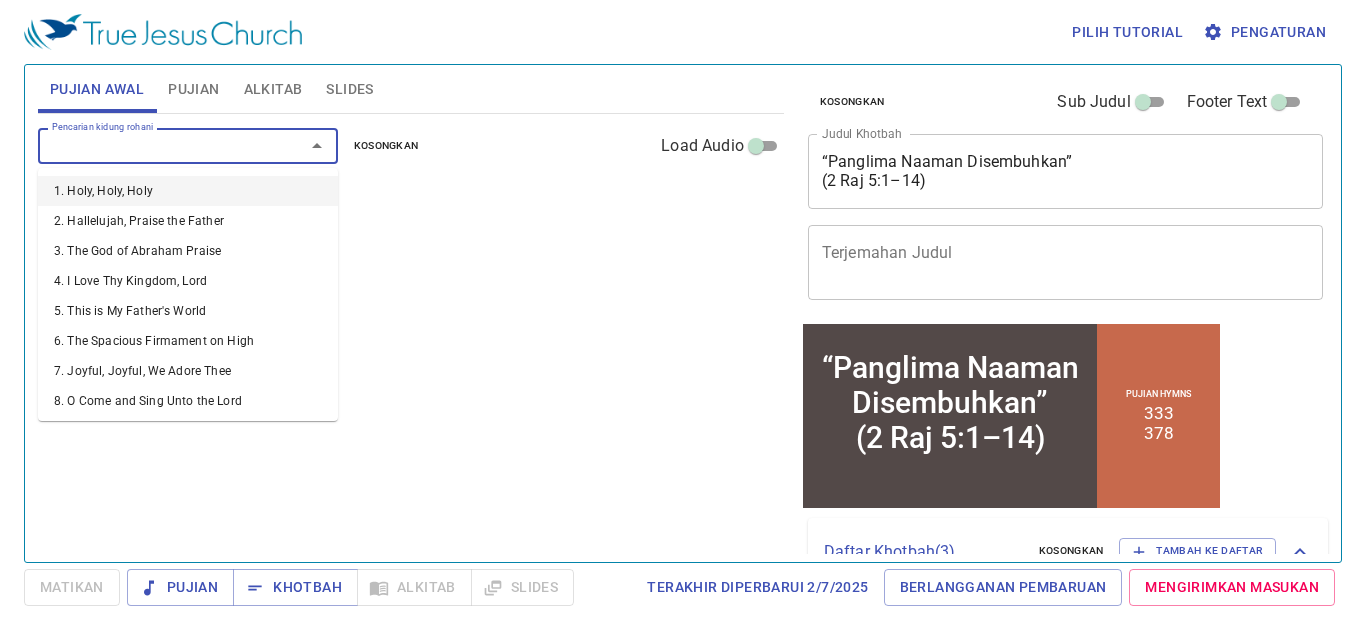 click on "Pencarian kidung rohani" at bounding box center [158, 145] 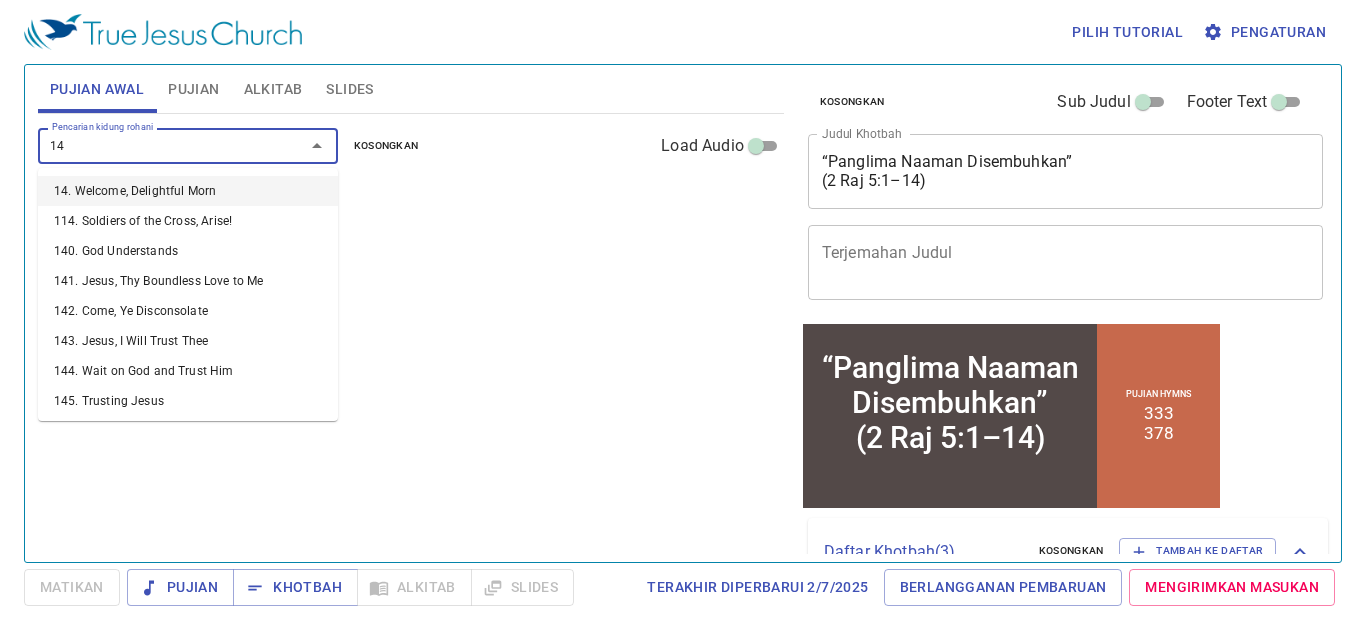type on "146" 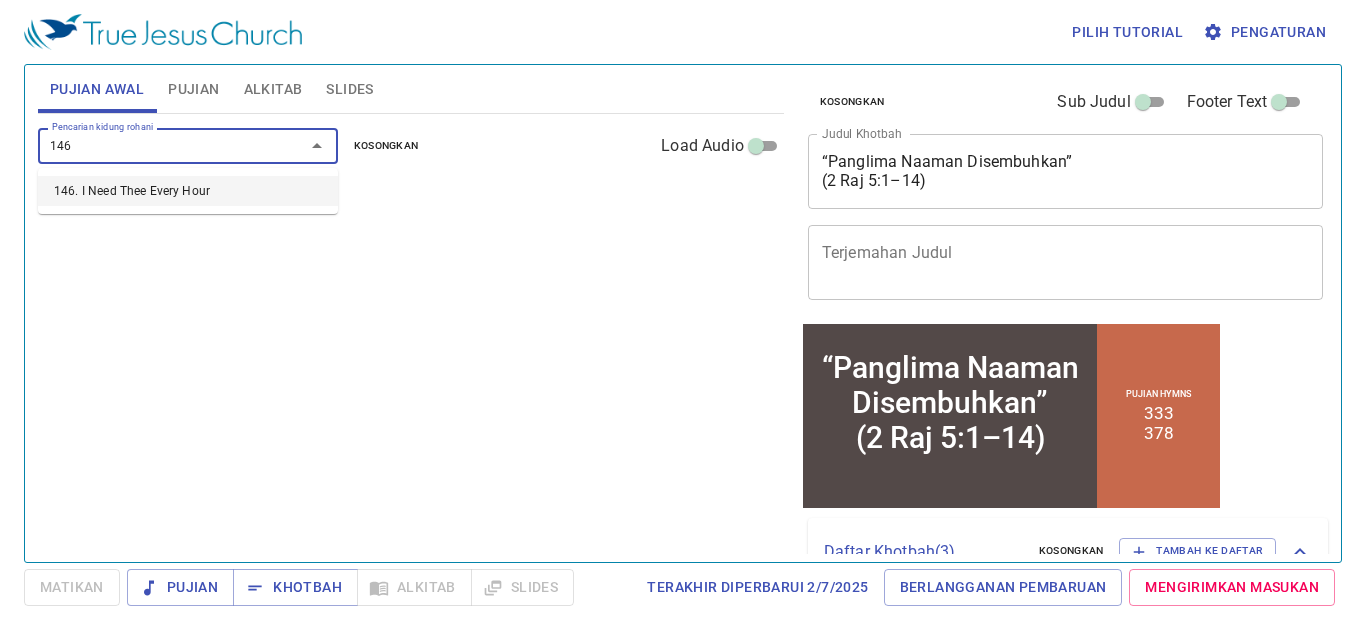 click on "146. I Need Thee Every Hour" at bounding box center [188, 191] 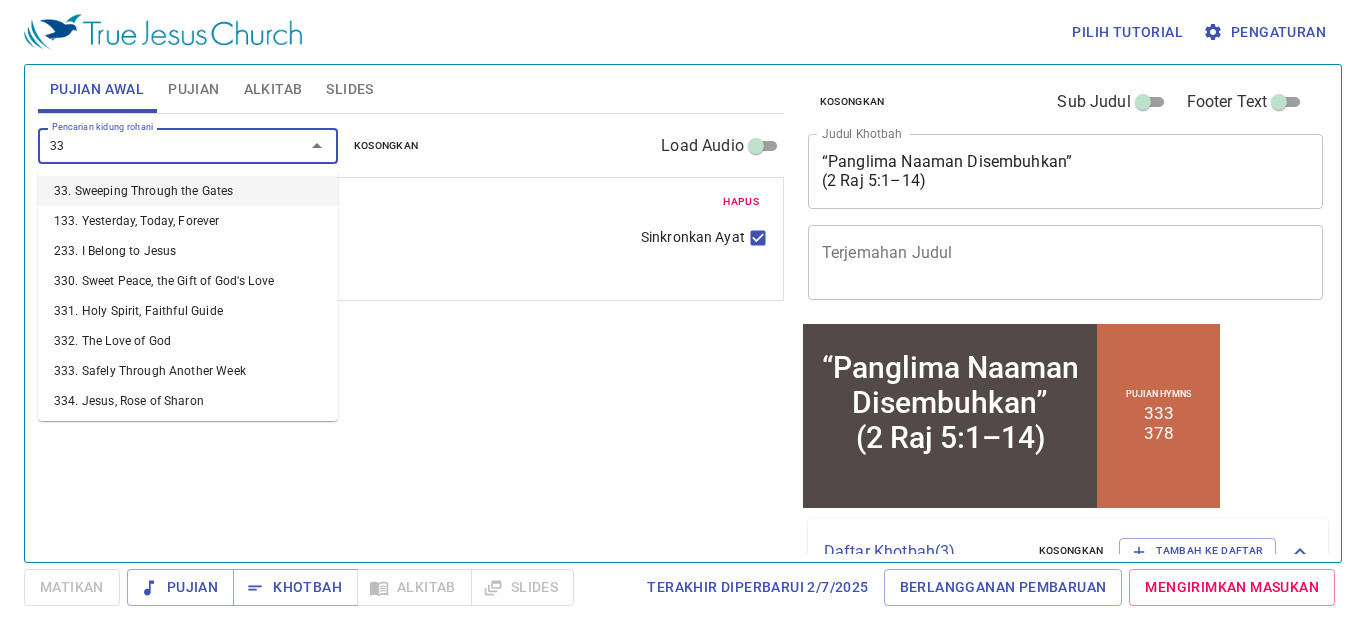 type on "330" 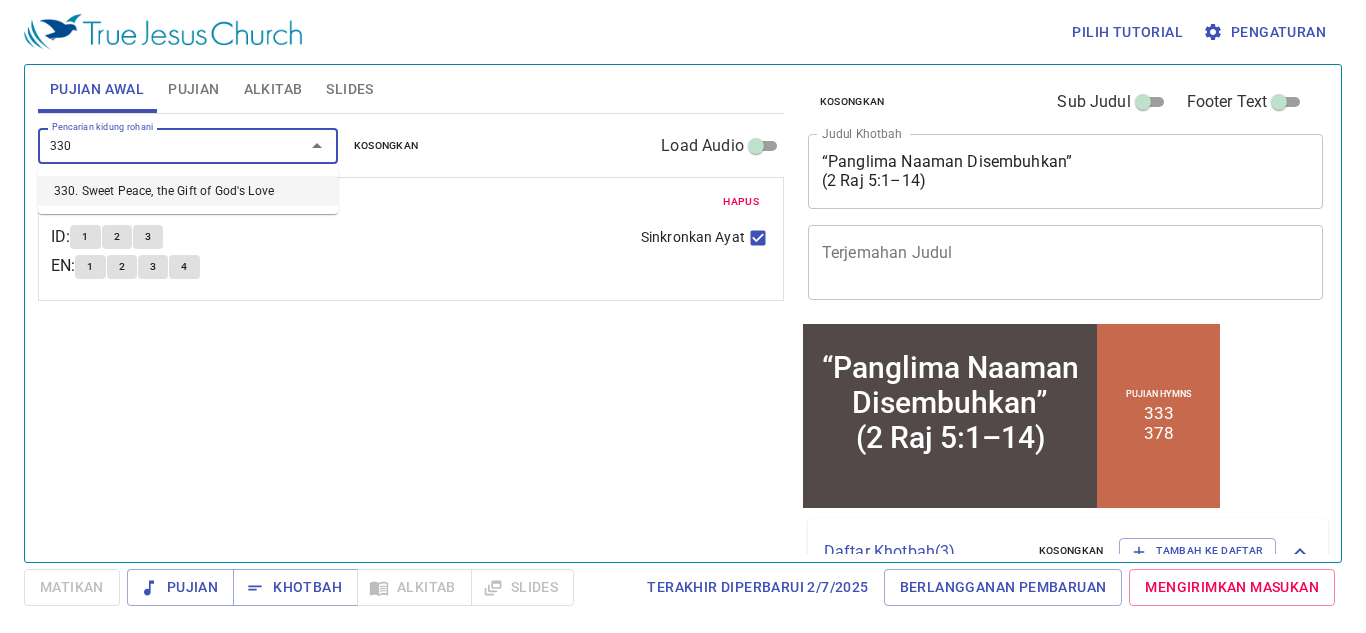 click on "330. Sweet Peace, the Gift of God's Love" at bounding box center [188, 191] 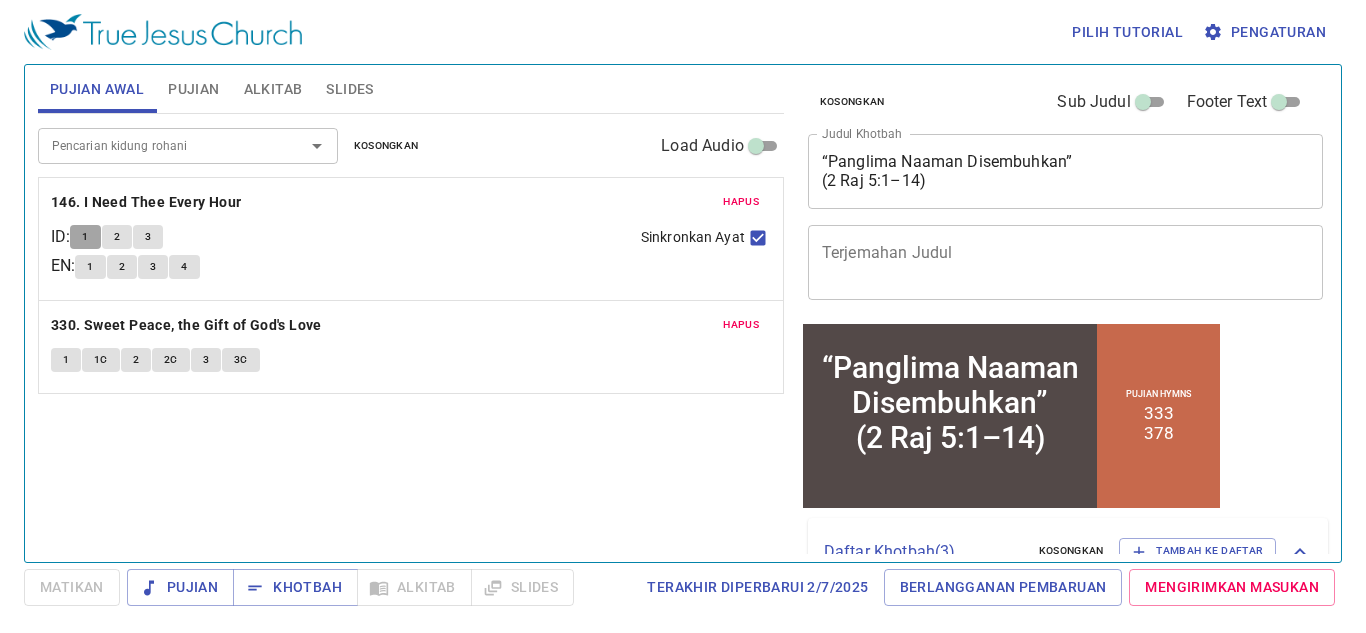 click on "1" at bounding box center [85, 237] 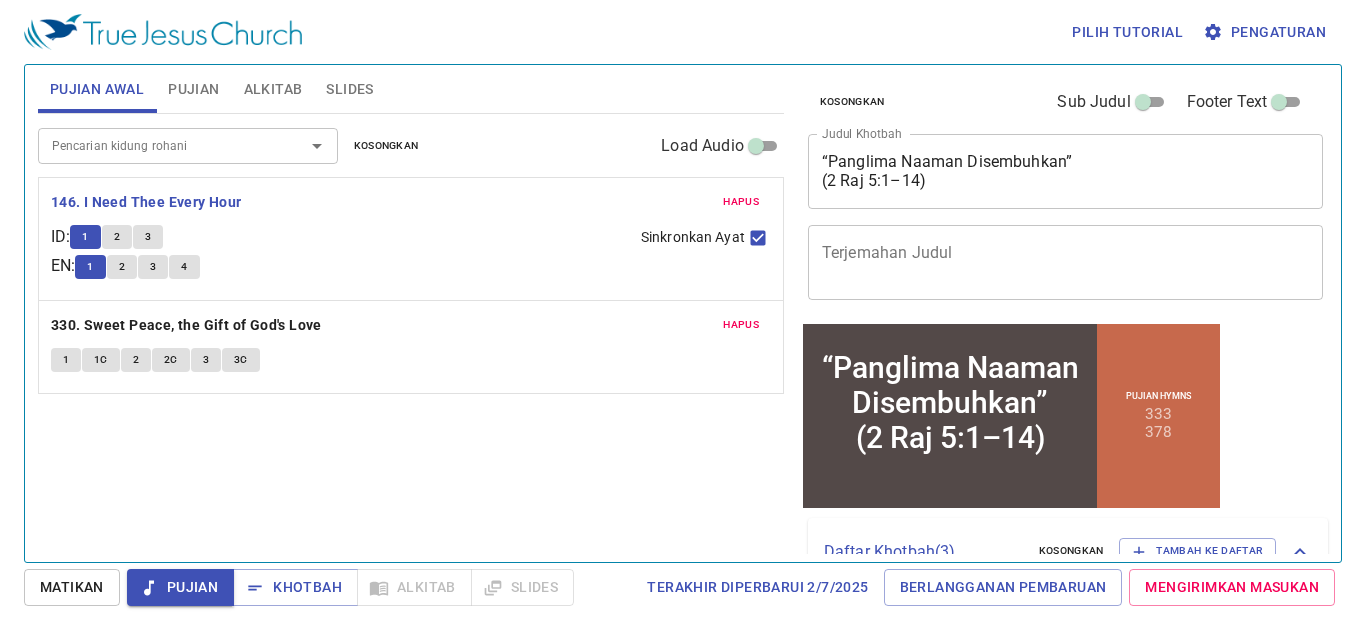 click on "1" at bounding box center (66, 360) 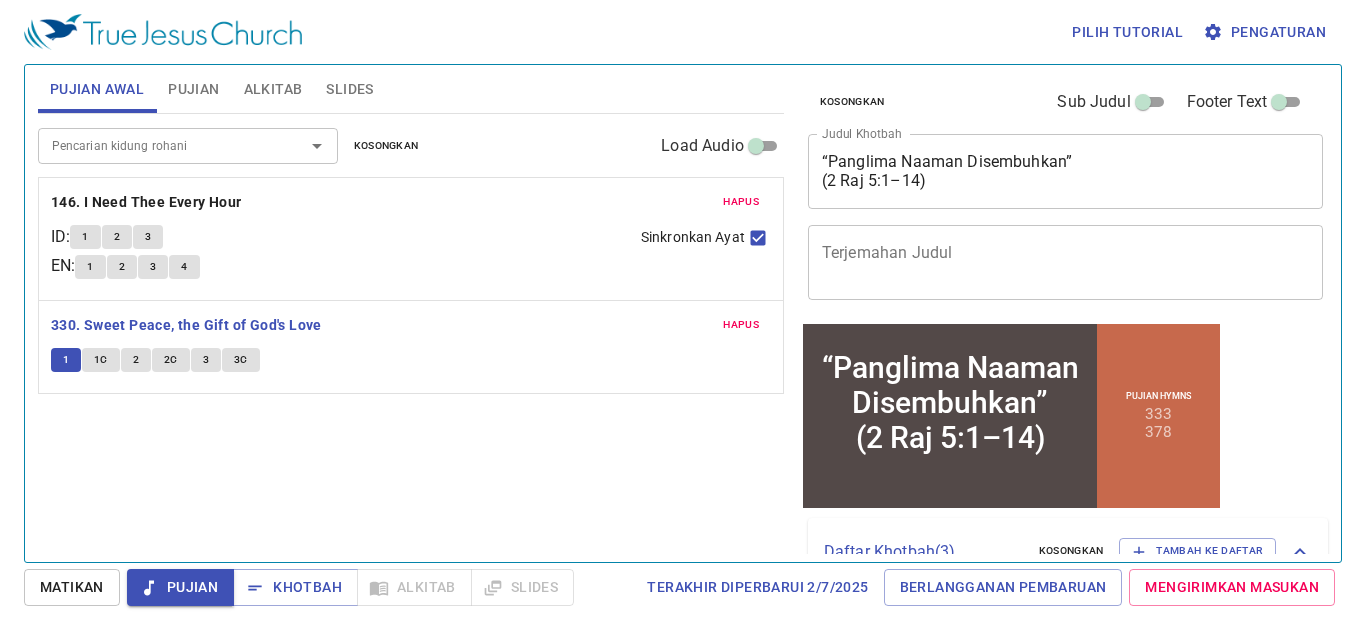click on "Matikan" at bounding box center [72, 587] 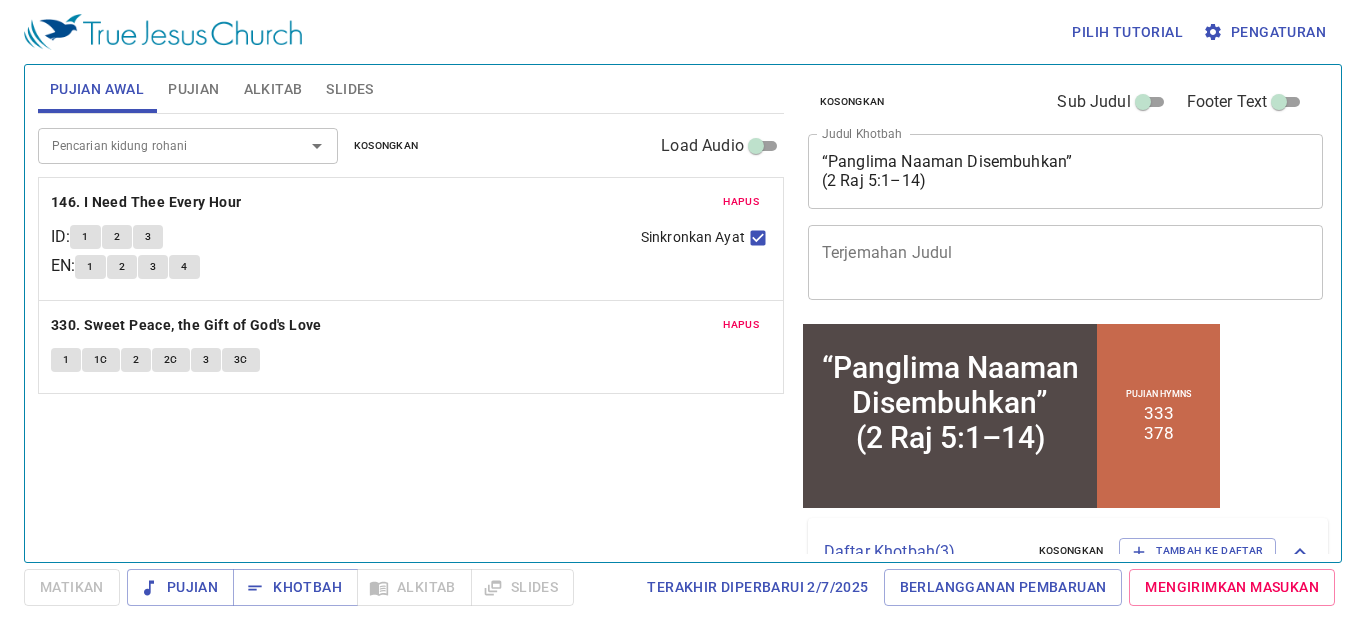 click on "1" at bounding box center (66, 360) 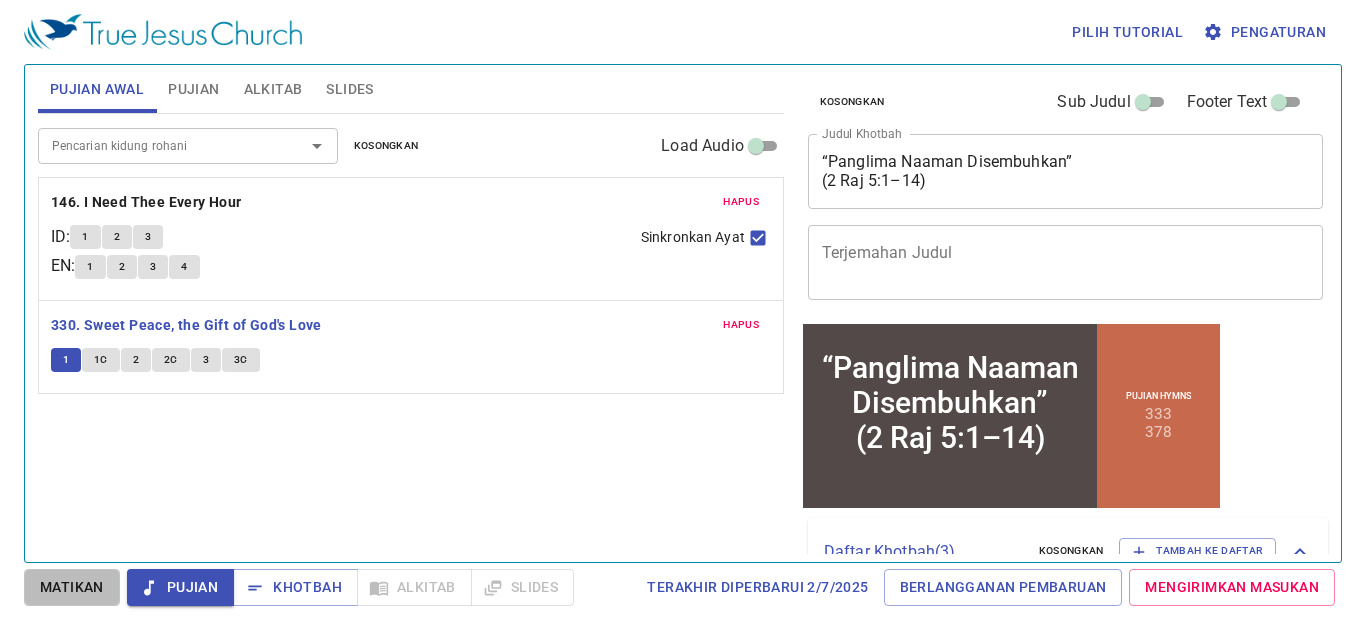 click on "Matikan" at bounding box center (72, 587) 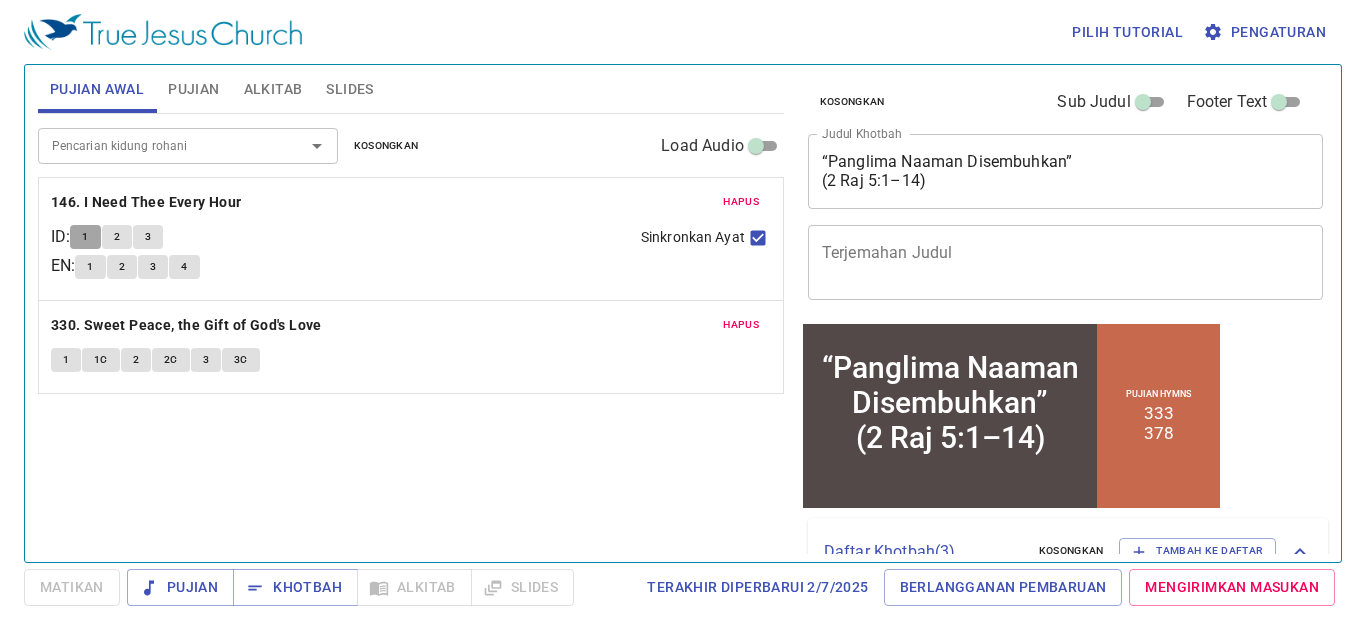 click on "1" at bounding box center [85, 237] 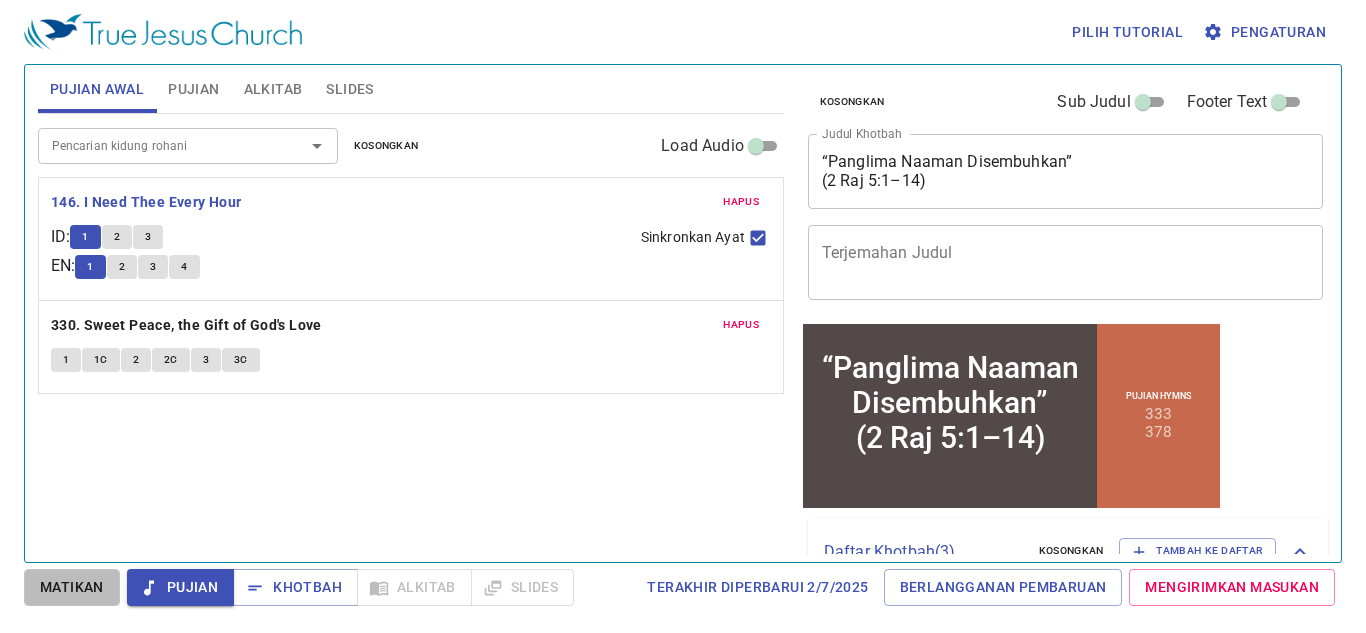 click on "Matikan" at bounding box center (72, 587) 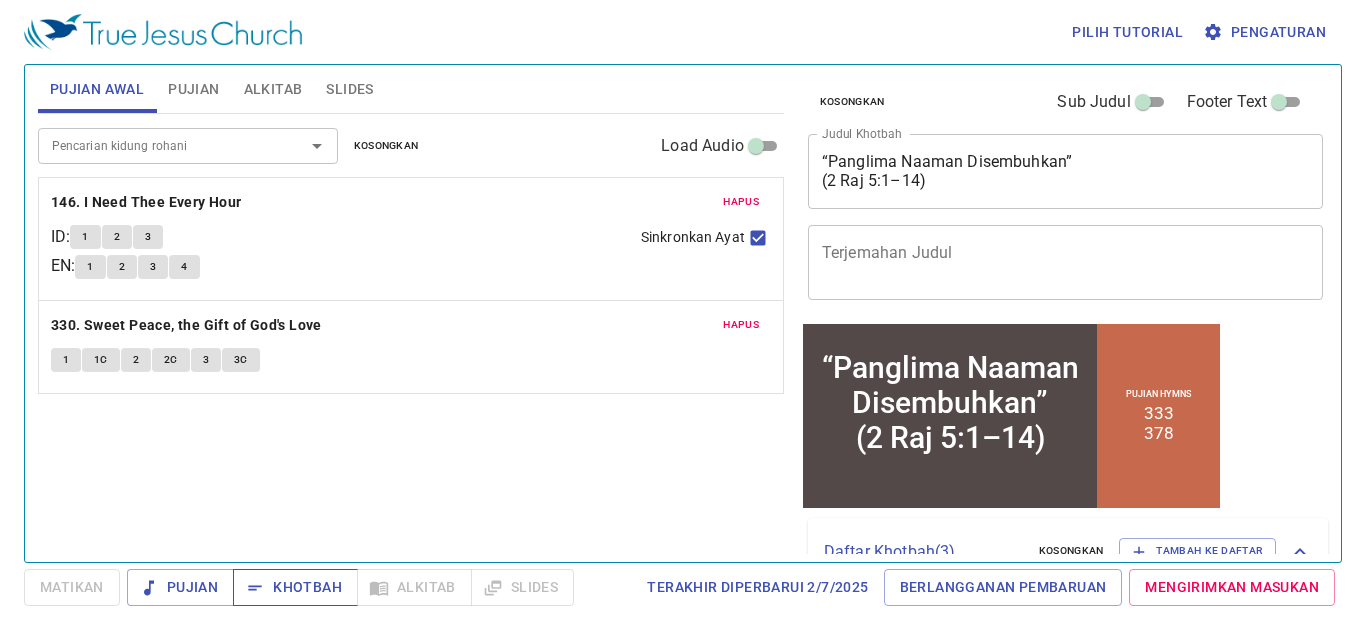 click on "Khotbah" at bounding box center (295, 587) 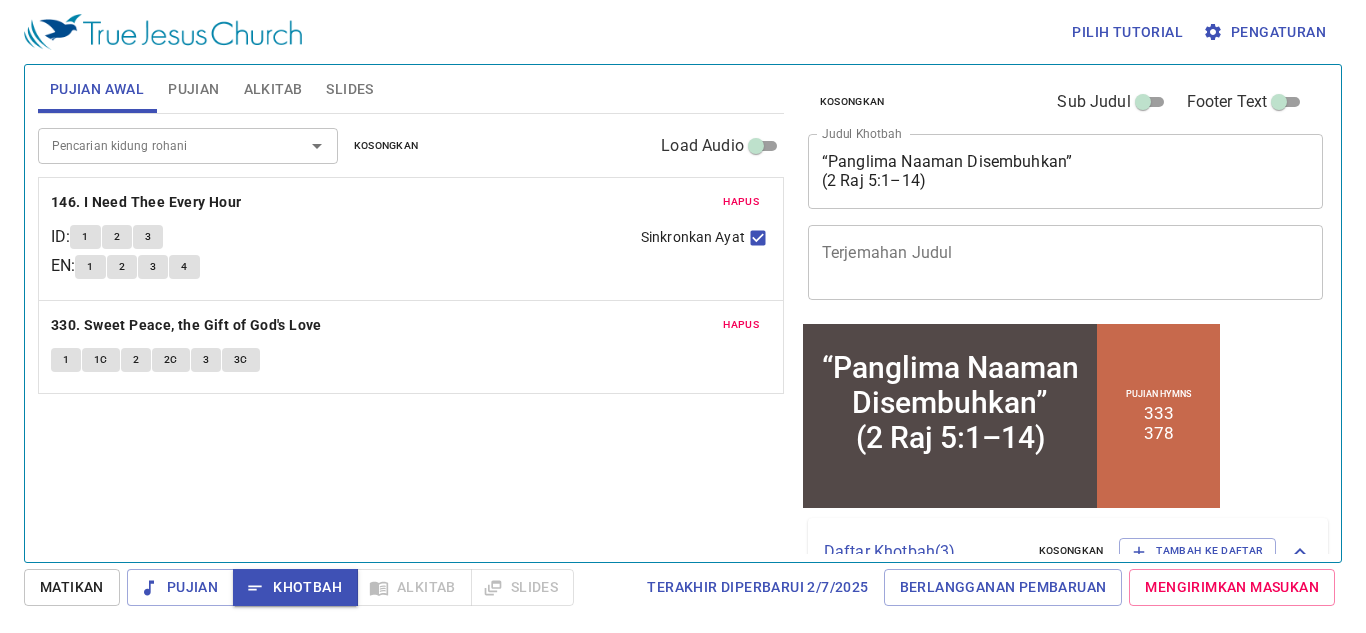 click on "Matikan" at bounding box center [72, 587] 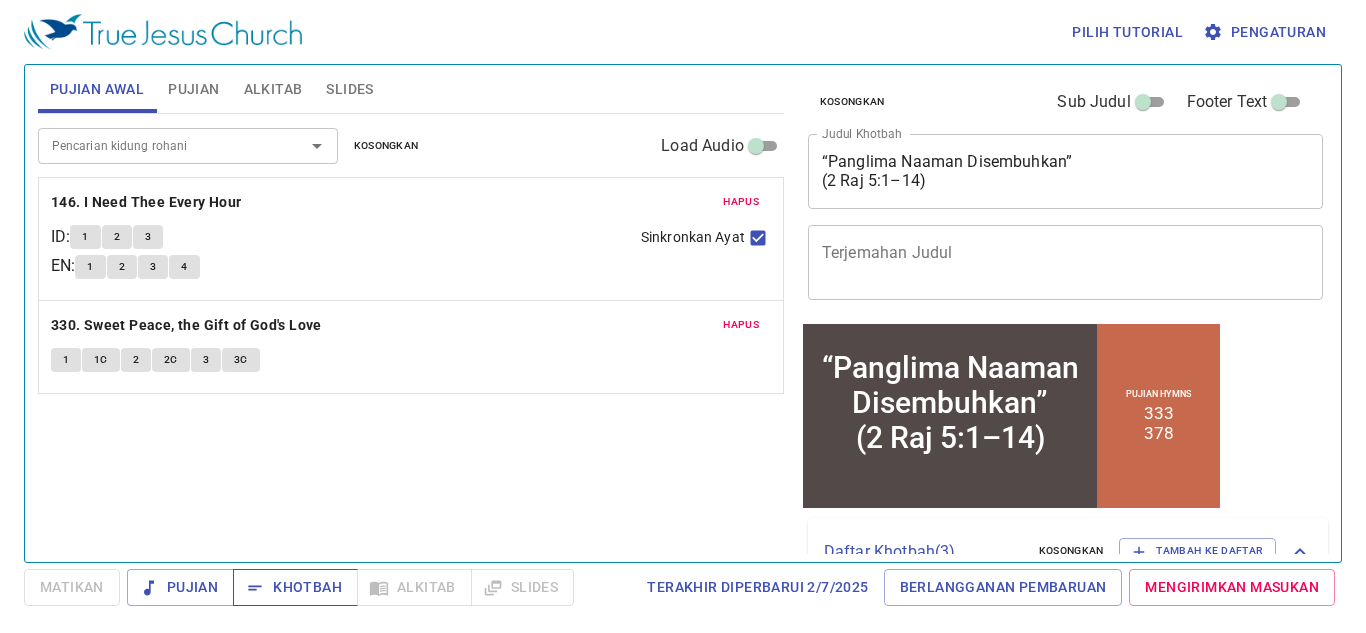 click on "Khotbah" at bounding box center (295, 587) 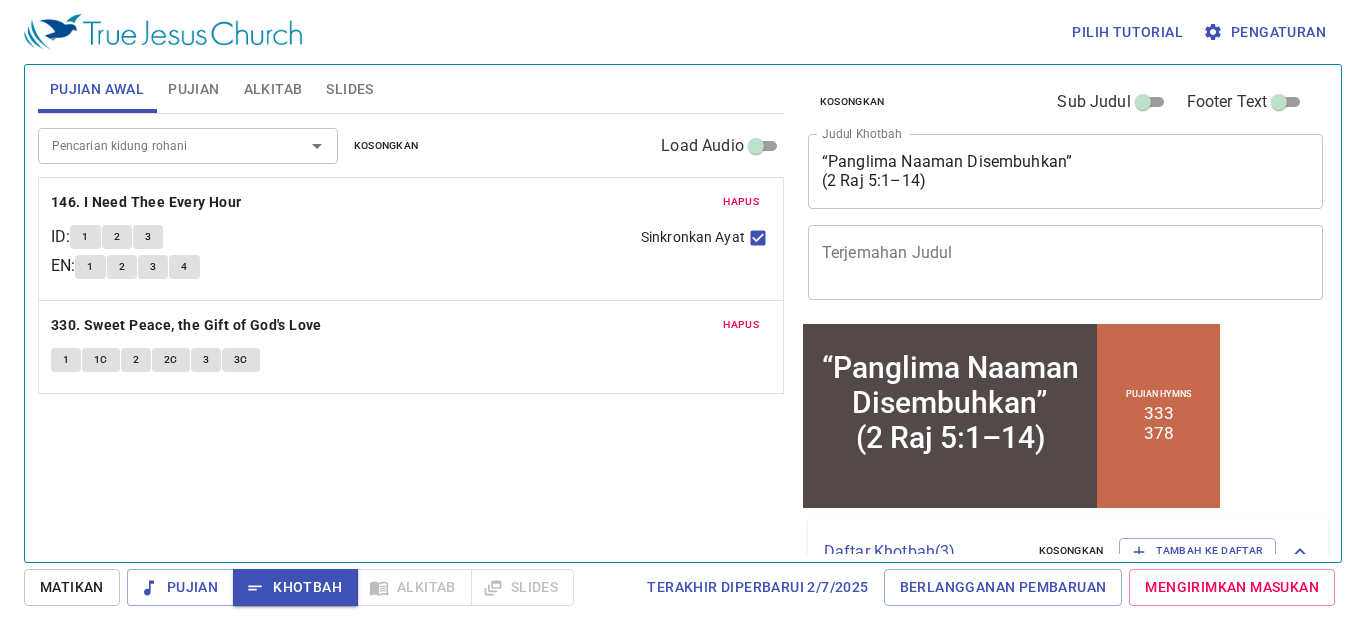 click on "1" at bounding box center [85, 237] 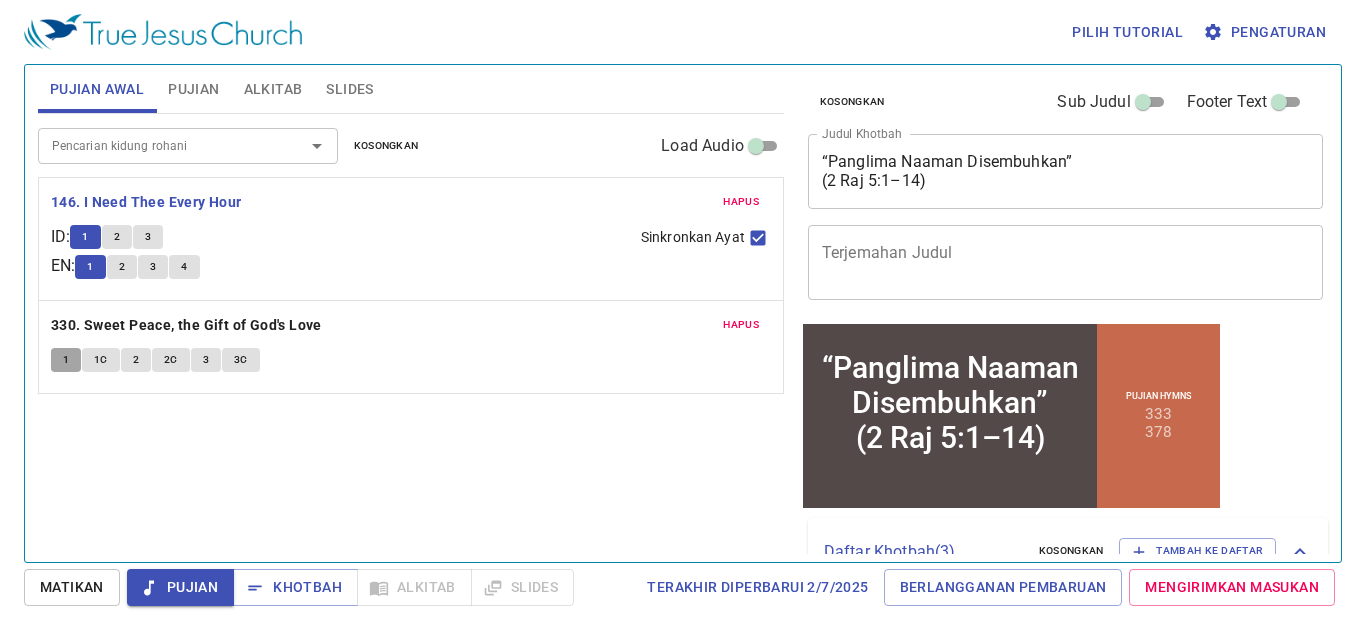 click on "1" at bounding box center (66, 360) 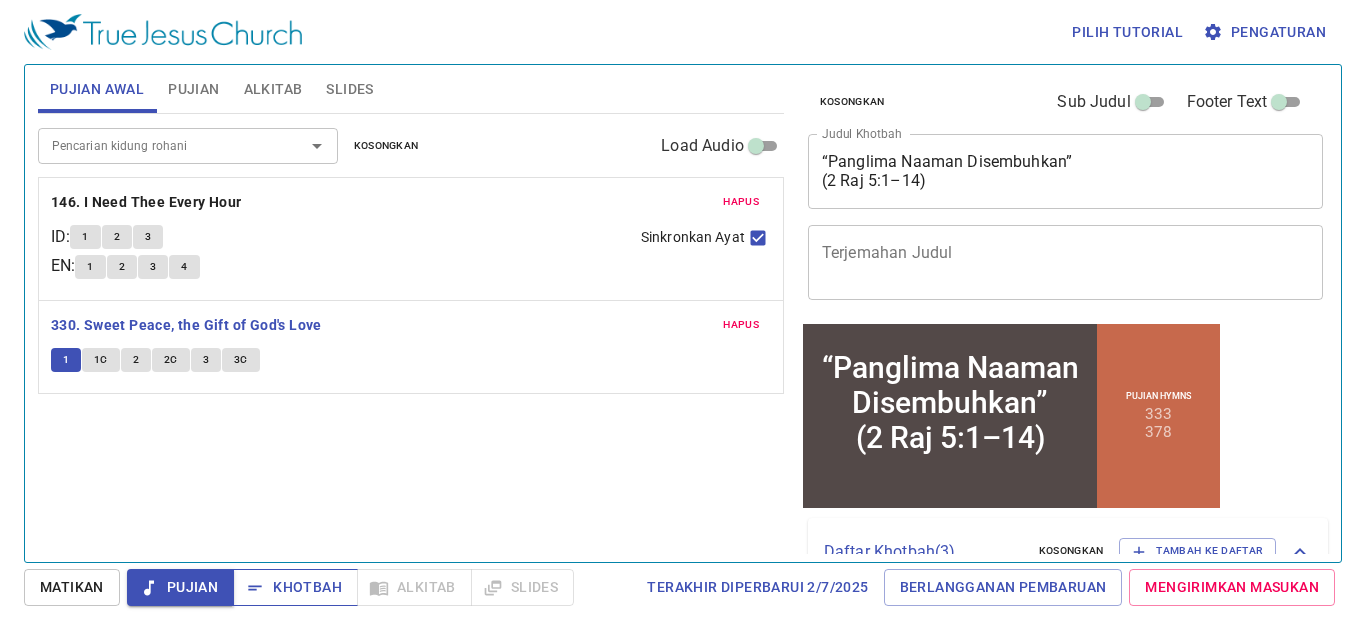 click on "Khotbah" at bounding box center [295, 587] 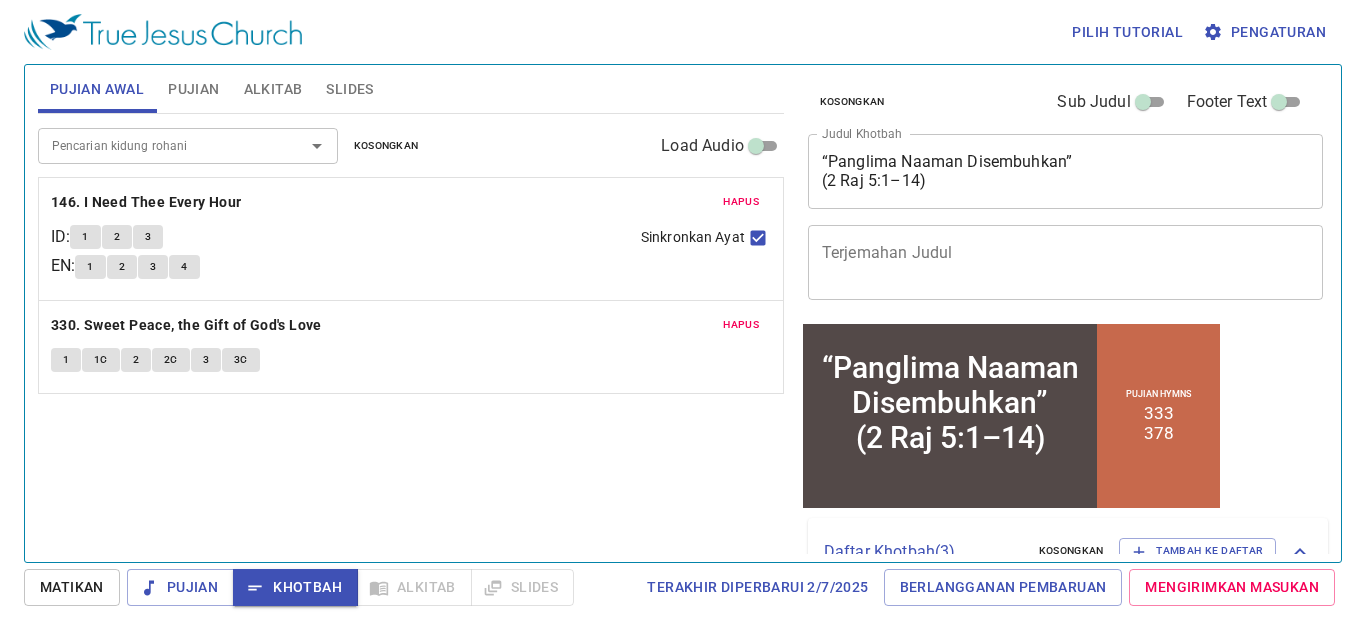 click on "Slides" at bounding box center [349, 89] 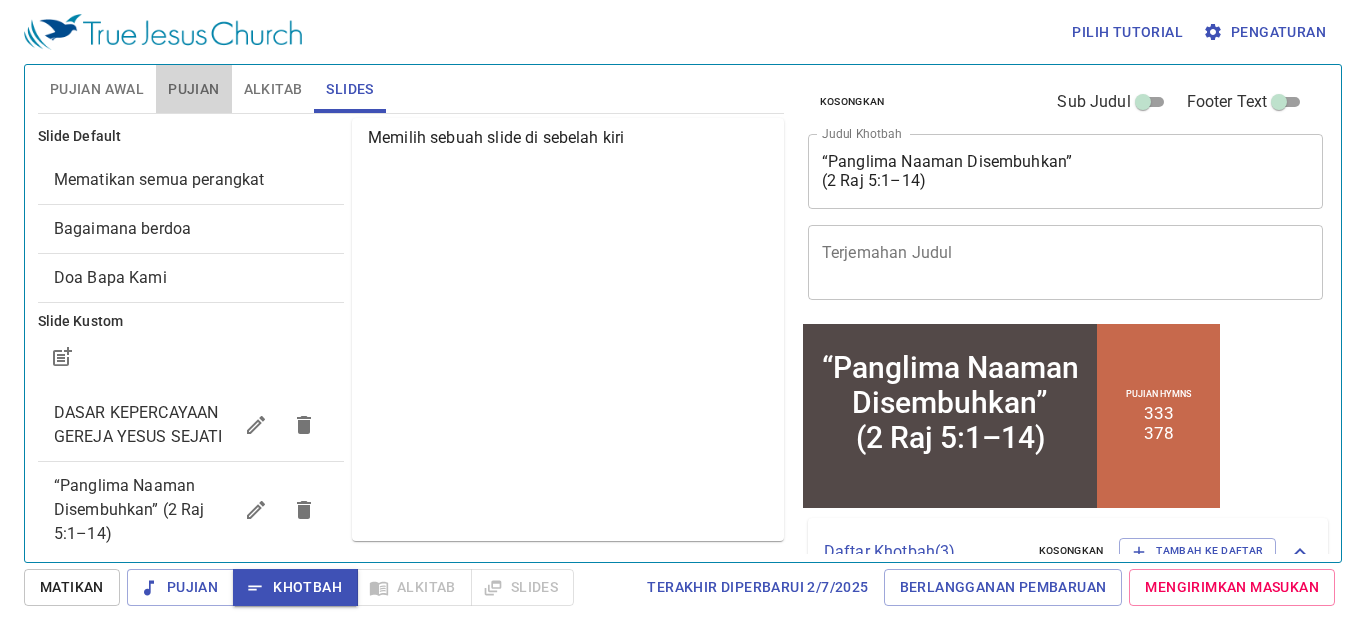 click on "Pujian" at bounding box center [193, 89] 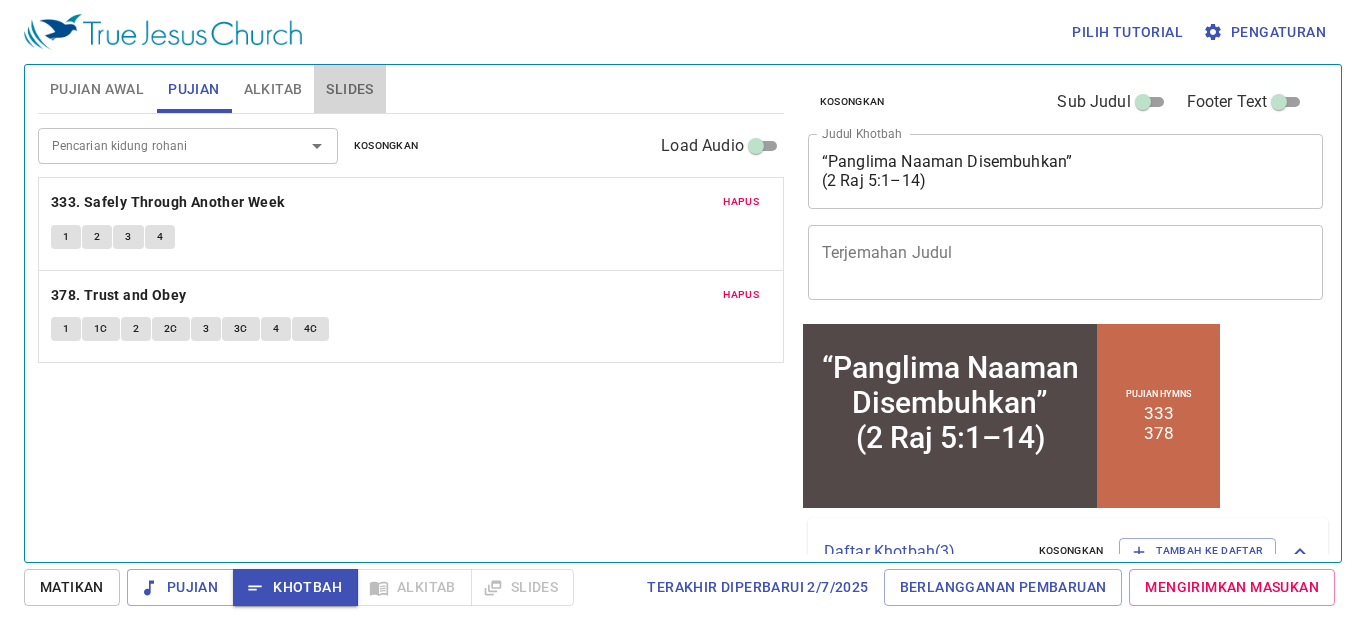 click on "Slides" at bounding box center (349, 89) 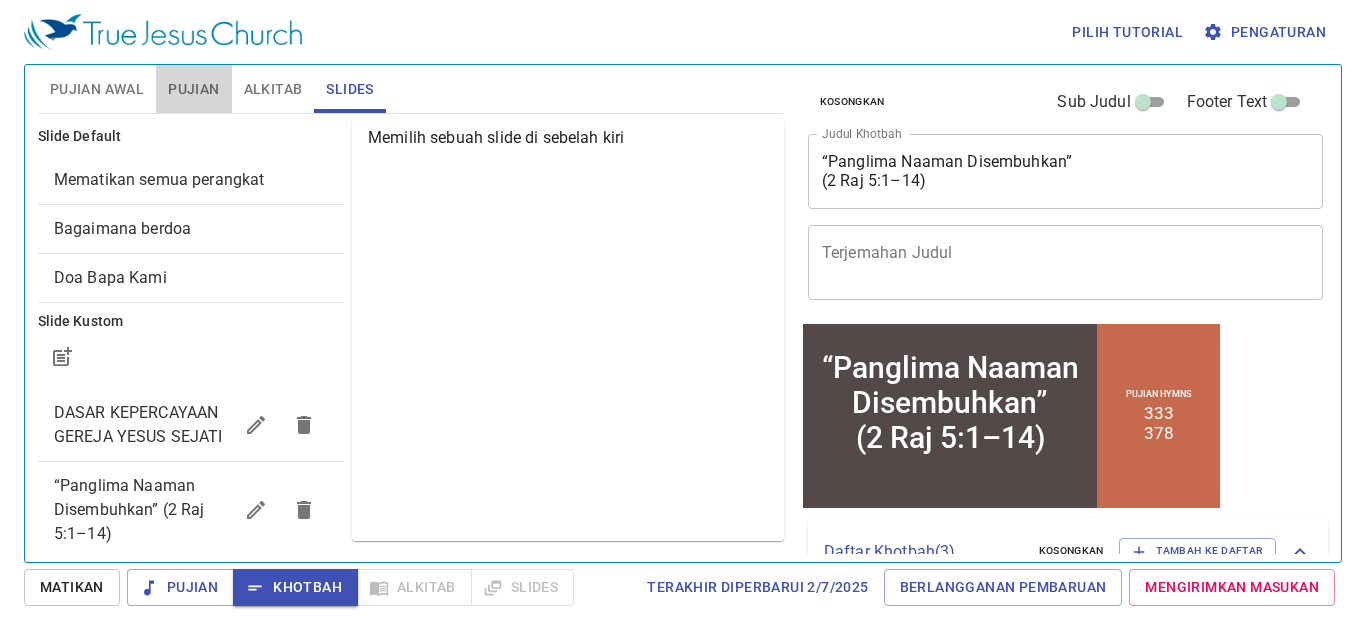 click on "Pujian" at bounding box center (193, 89) 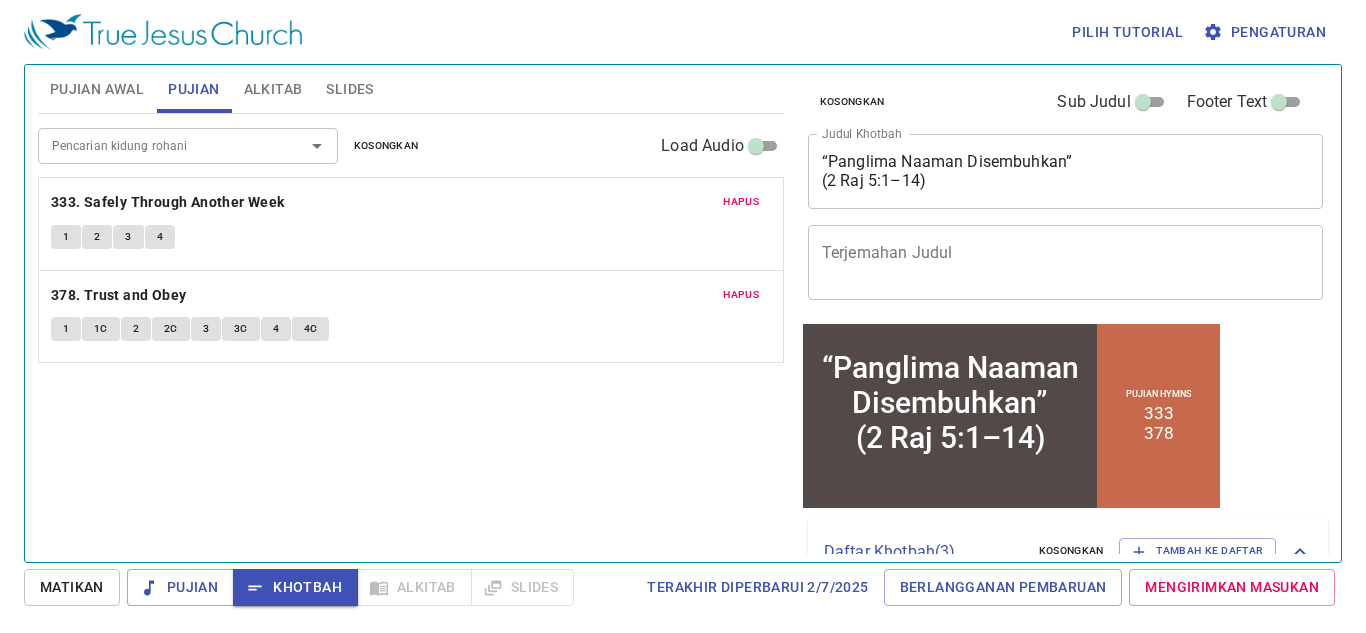 click on "Pujian Awal" at bounding box center [97, 89] 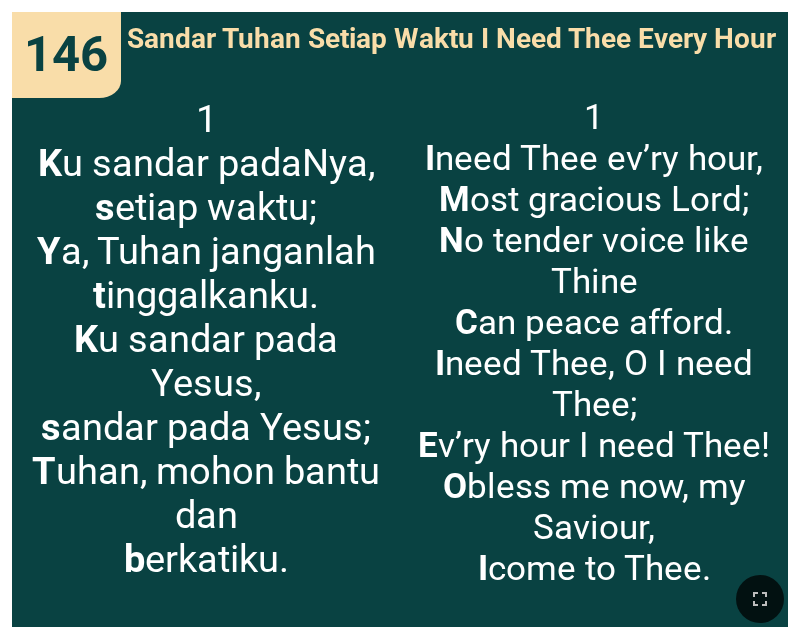 scroll, scrollTop: 0, scrollLeft: 0, axis: both 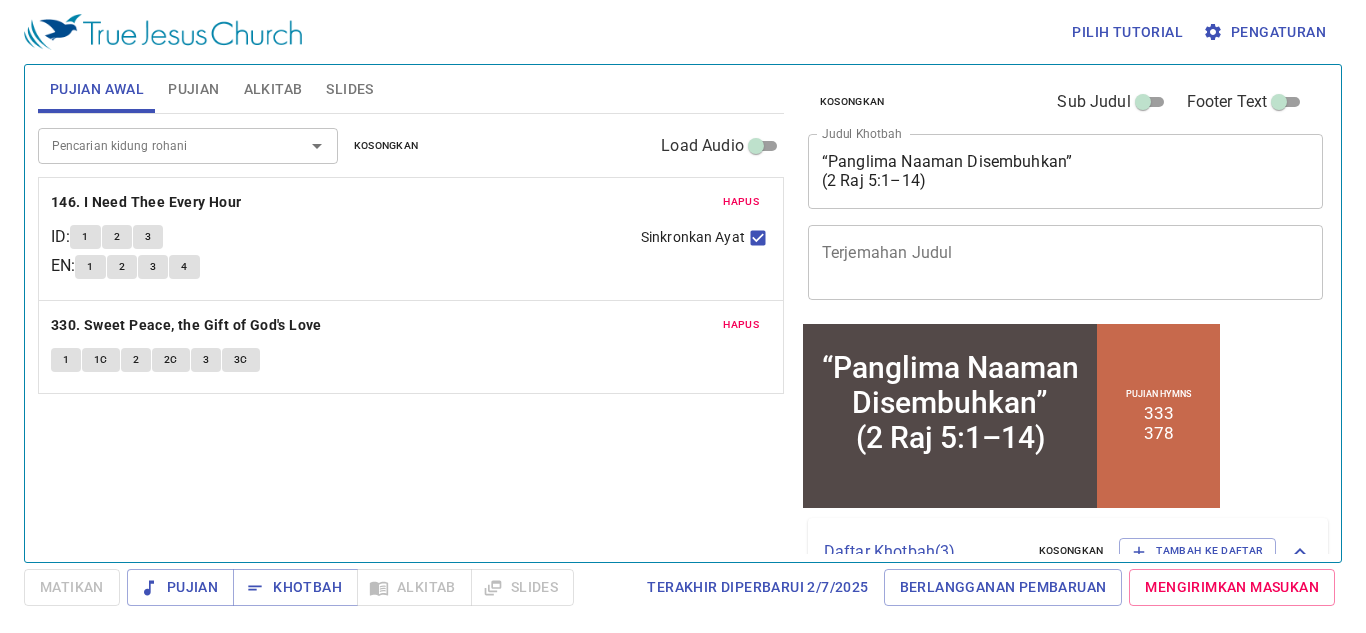 click on "Hapus 330. Sweet Peace, the Gift of God's Love   1 1c 2 2c 3 3c" at bounding box center (411, 347) 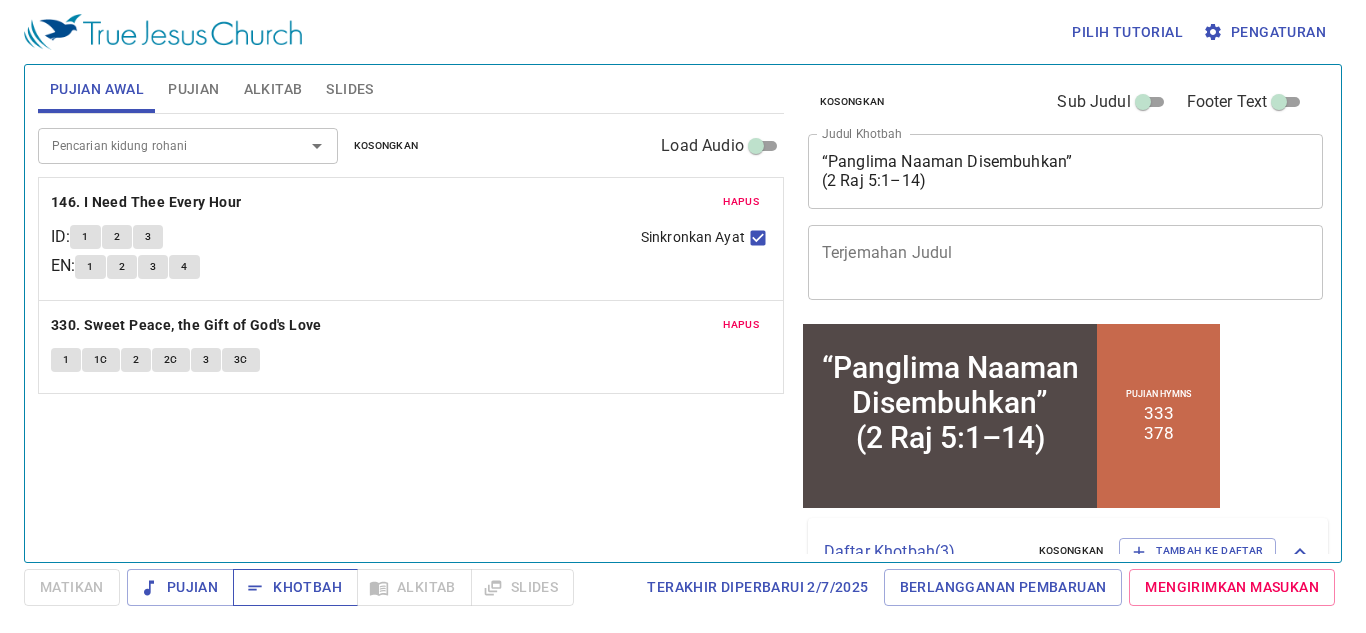 click on "Khotbah" at bounding box center (295, 587) 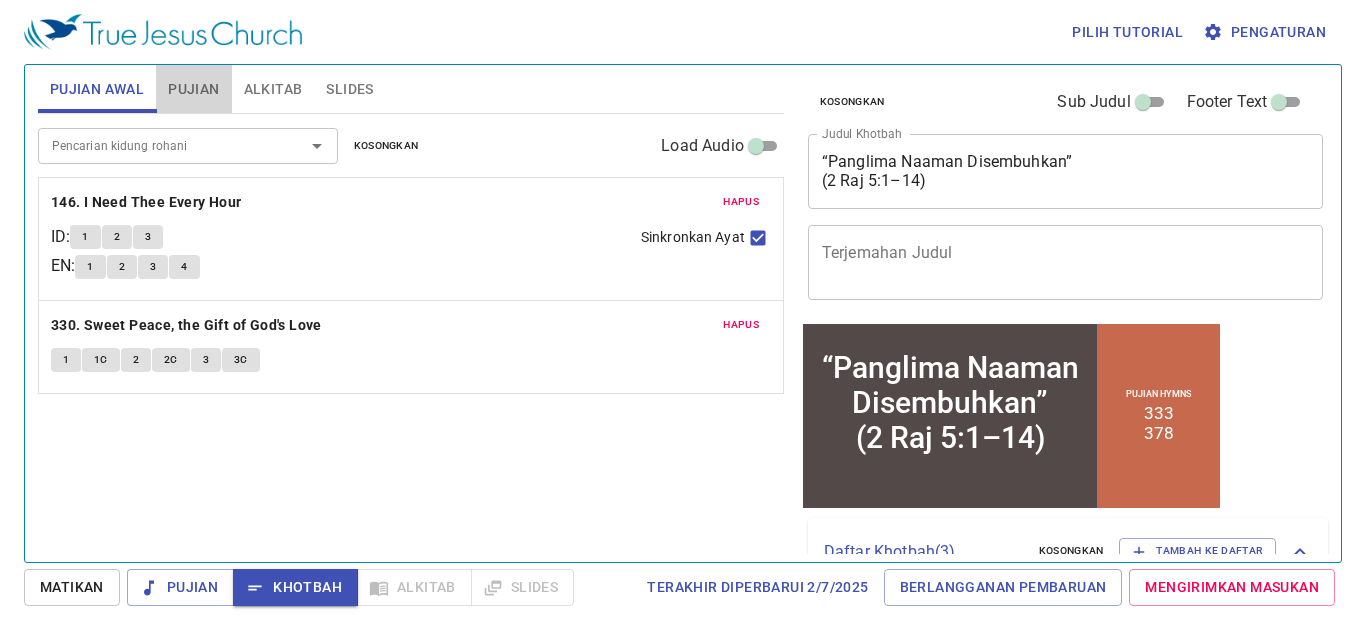 click on "Pujian" at bounding box center (193, 89) 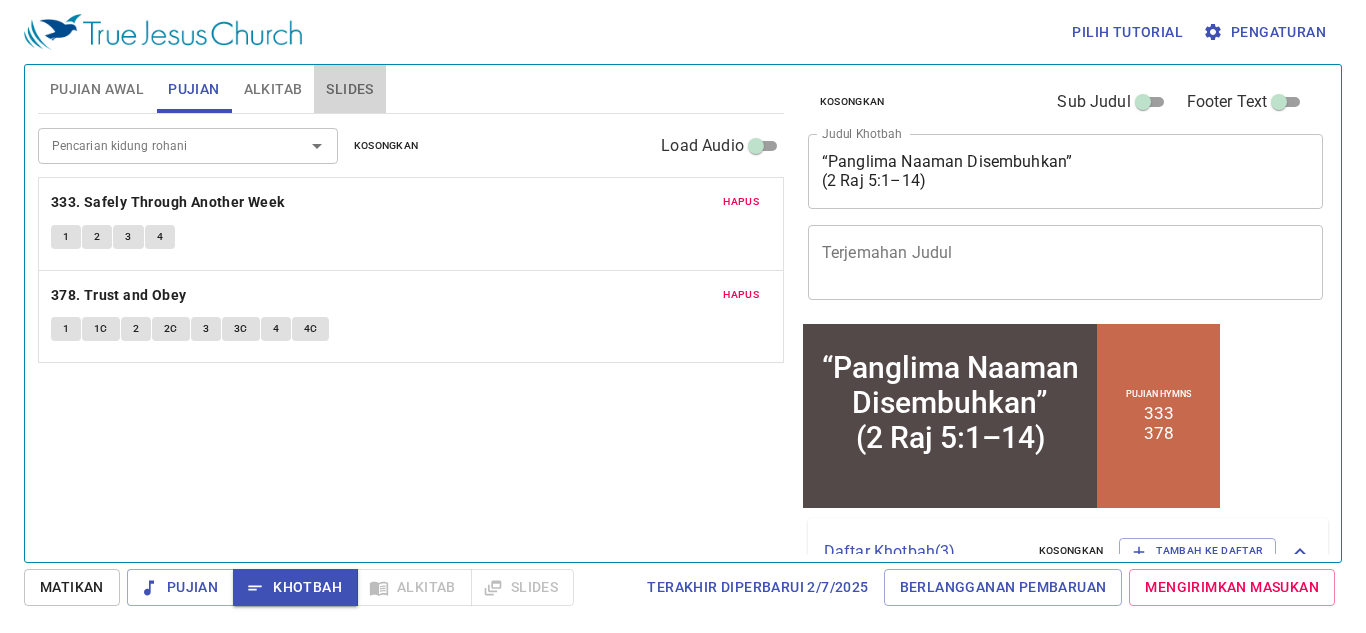 click on "Slides" at bounding box center (349, 89) 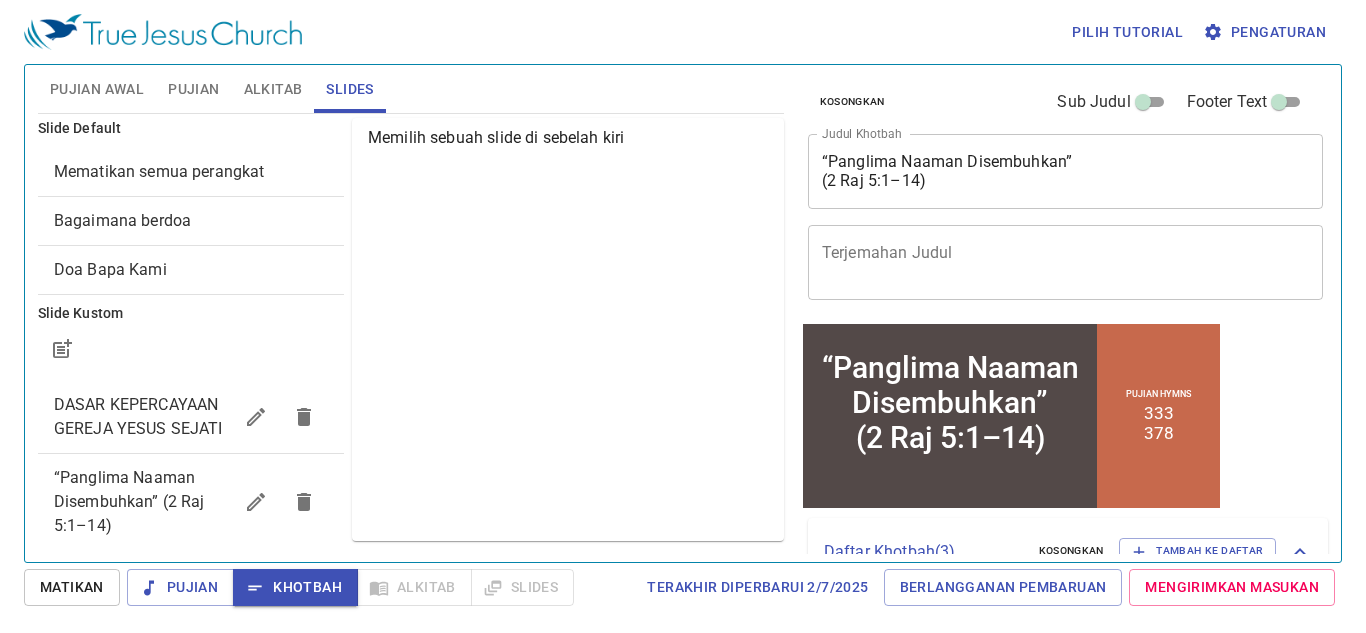 scroll, scrollTop: 10, scrollLeft: 0, axis: vertical 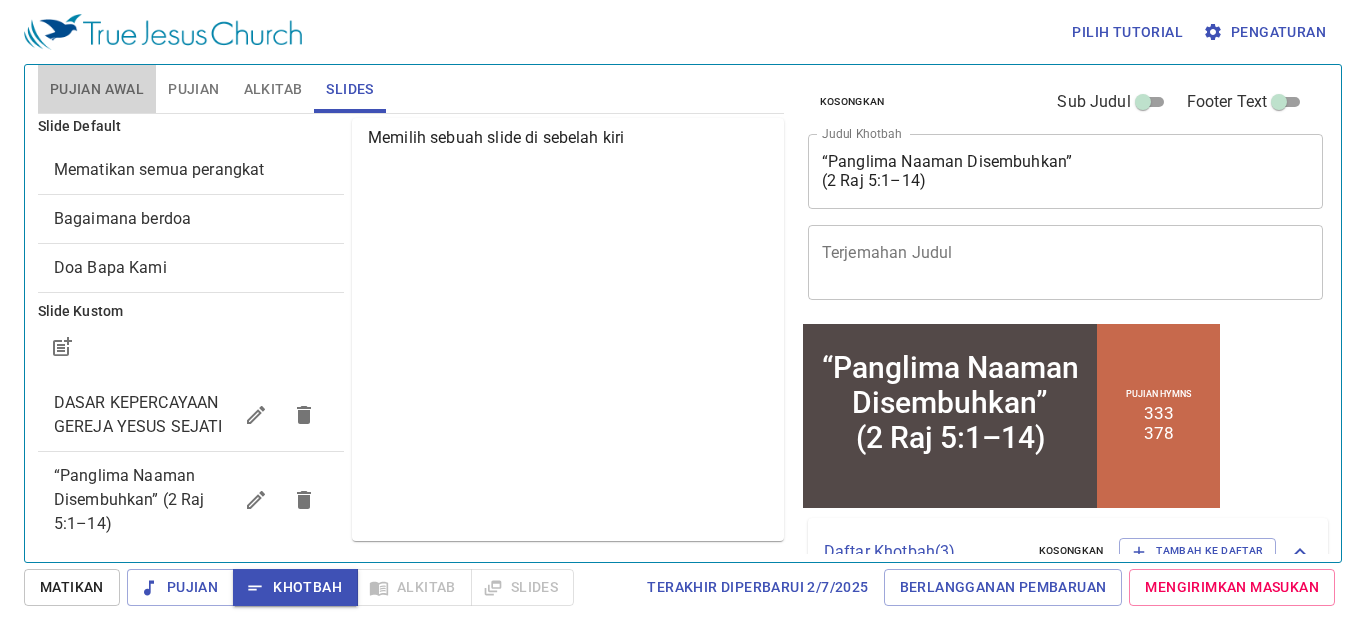 click on "Pujian Awal" at bounding box center [97, 89] 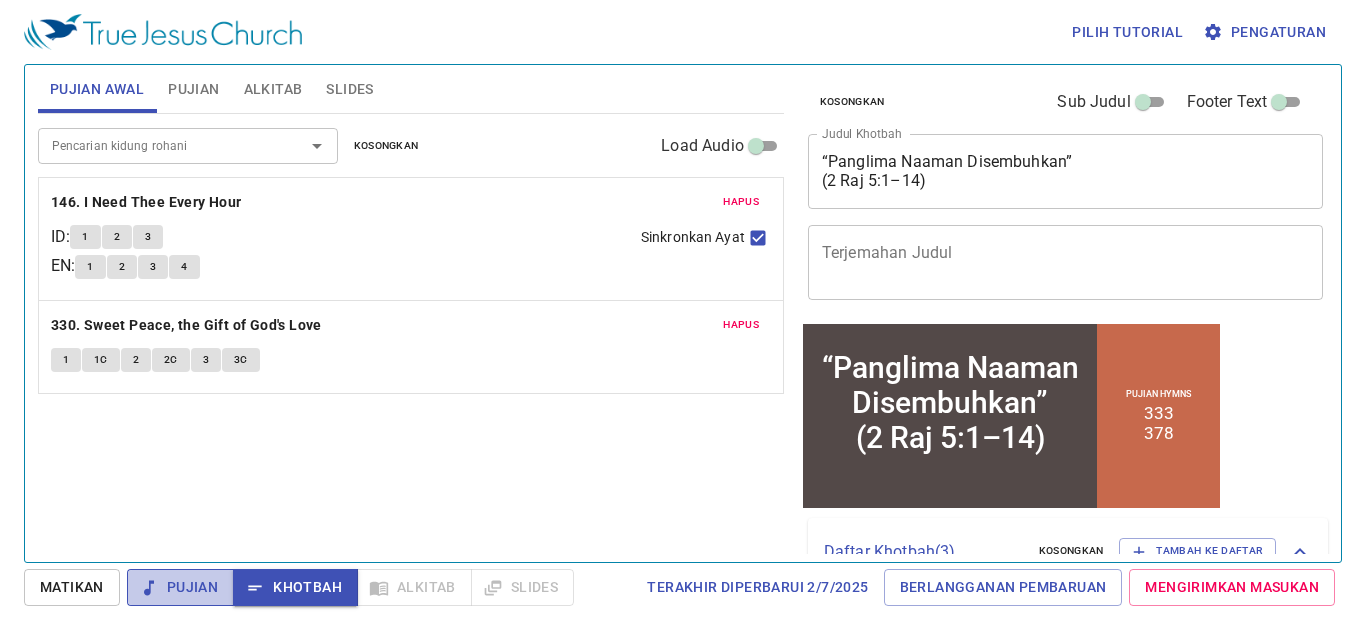 click on "Pujian" at bounding box center [180, 587] 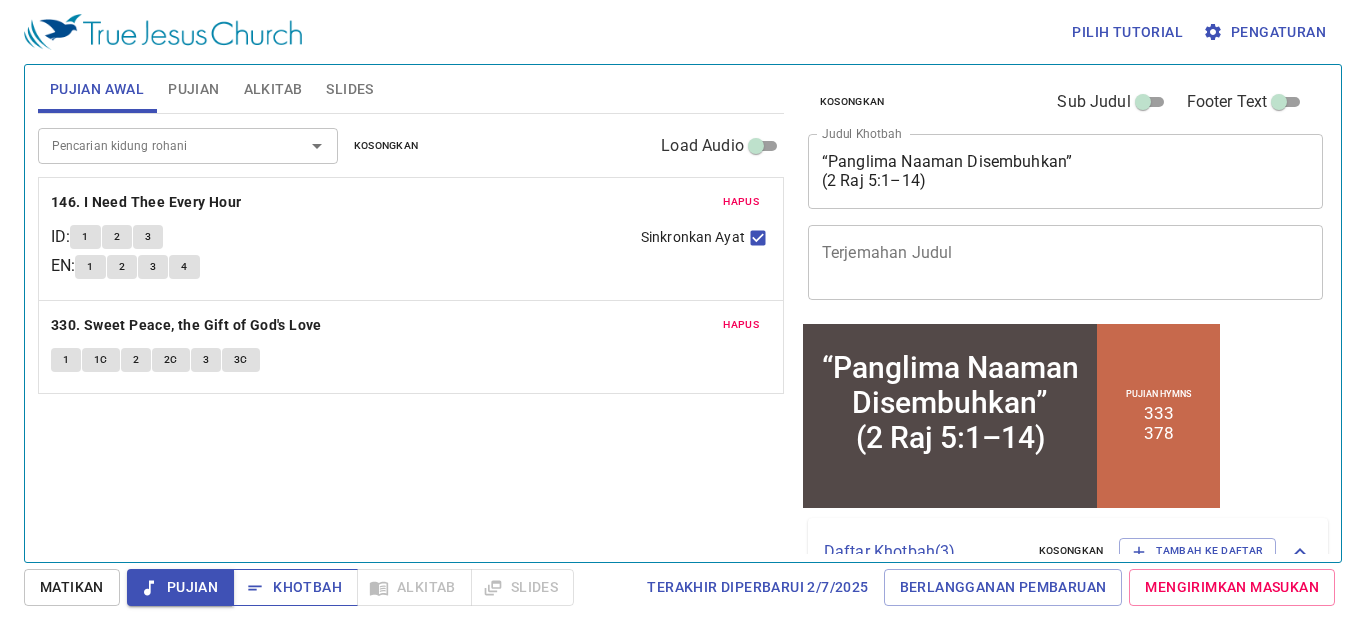 click on "Khotbah" at bounding box center (295, 587) 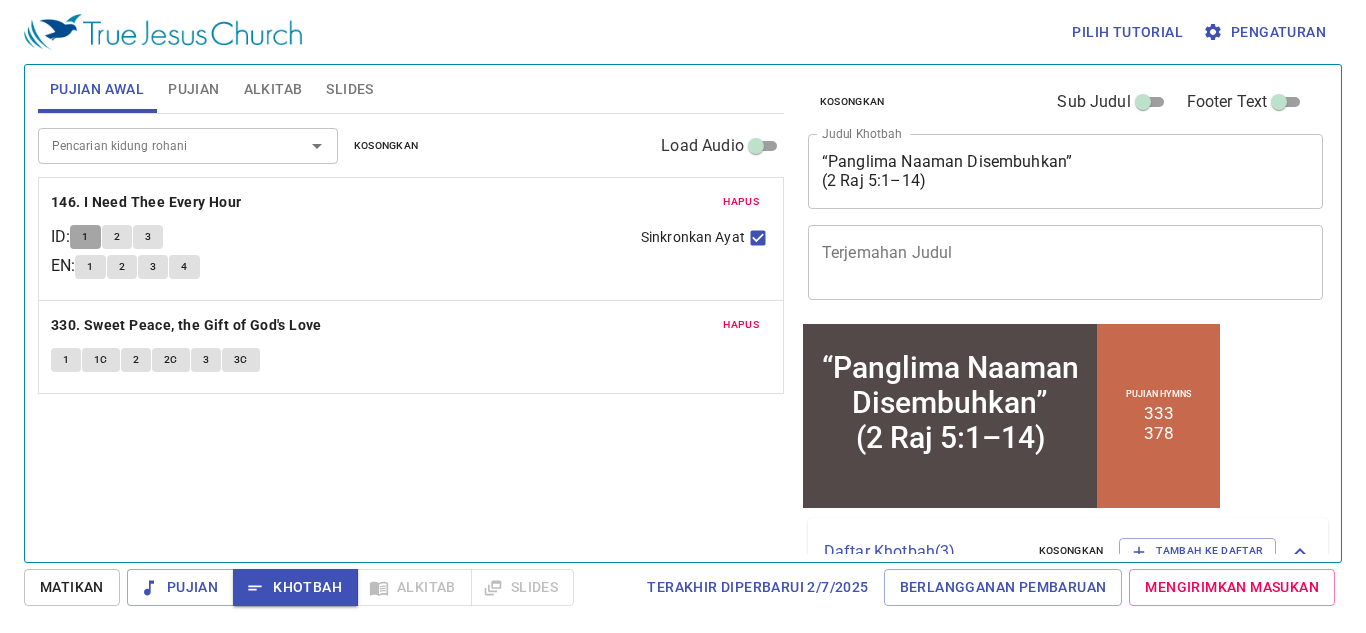 click on "1" at bounding box center (85, 237) 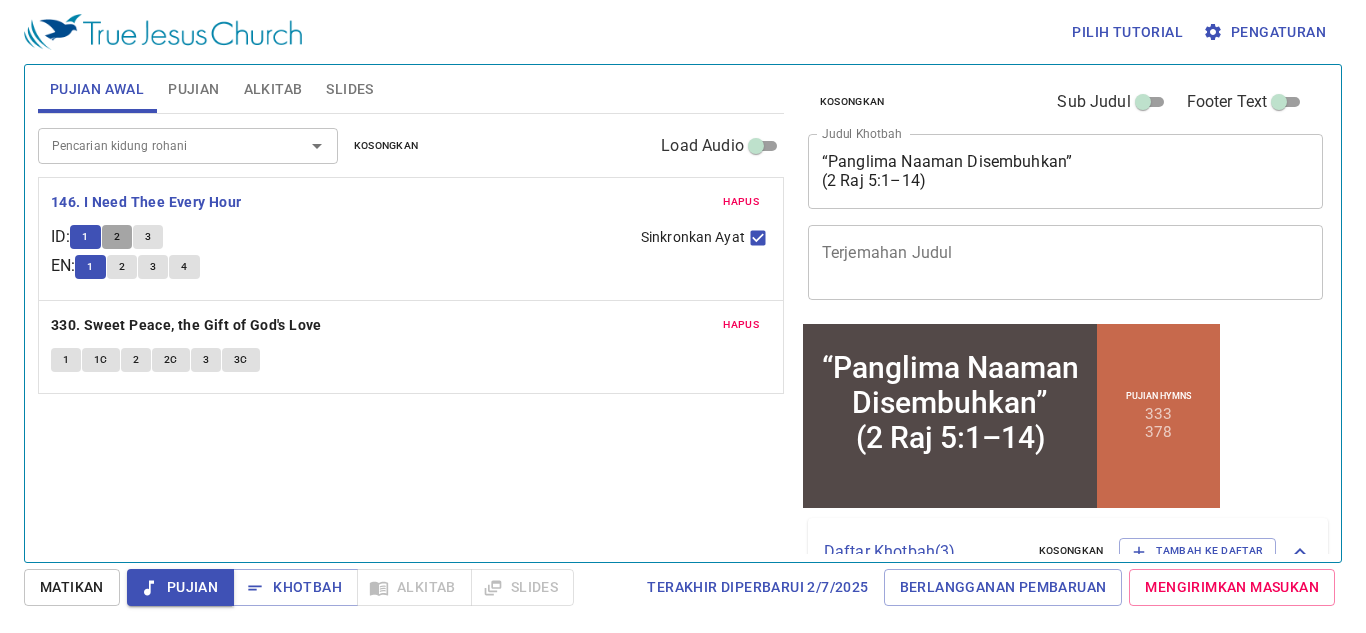 click on "2" at bounding box center [117, 237] 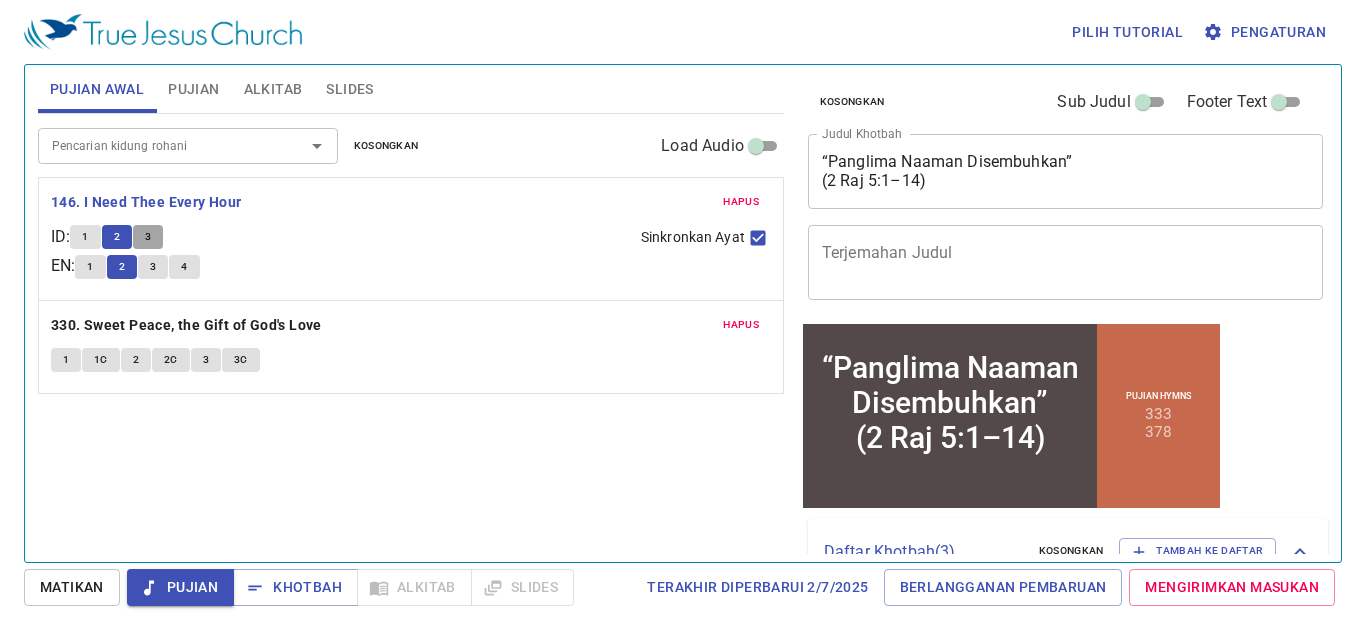 click on "3" at bounding box center (148, 237) 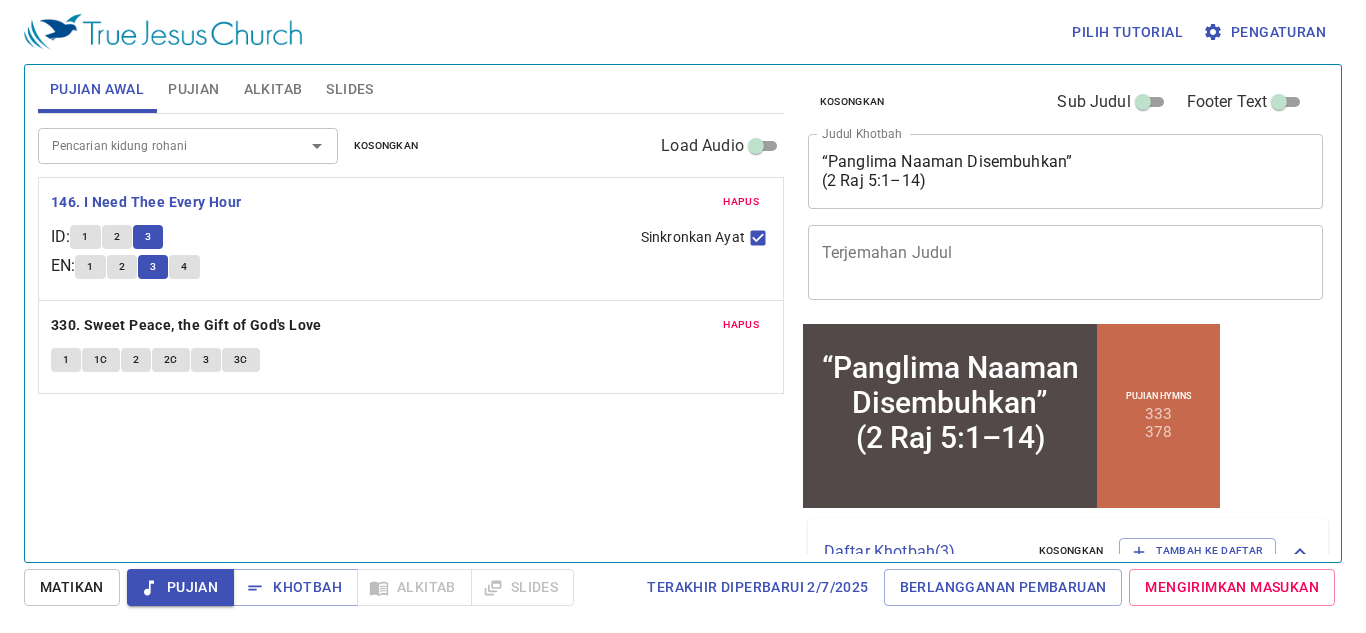 click on "1" at bounding box center (66, 360) 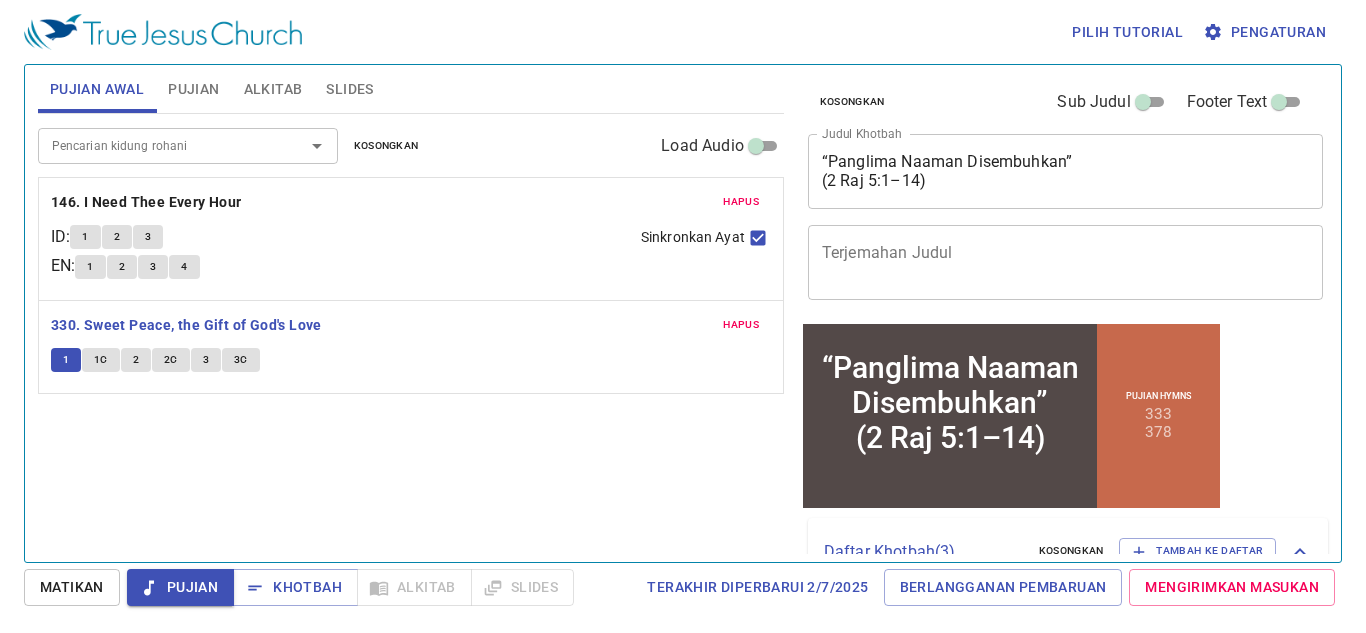 click on "Slides" at bounding box center [349, 89] 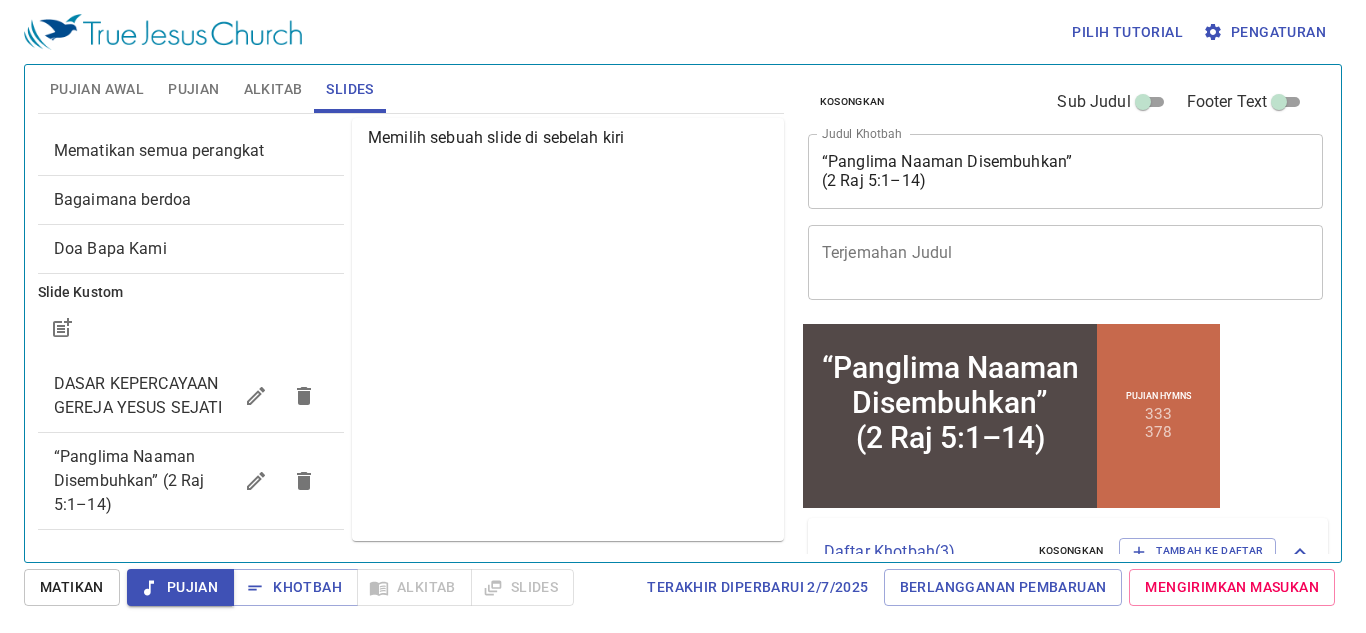 scroll, scrollTop: 34, scrollLeft: 0, axis: vertical 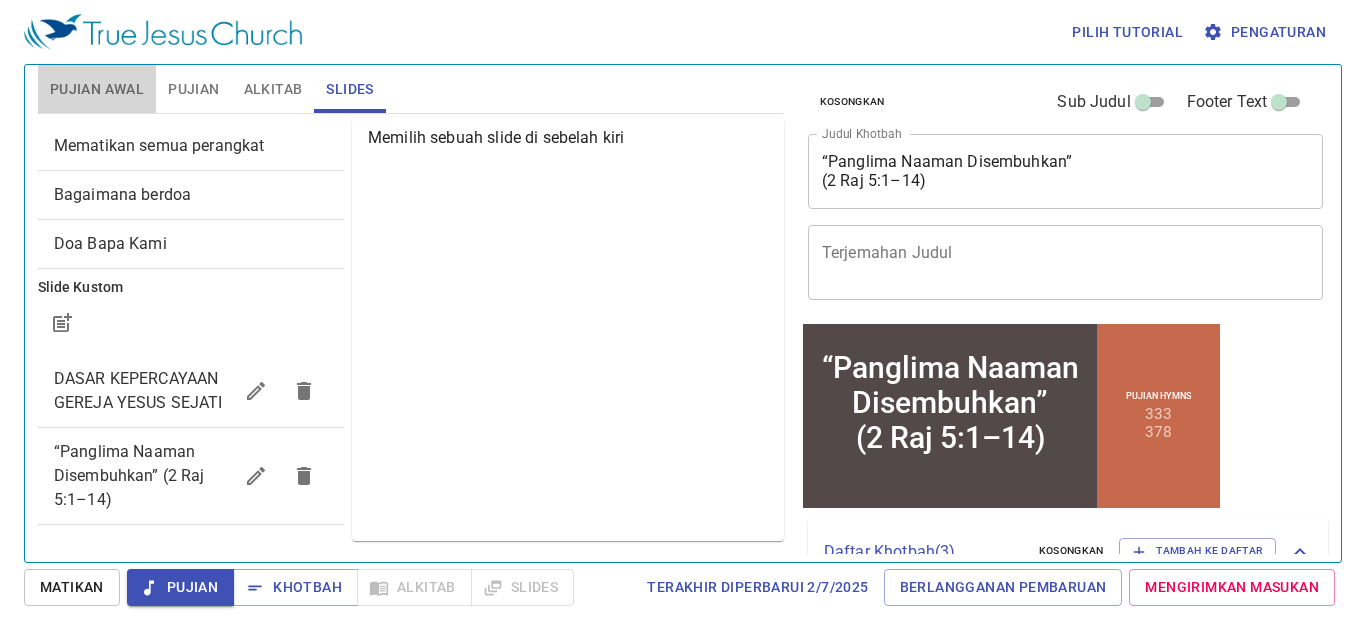 click on "Pujian Awal" at bounding box center (97, 89) 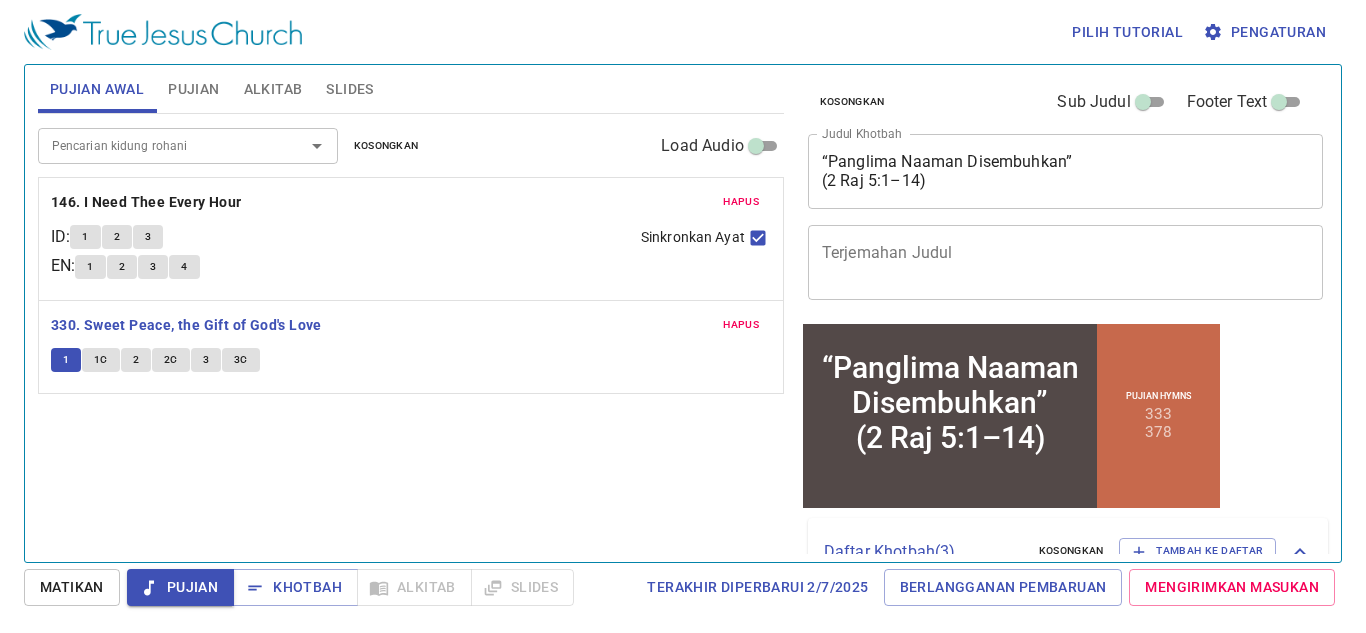 click on "1c" at bounding box center (101, 360) 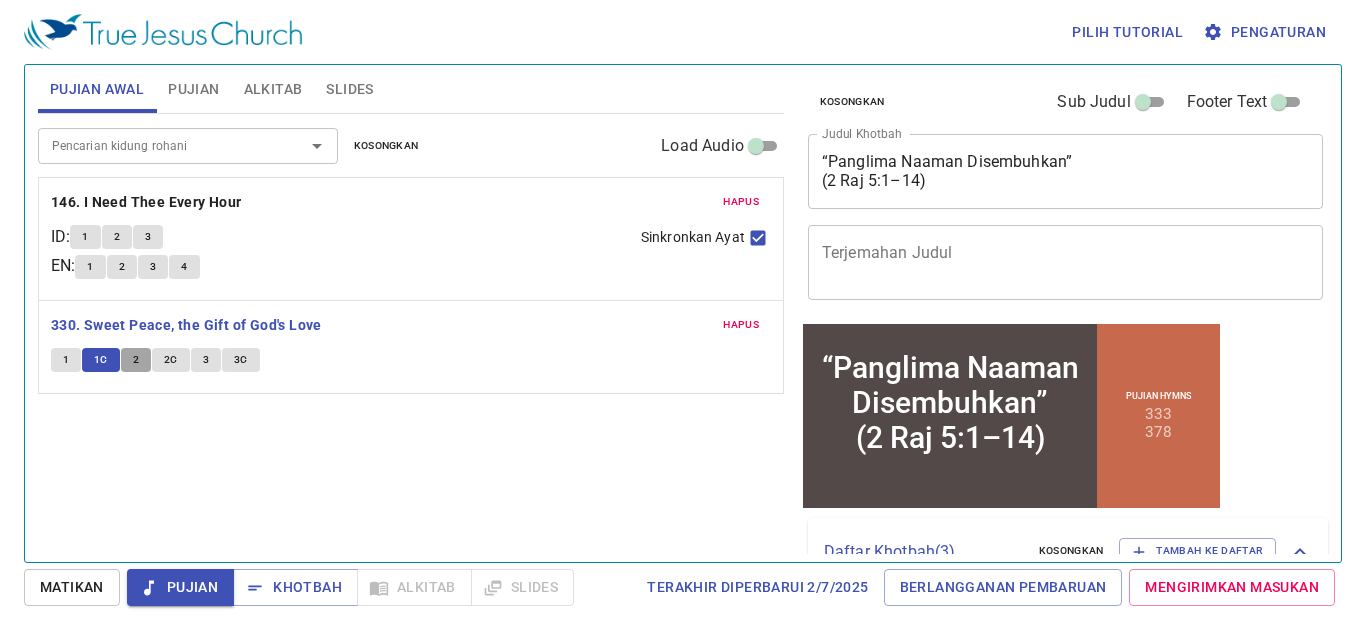 click on "2" at bounding box center (136, 360) 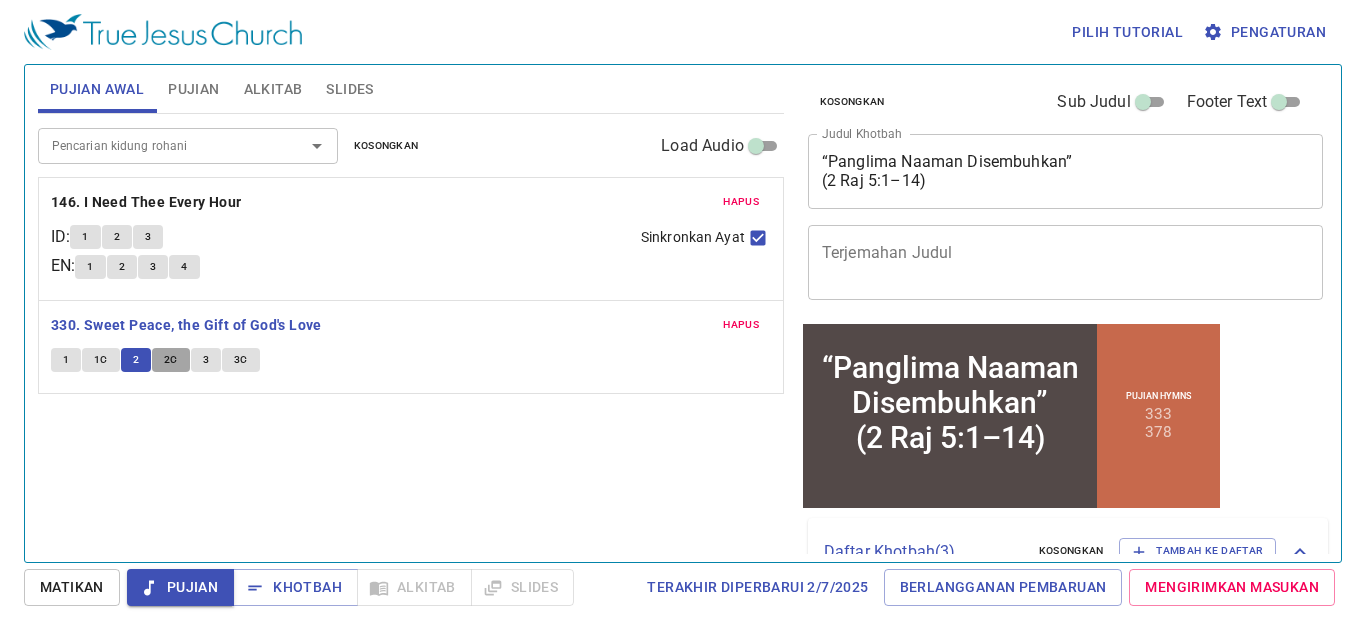 click on "2c" at bounding box center [171, 360] 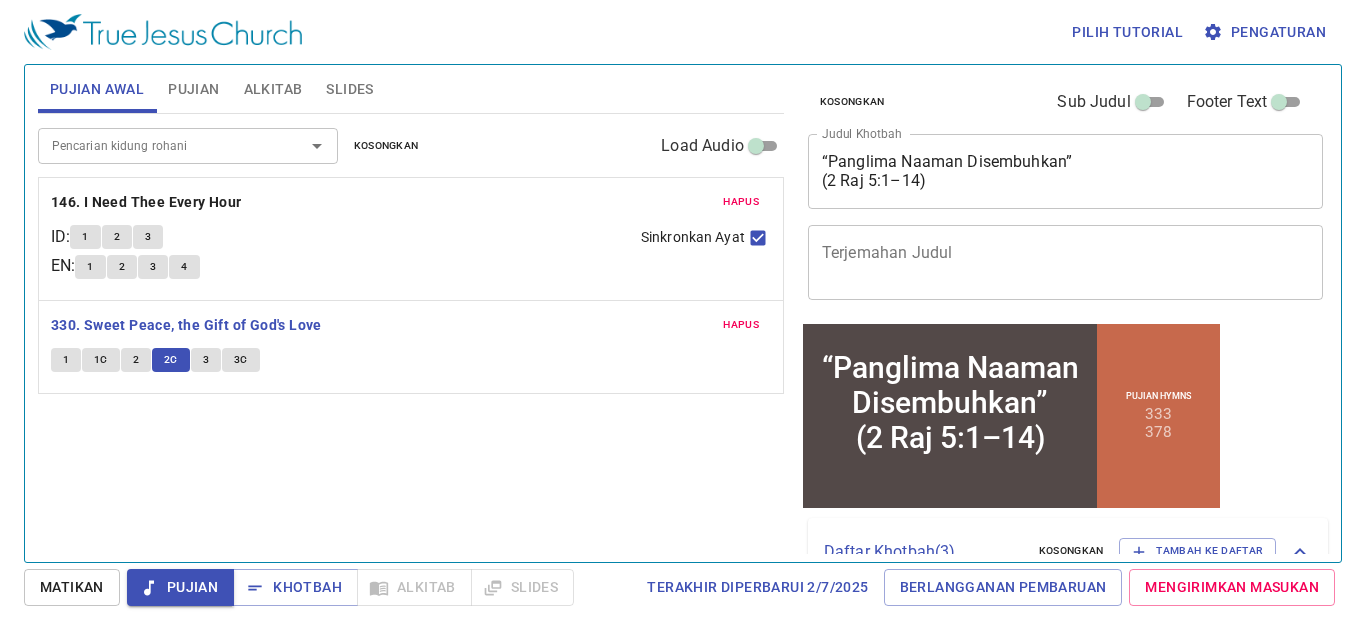 click on "3" at bounding box center (206, 360) 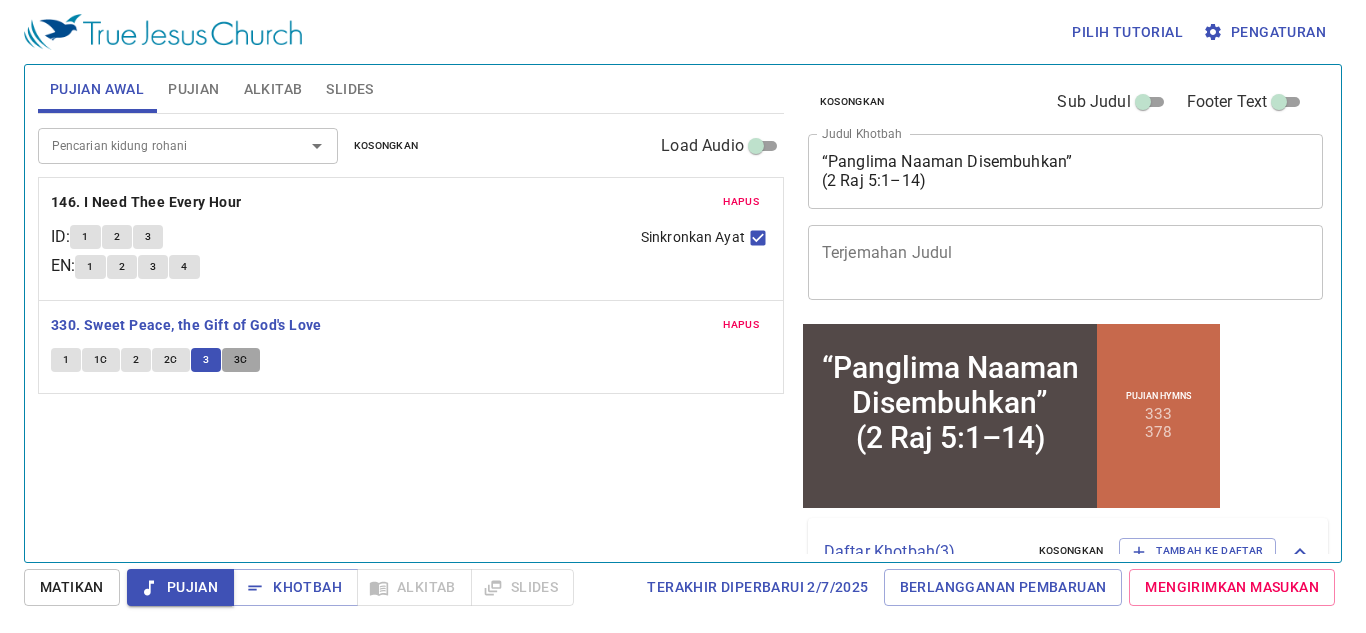 click on "3c" at bounding box center (241, 360) 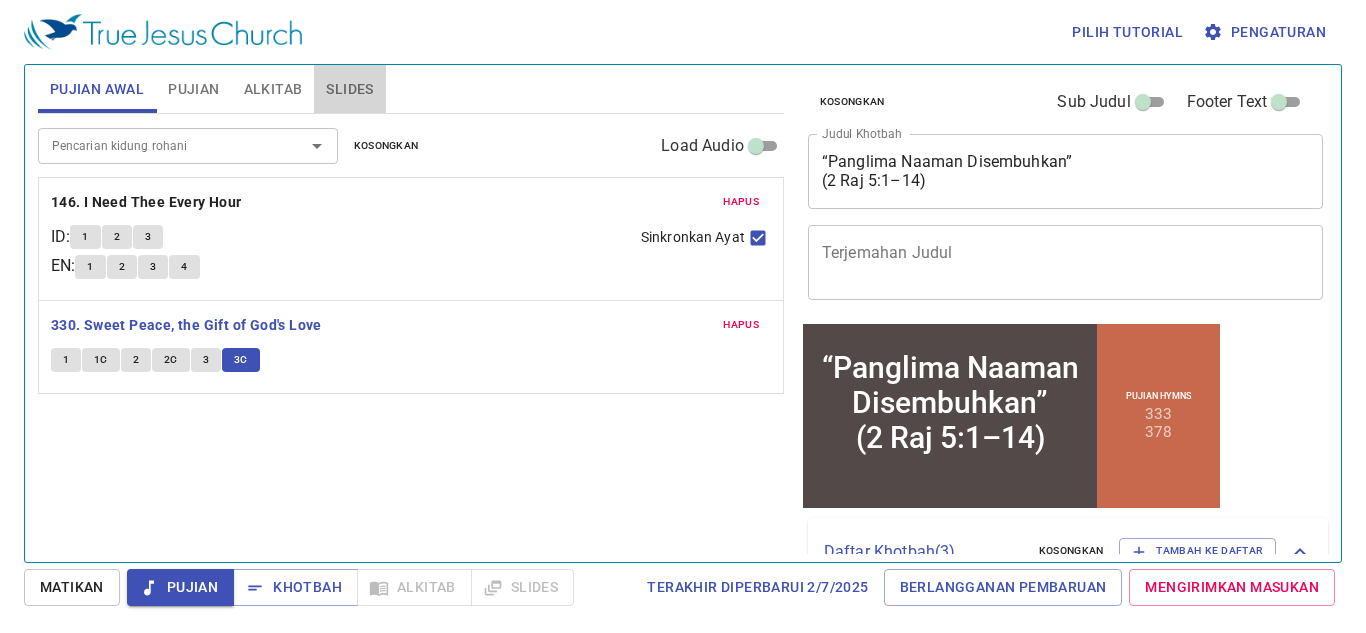 click on "Slides" at bounding box center (349, 89) 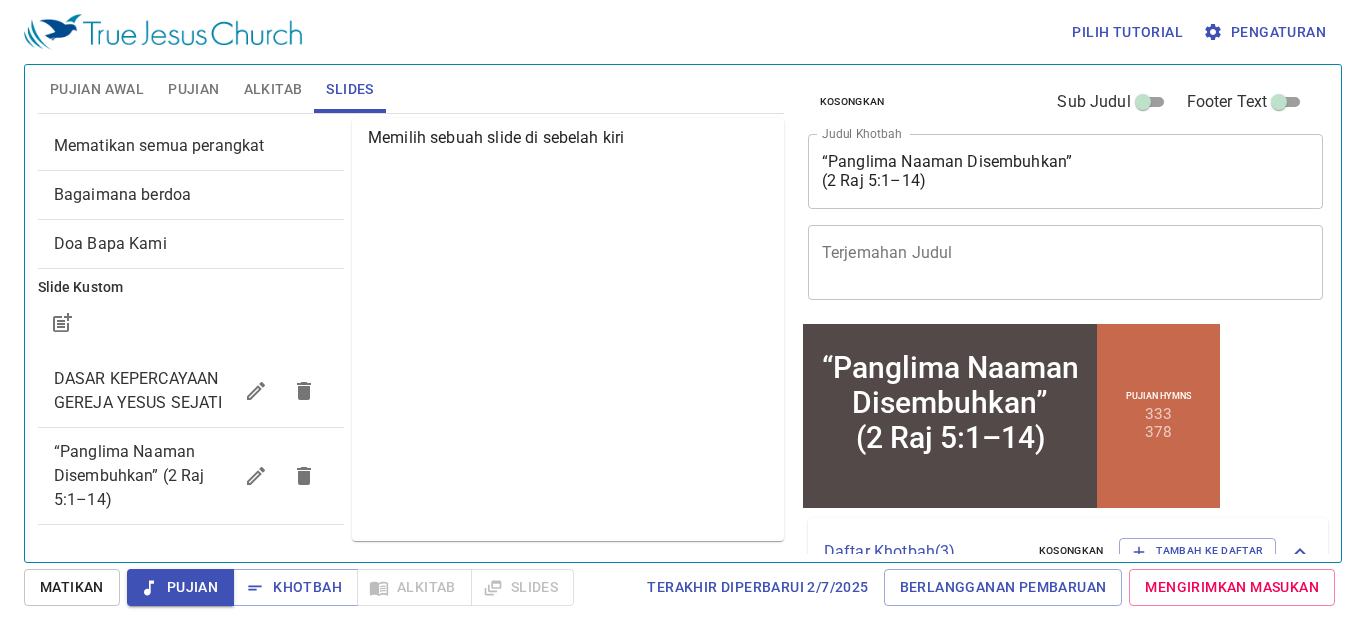 click on "DASAR KEPERCAYAAN GEREJA YESUS SEJATI" at bounding box center (138, 390) 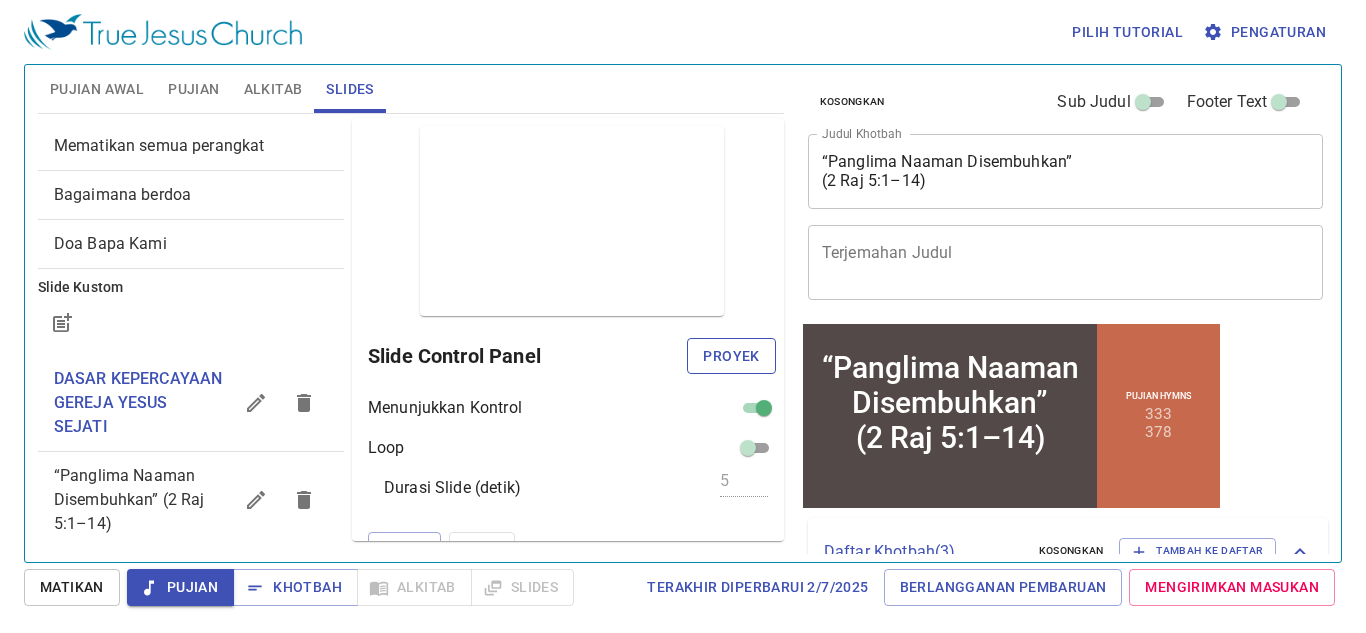 click on "Proyek" at bounding box center (731, 356) 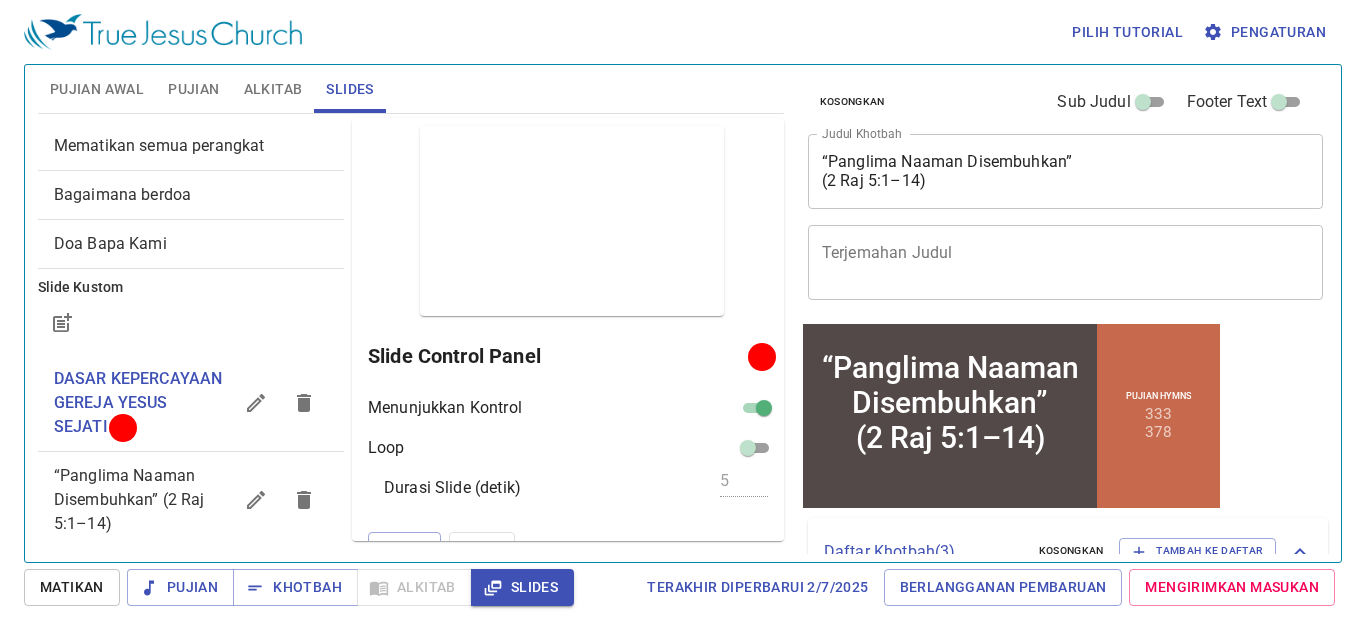 click on "Pujian" at bounding box center [193, 89] 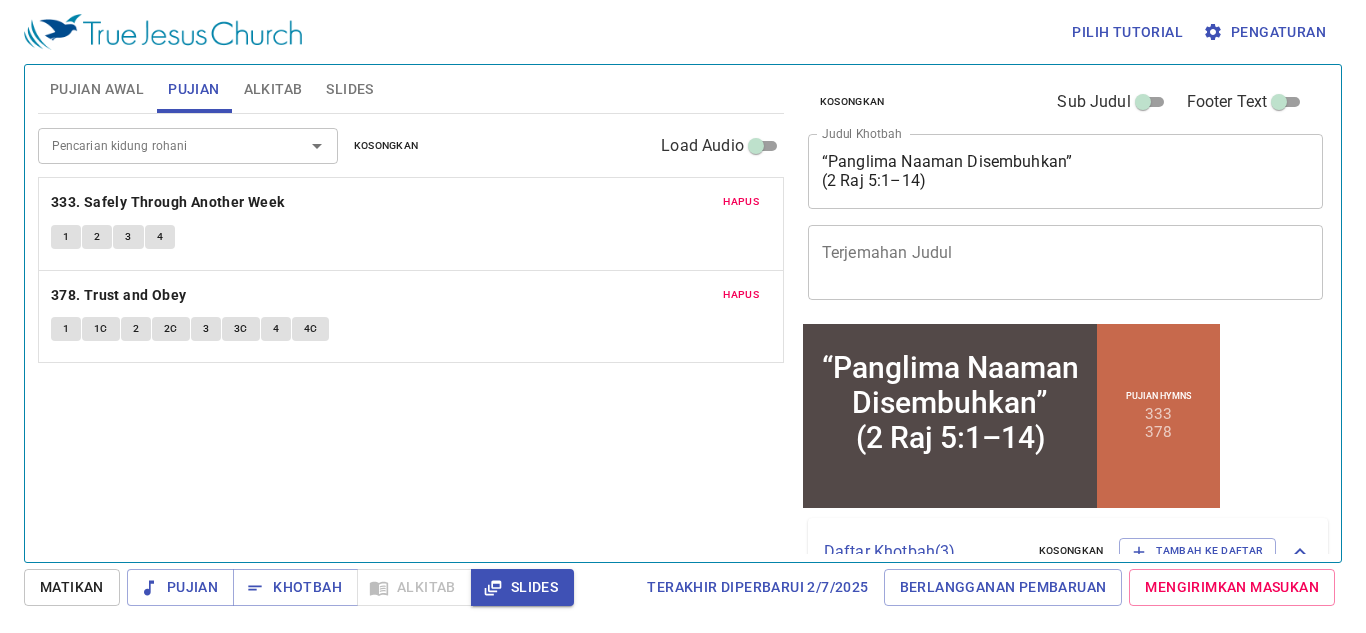 click on "1" at bounding box center [66, 237] 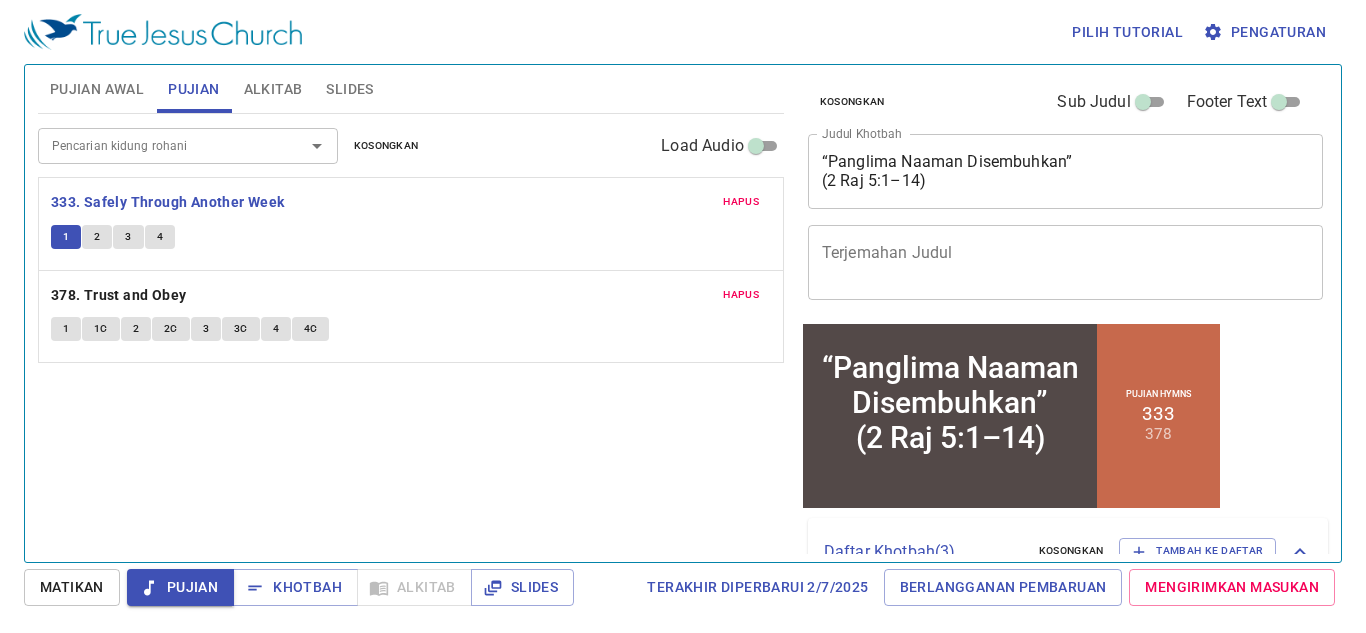 click on "2" at bounding box center (97, 237) 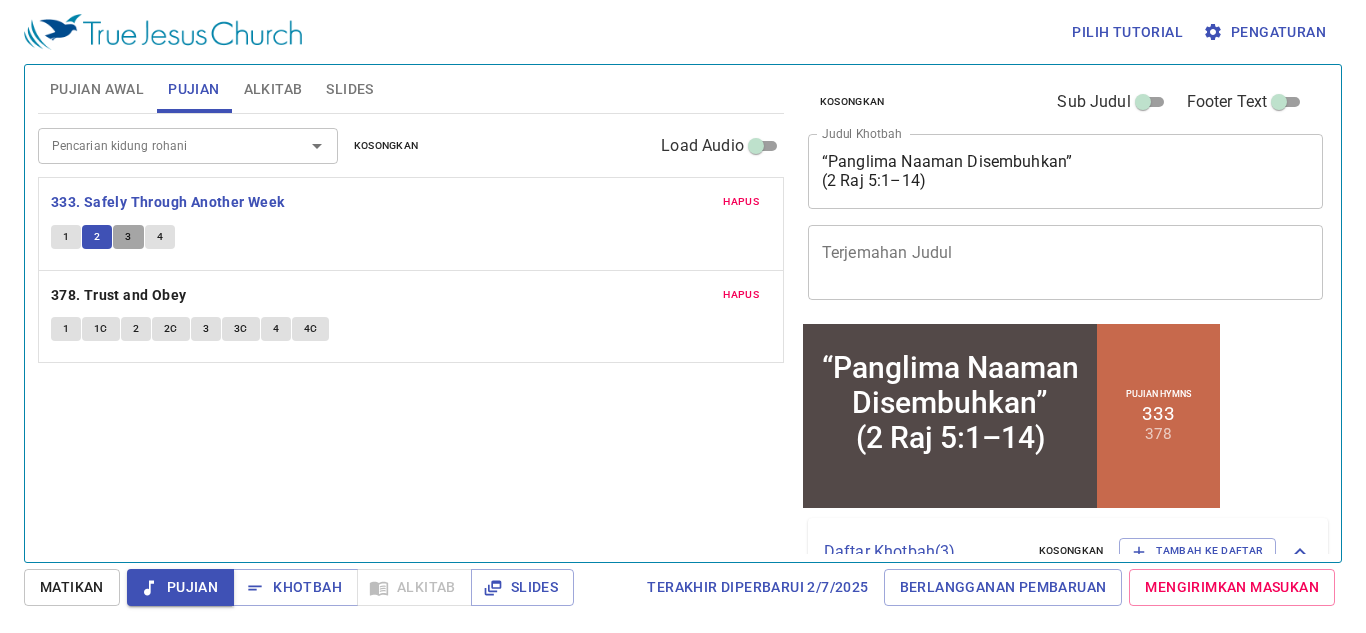 click on "3" at bounding box center [128, 237] 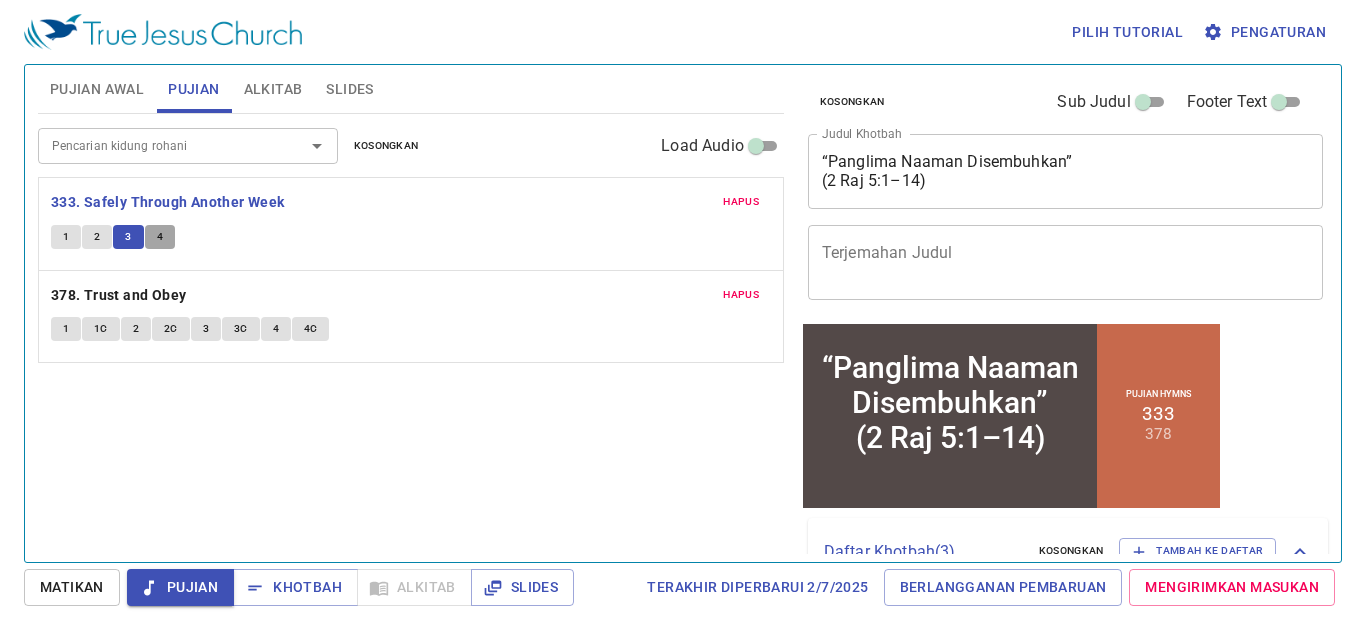 click on "4" at bounding box center [160, 237] 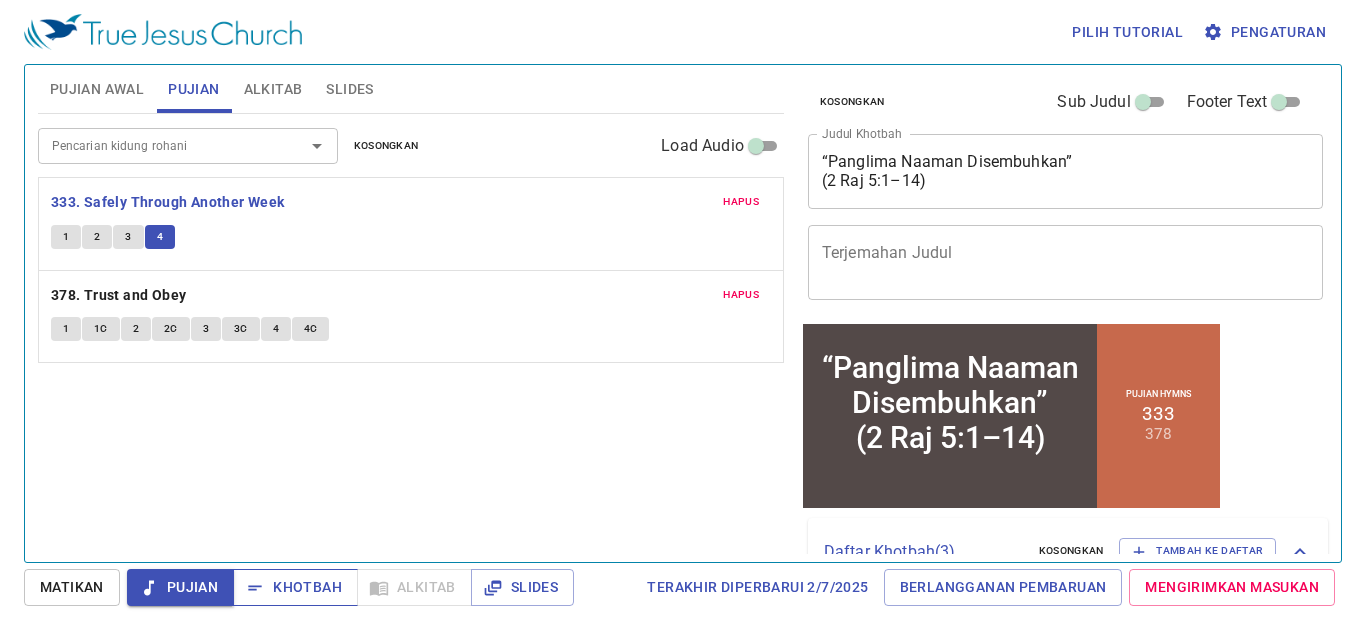 click on "Khotbah" at bounding box center [295, 587] 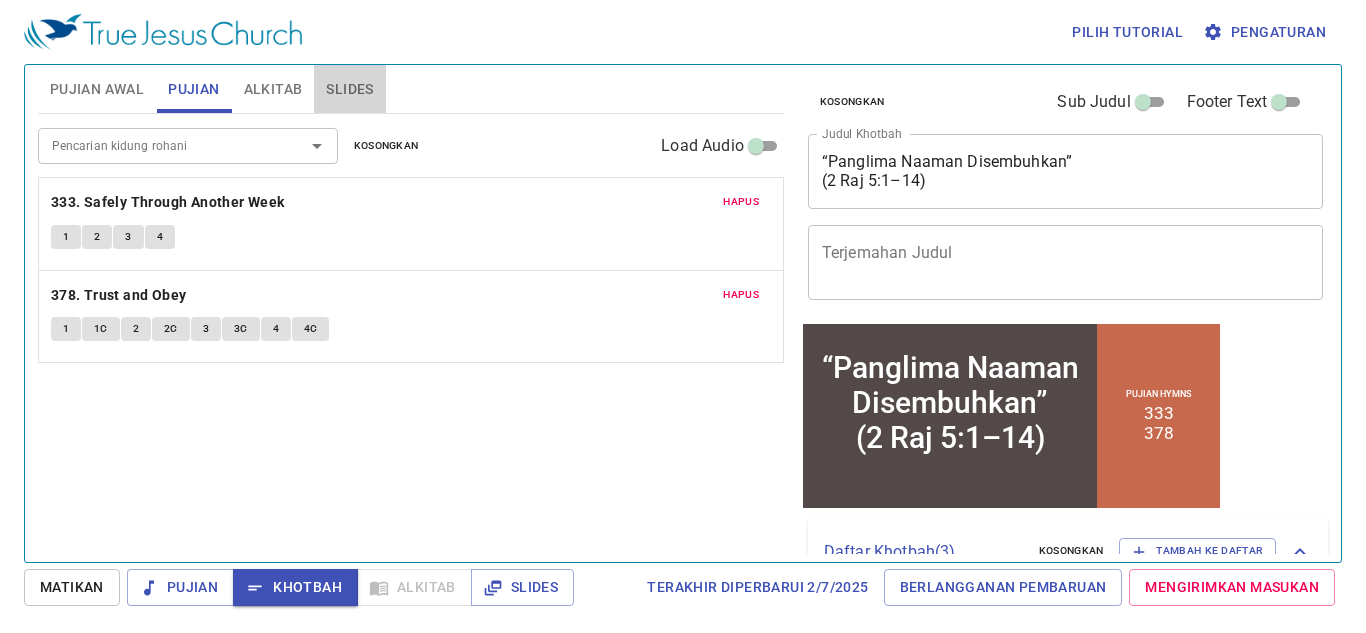 click on "Slides" at bounding box center (349, 89) 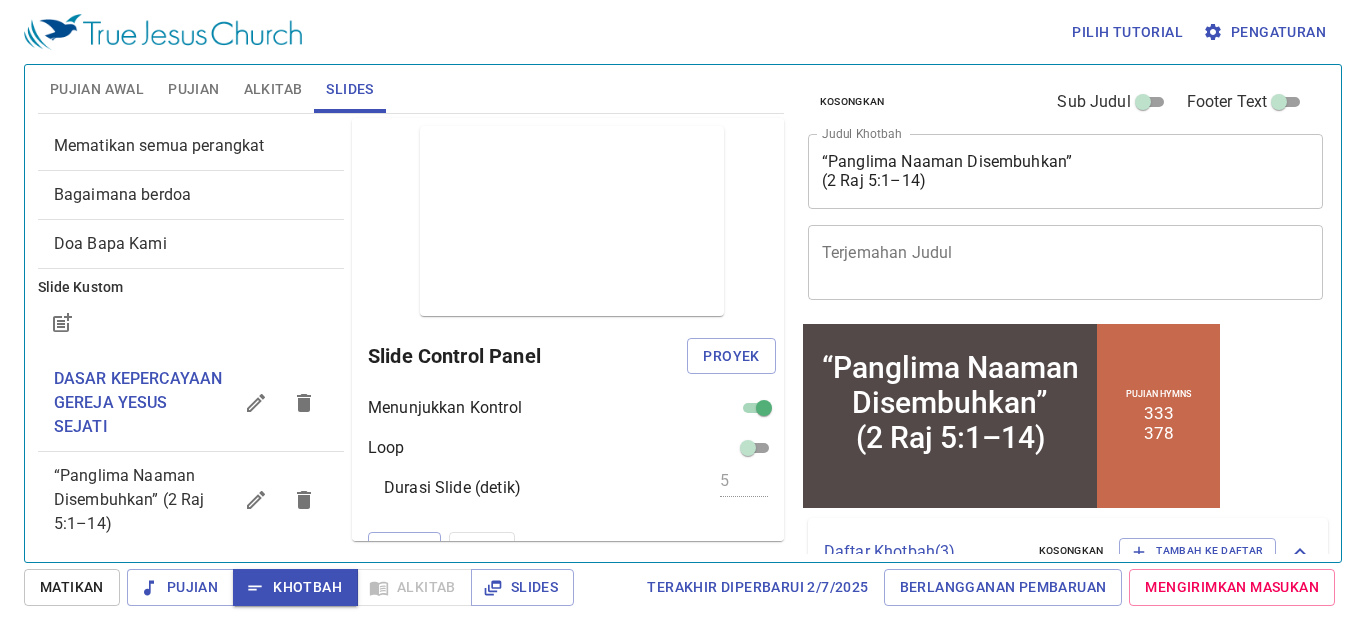 click on "“Panglima Naaman Disembuhkan”  (2 Raj 5:1–14)" at bounding box center (143, 500) 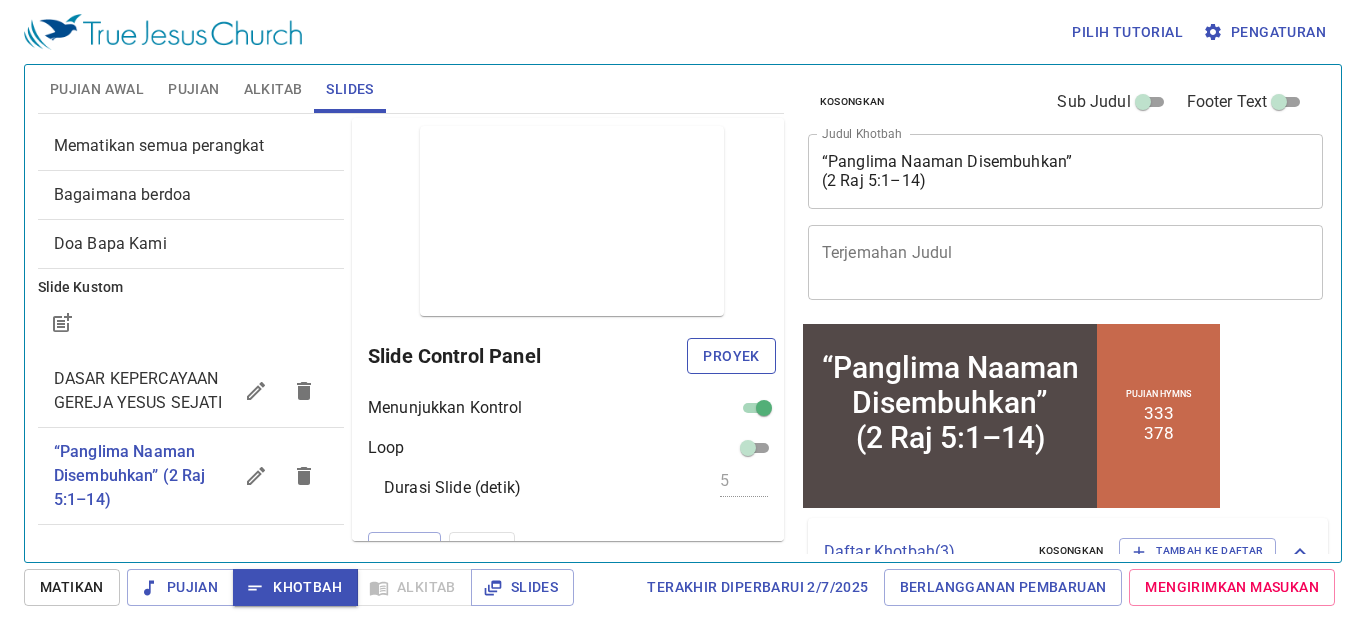 click on "Proyek" at bounding box center (731, 356) 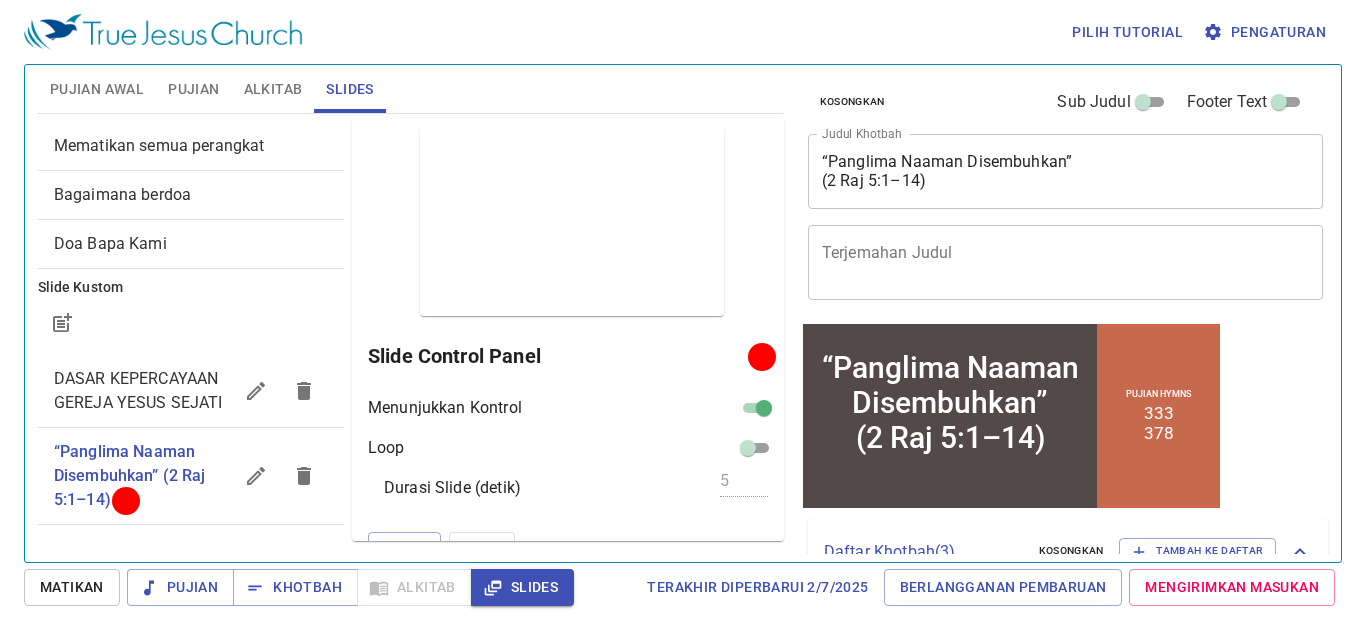 click on "Alkitab" at bounding box center [273, 89] 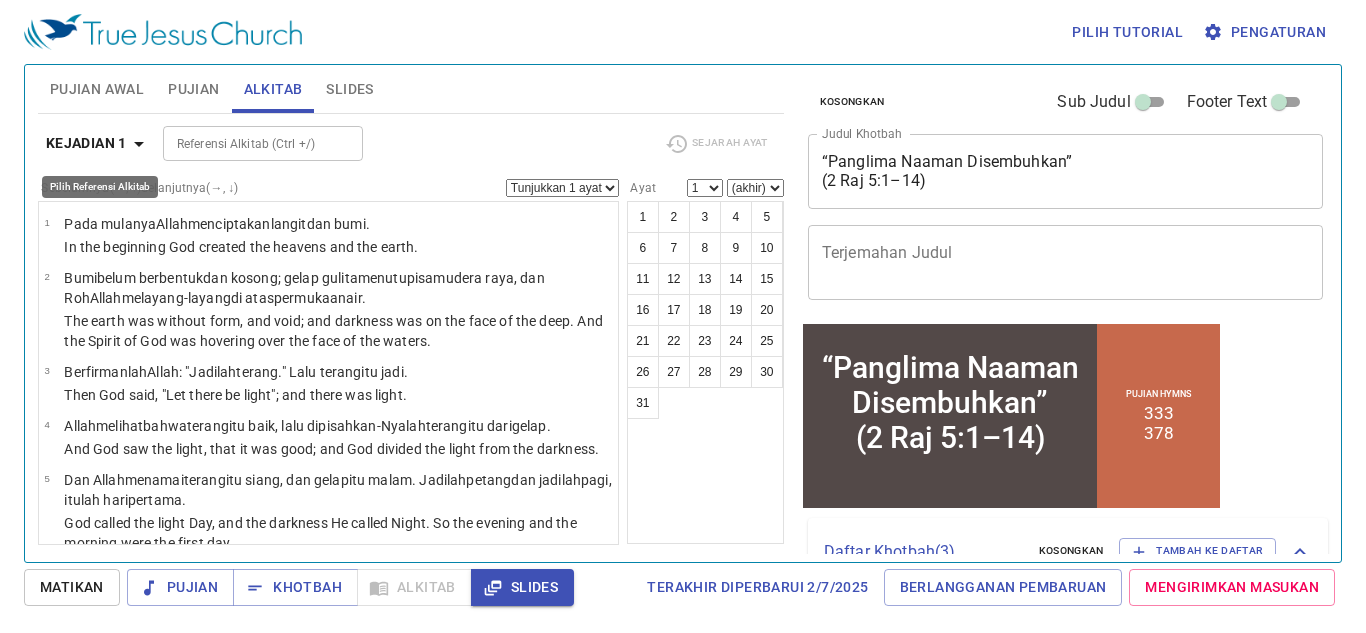 click on "Kejadian 1" at bounding box center (86, 143) 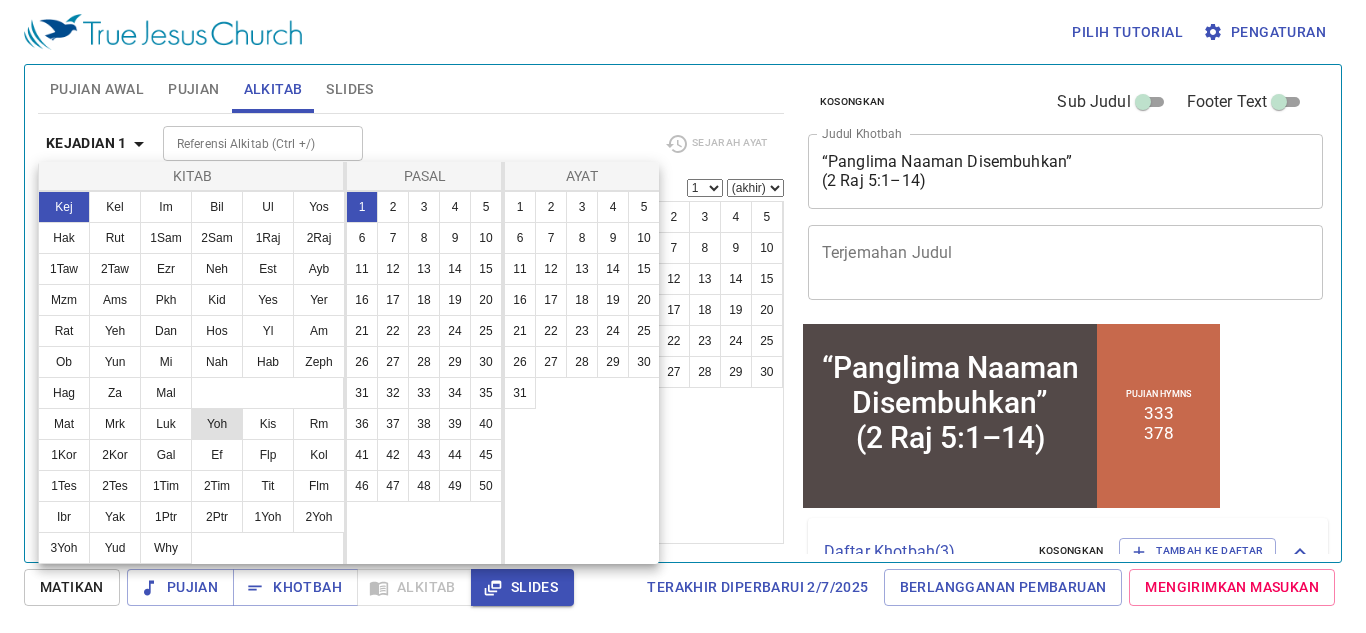 click on "Yoh" at bounding box center (217, 424) 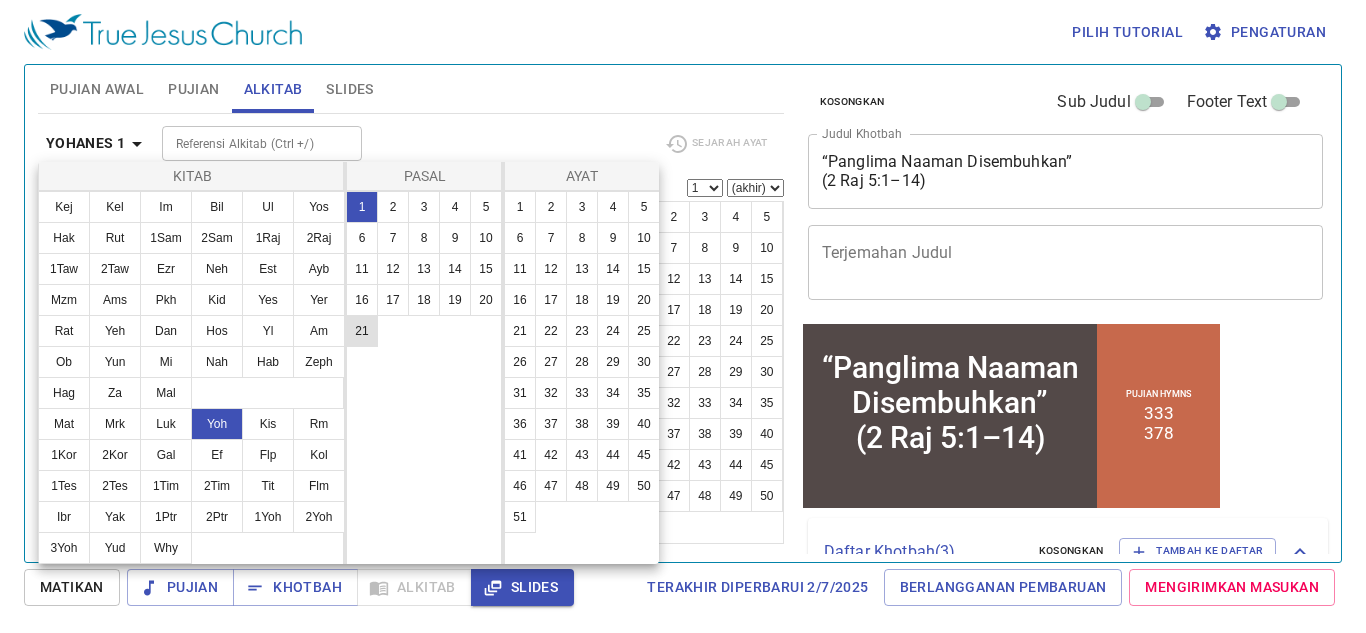 click on "21" at bounding box center (362, 331) 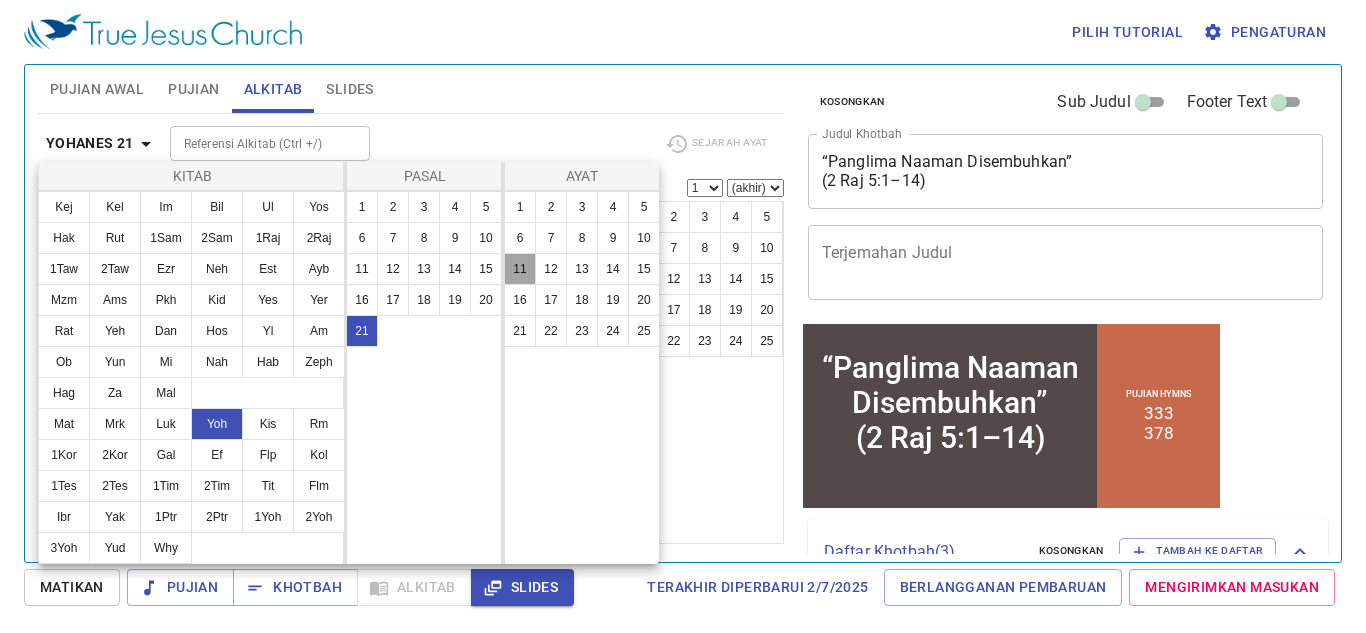 click on "11" at bounding box center (520, 269) 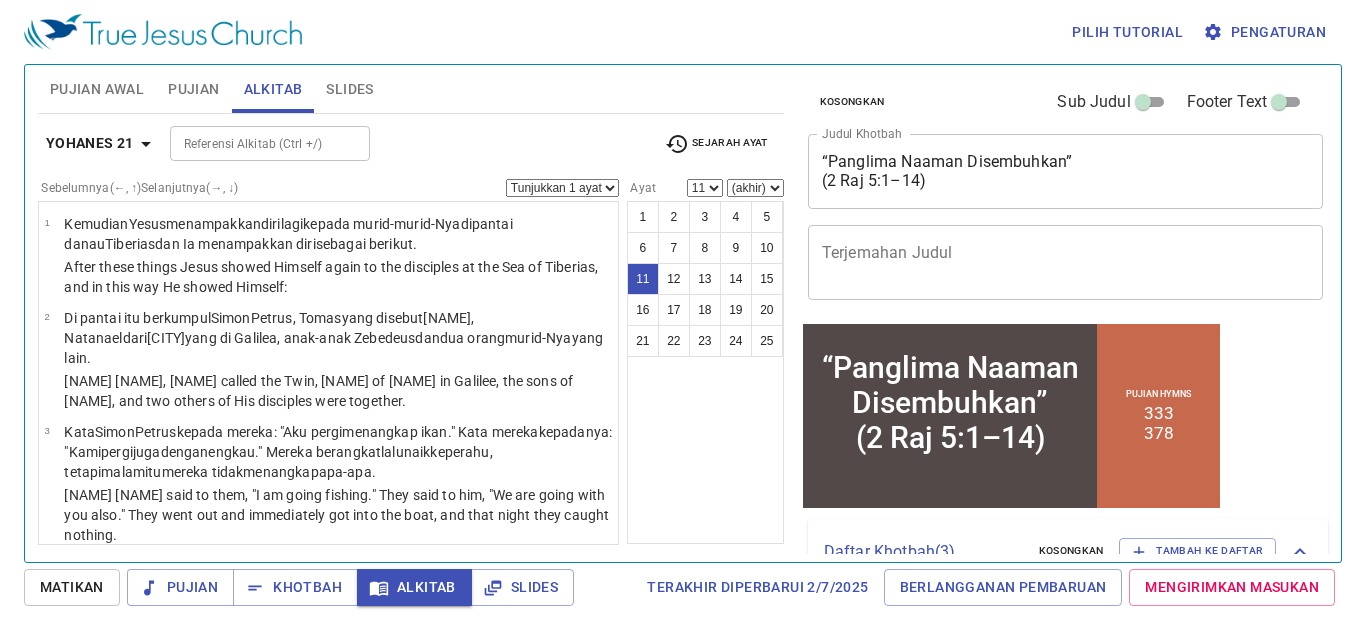 scroll, scrollTop: 874, scrollLeft: 0, axis: vertical 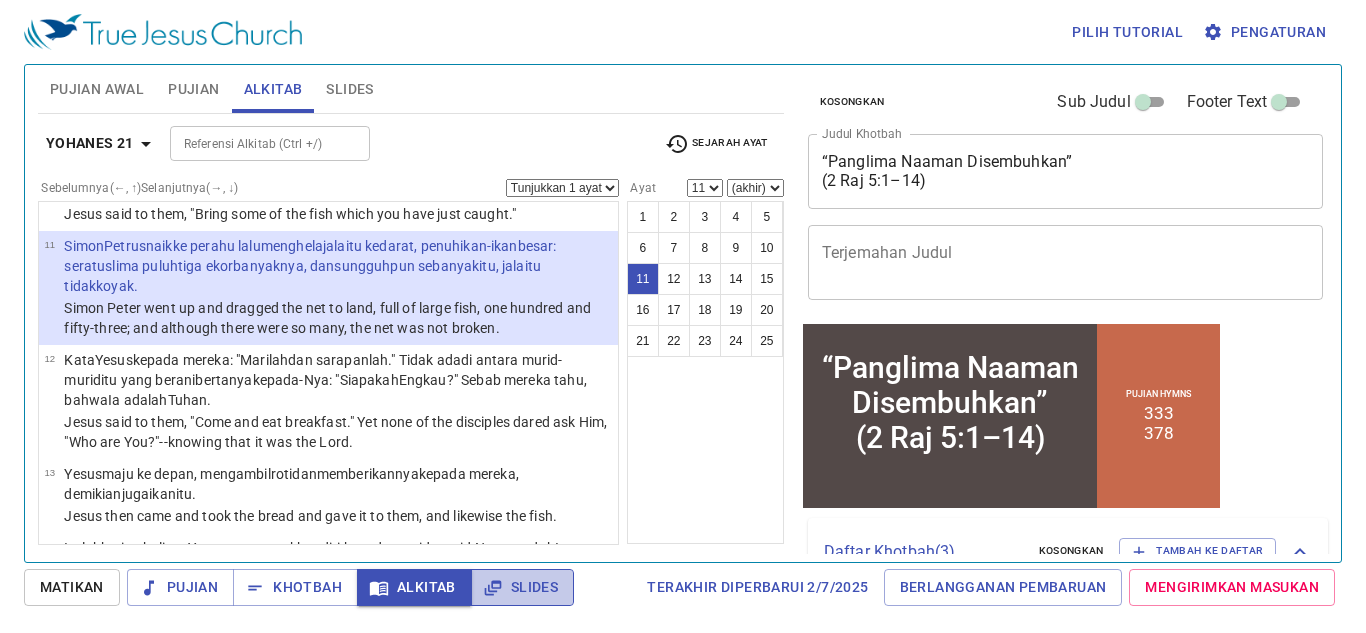 click on "Slides" at bounding box center [522, 587] 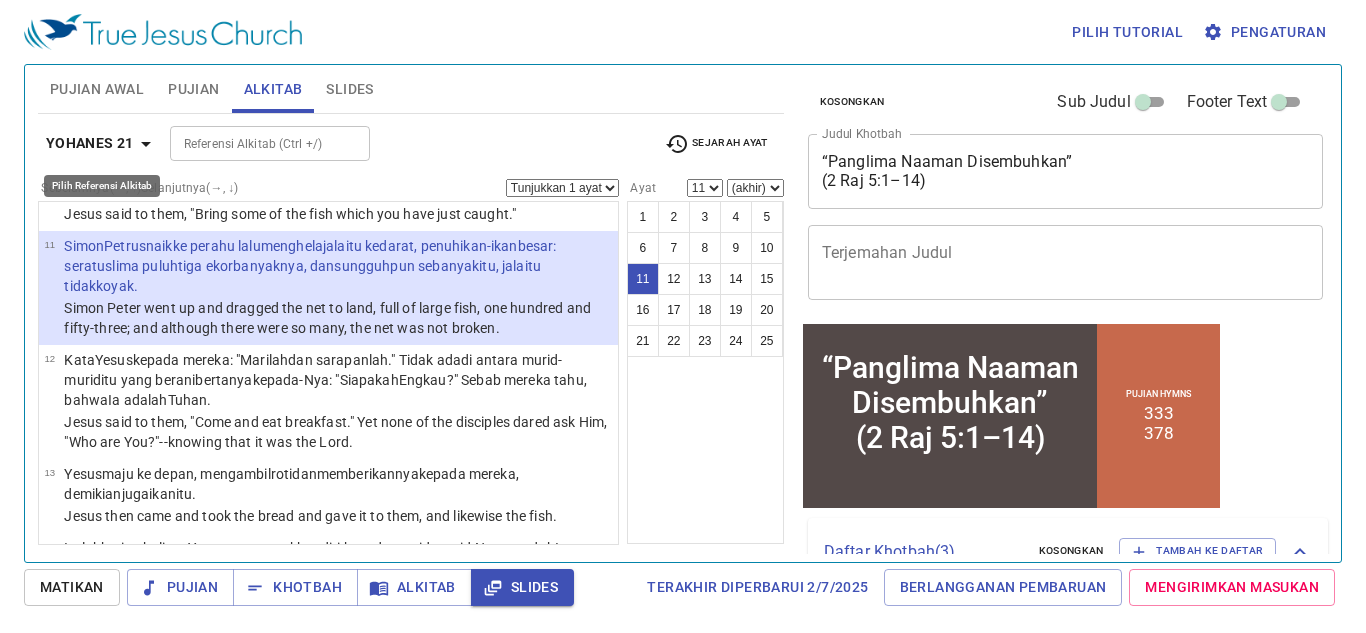 click on "Yohanes 21" at bounding box center (90, 143) 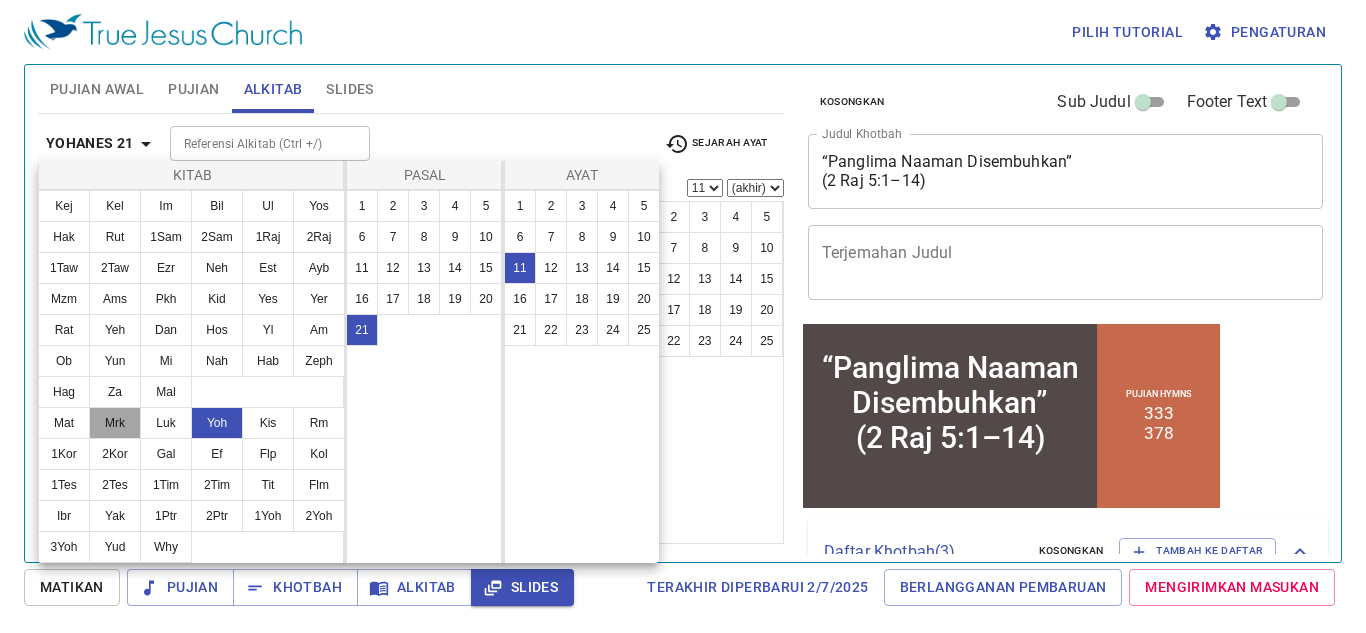 click on "Mrk" at bounding box center [115, 423] 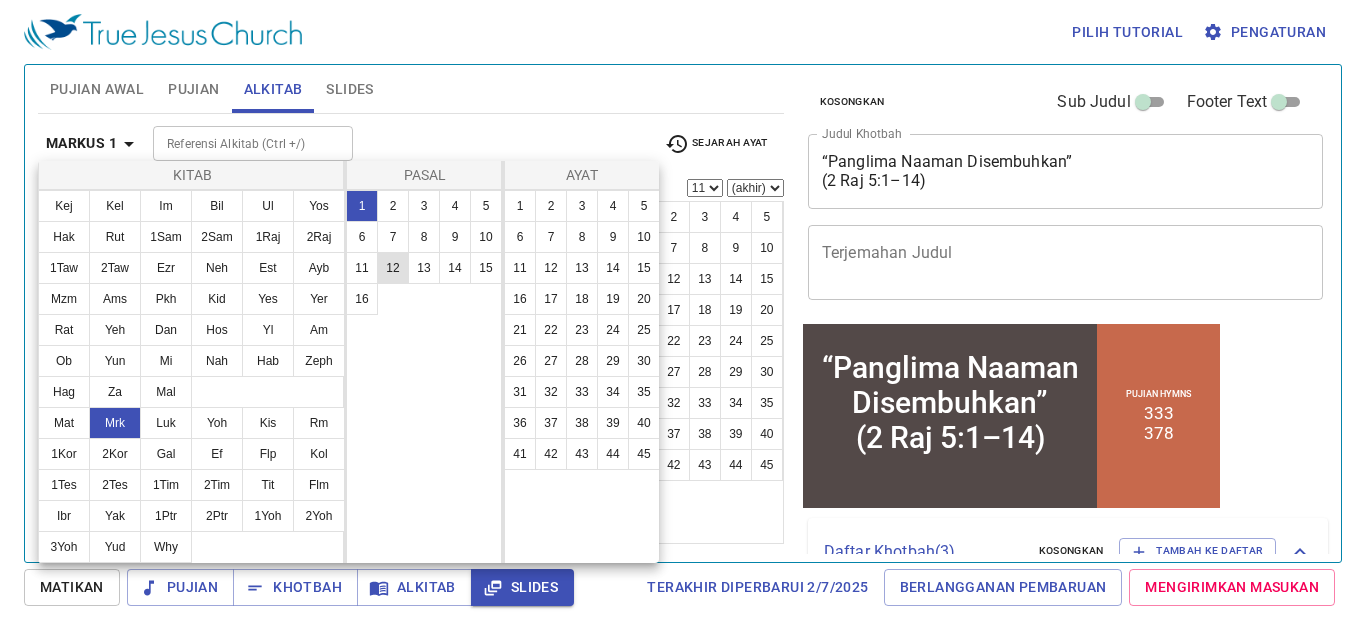 scroll, scrollTop: 0, scrollLeft: 0, axis: both 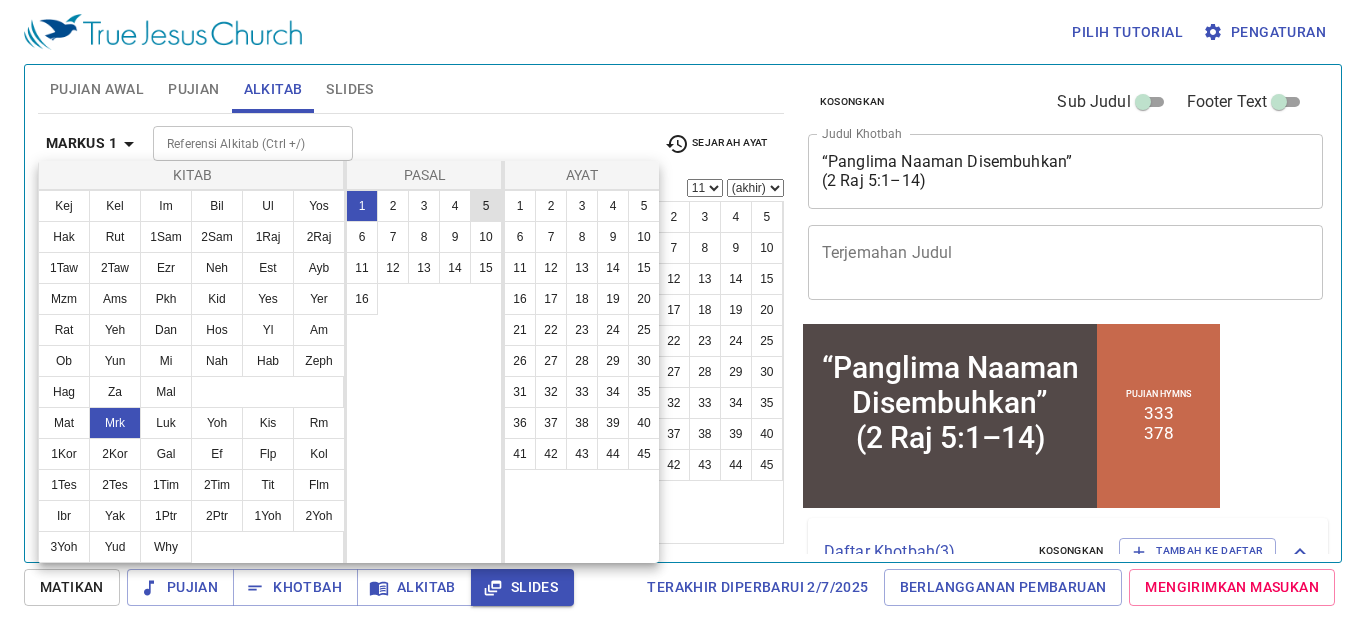 click on "5" at bounding box center (486, 206) 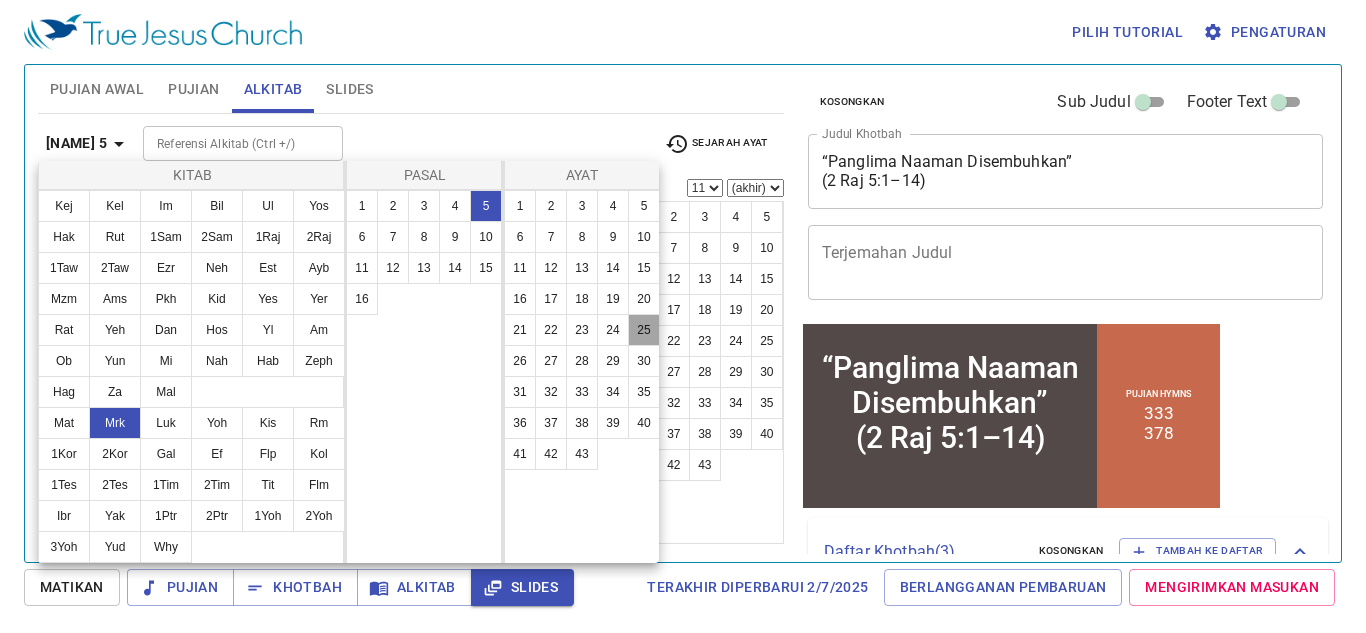 click on "25" at bounding box center (644, 330) 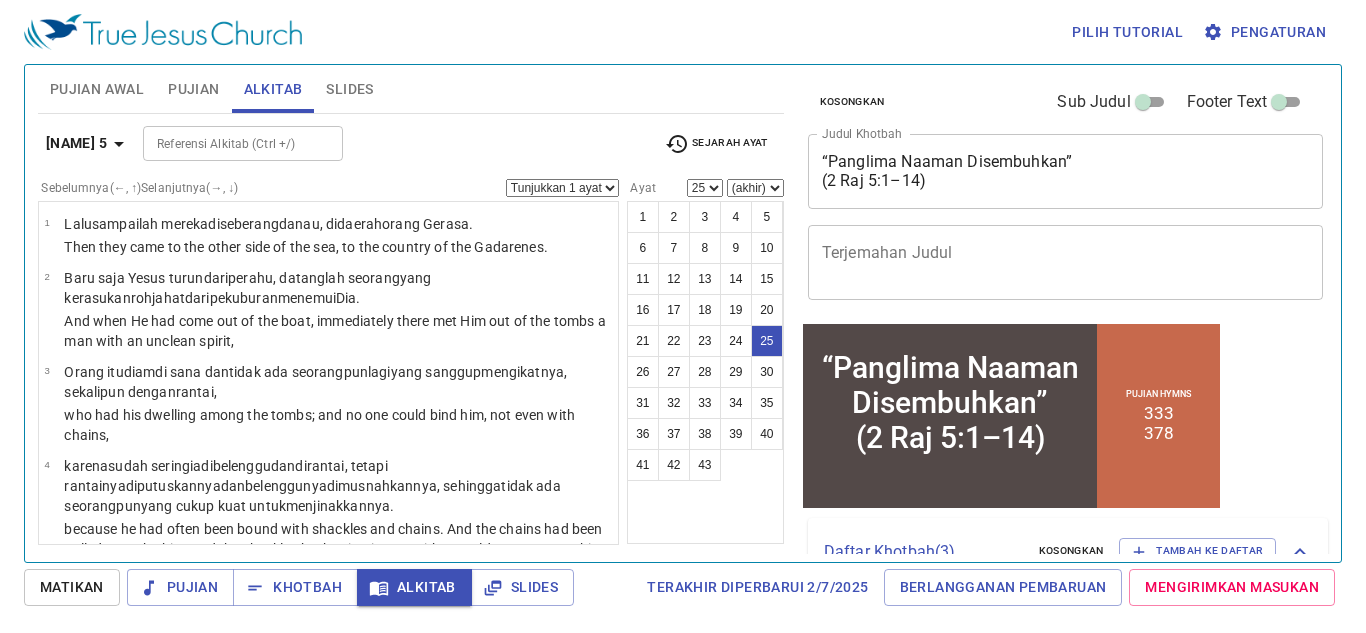 scroll, scrollTop: 2091, scrollLeft: 0, axis: vertical 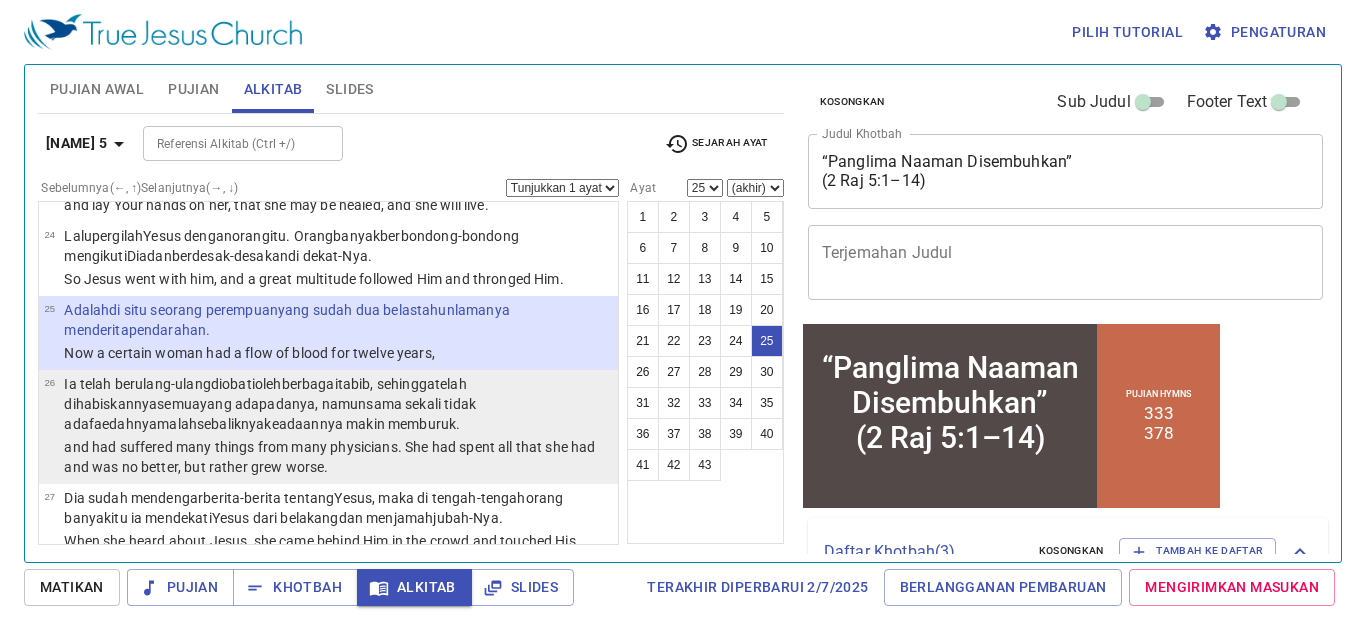 click on "faedahnya  malah  sebaliknya  keadaannya makin memburuk ." at bounding box center (275, 424) 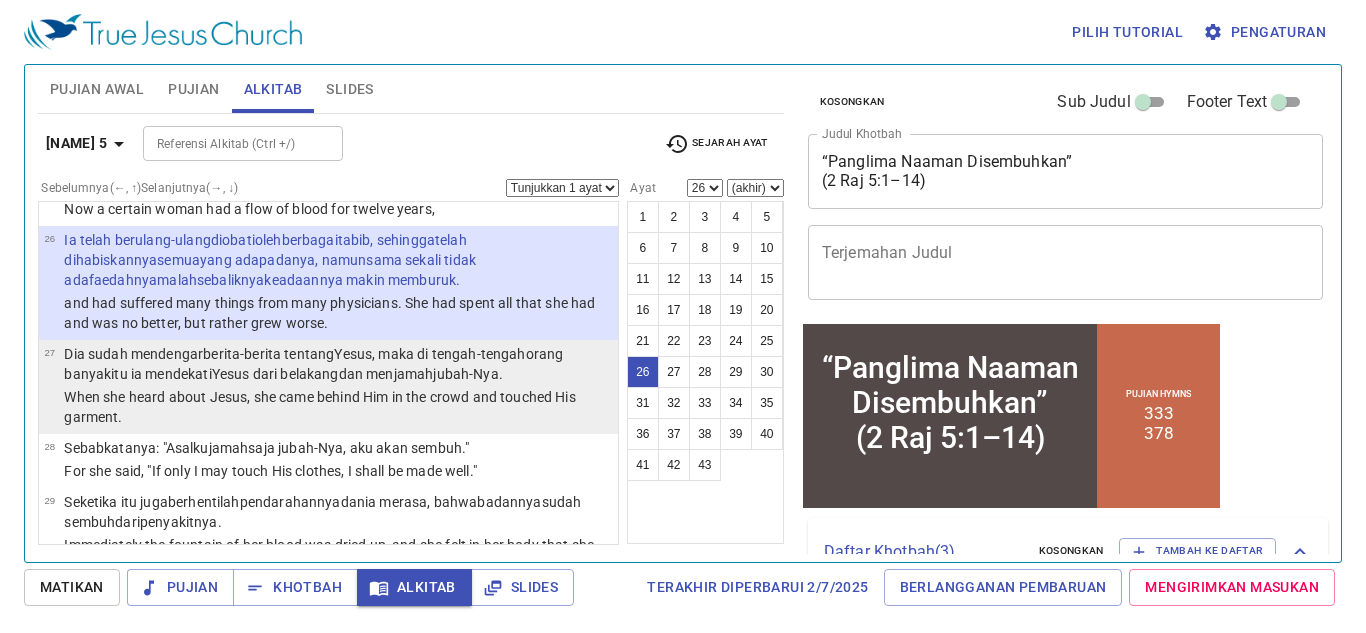 scroll, scrollTop: 2237, scrollLeft: 0, axis: vertical 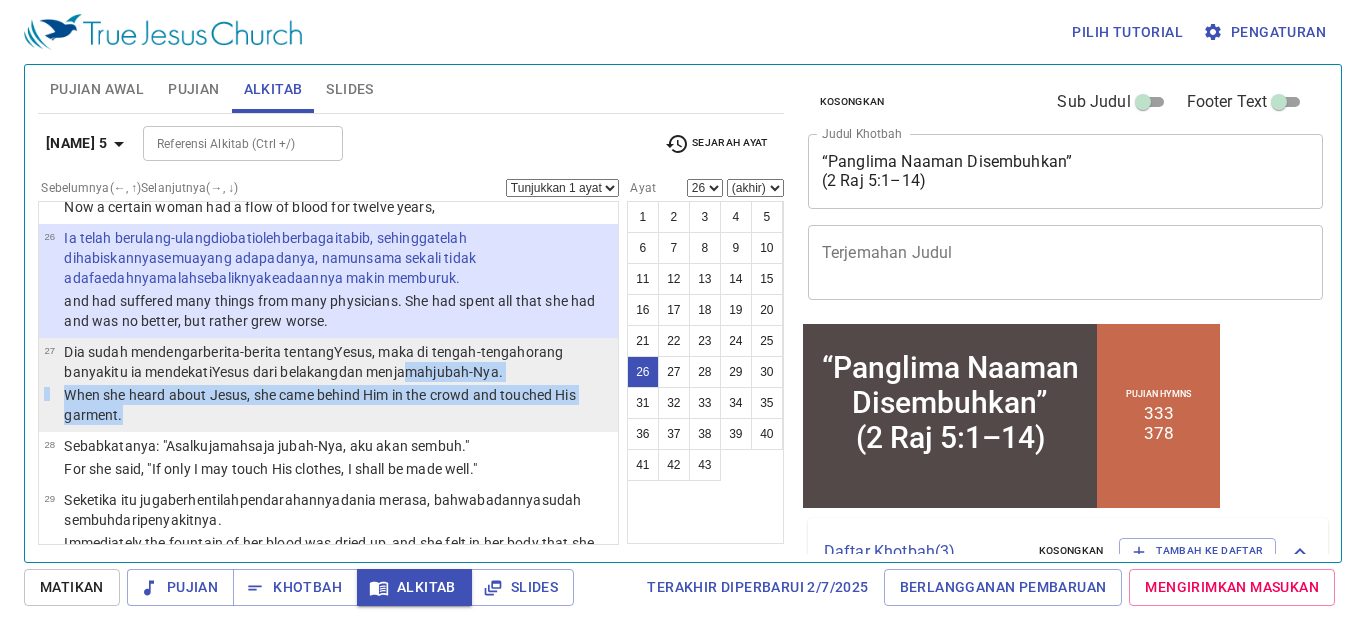 drag, startPoint x: 414, startPoint y: 416, endPoint x: 567, endPoint y: 463, distance: 160.05624 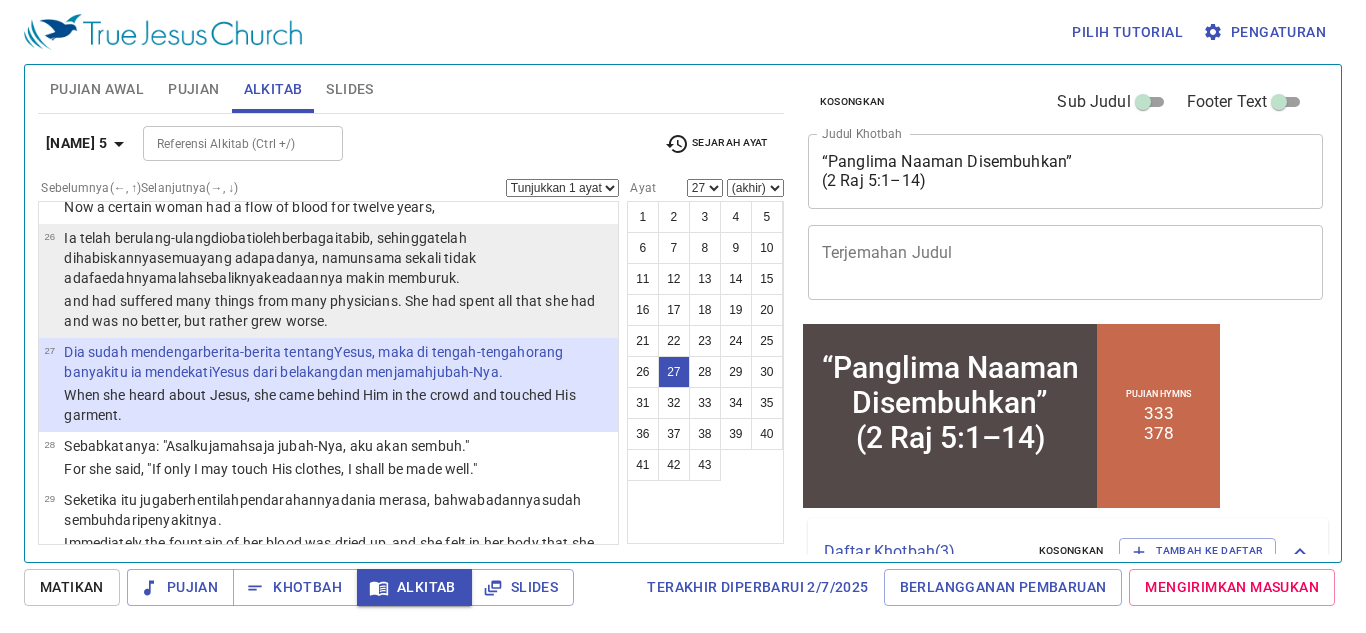 click on "and had suffered many things from many physicians. She had spent all that she had and was no better, but rather grew worse." at bounding box center (338, 311) 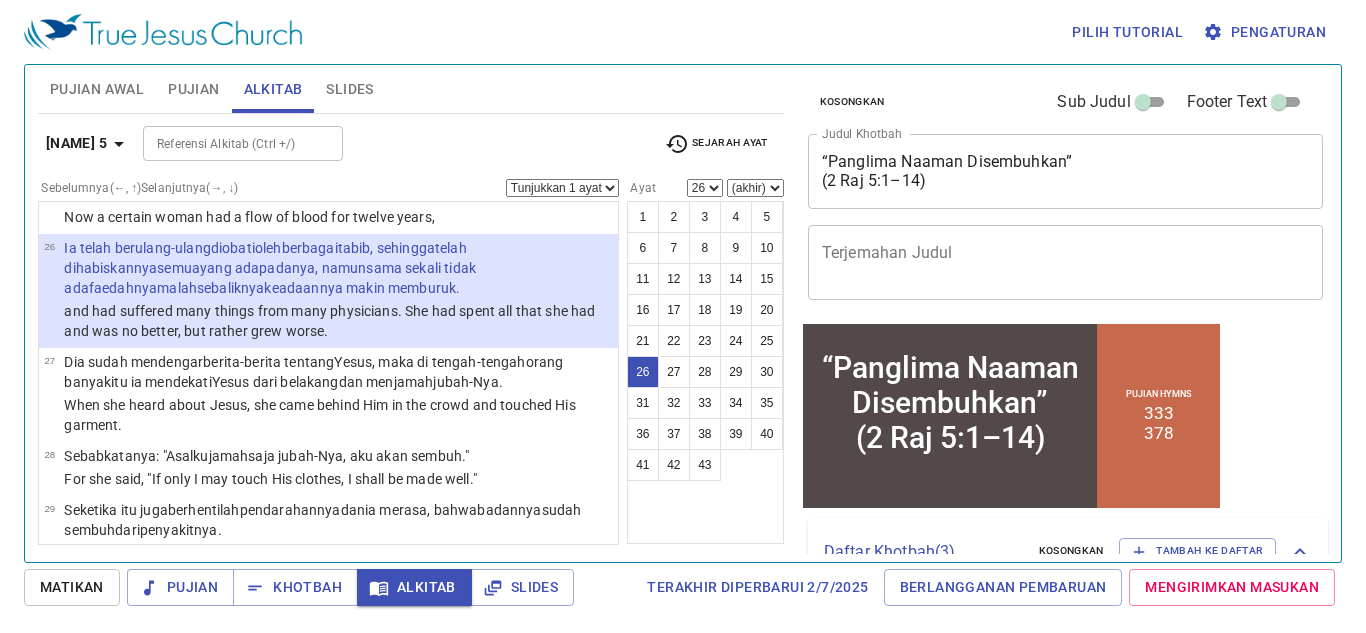 scroll, scrollTop: 2217, scrollLeft: 0, axis: vertical 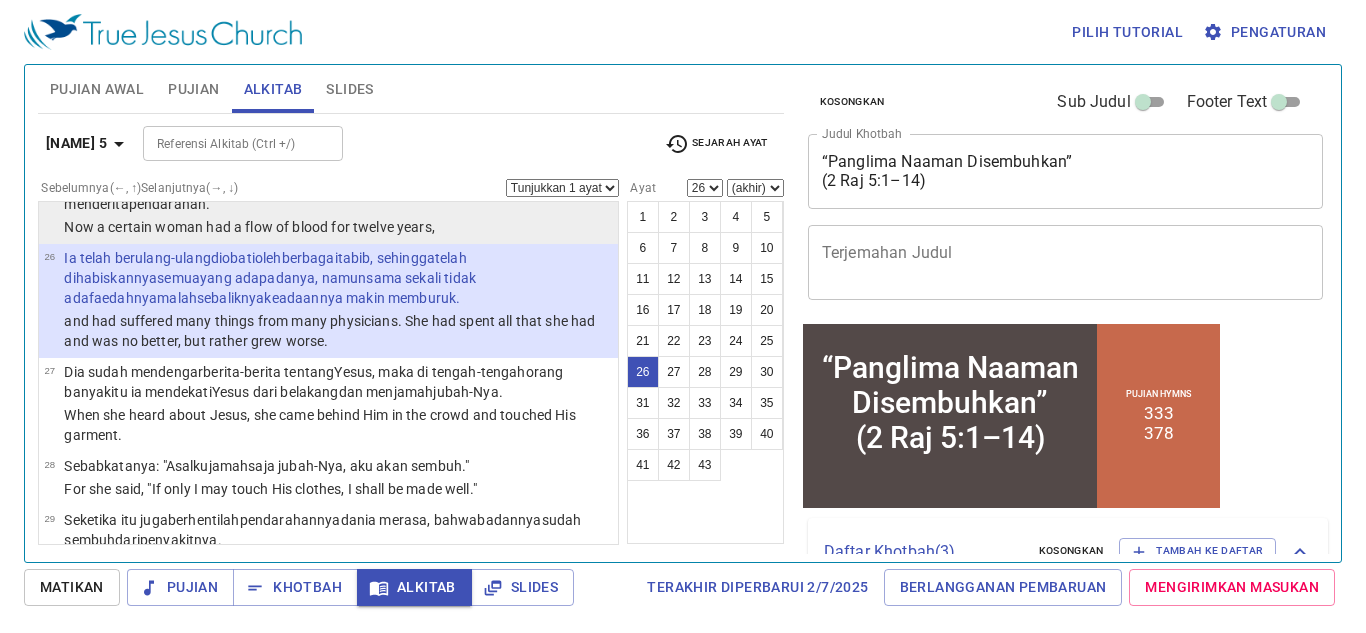 click on "Now a certain woman had a flow of blood for twelve years," at bounding box center [338, 227] 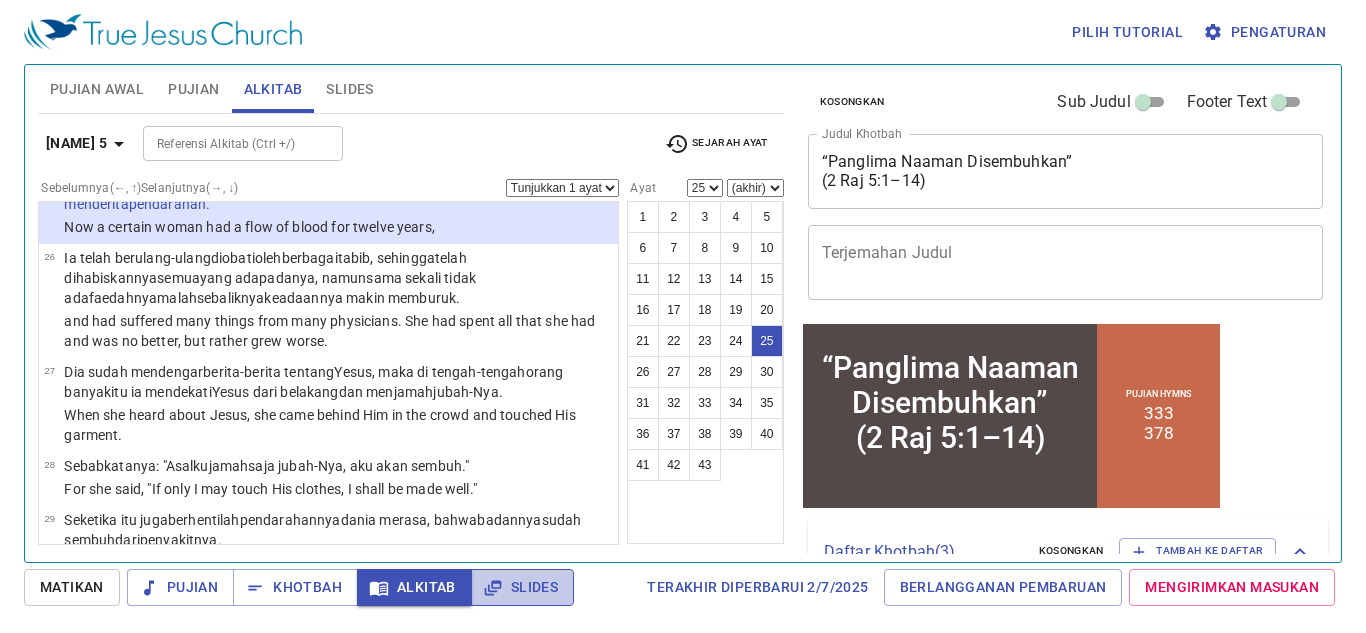 click on "Slides" at bounding box center (522, 587) 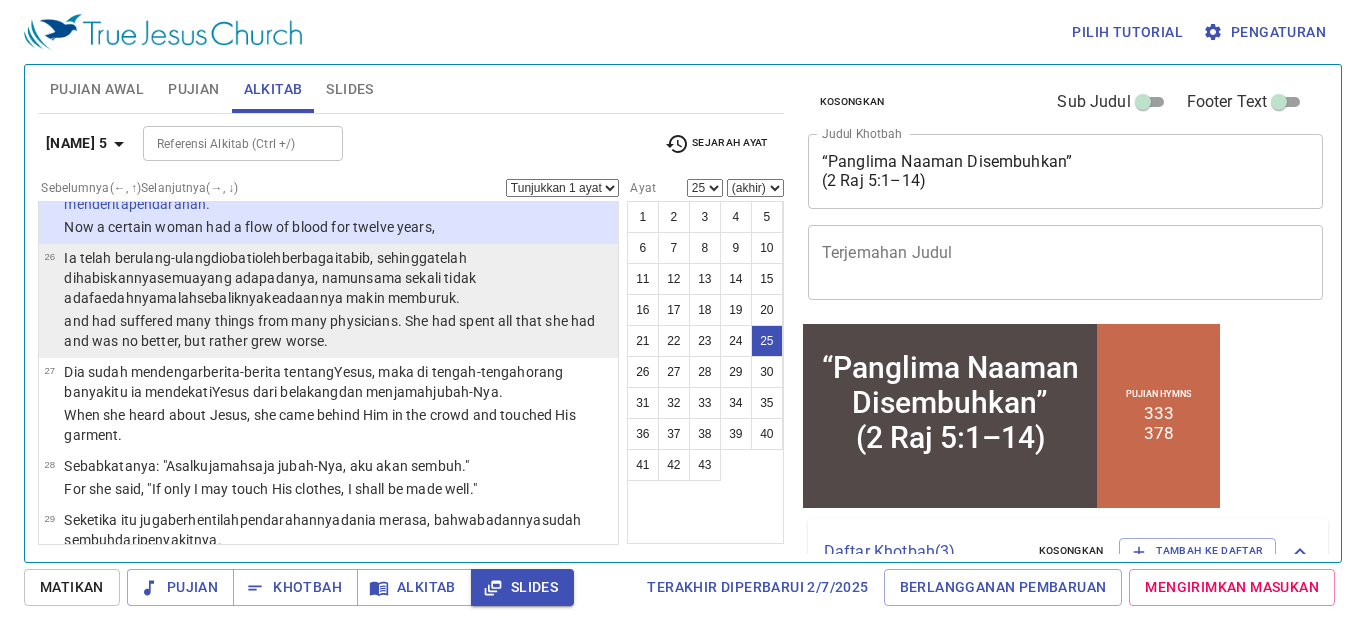 click on "Ia telah berulang-ulang  diobati  oleh  berbagai  tabib , sehingga  telah dihabiskannya  semua  yang ada  padanya , namun  sama sekali tidak ada  faedahnya  malah  sebaliknya  keadaannya makin memburuk ." at bounding box center [338, 278] 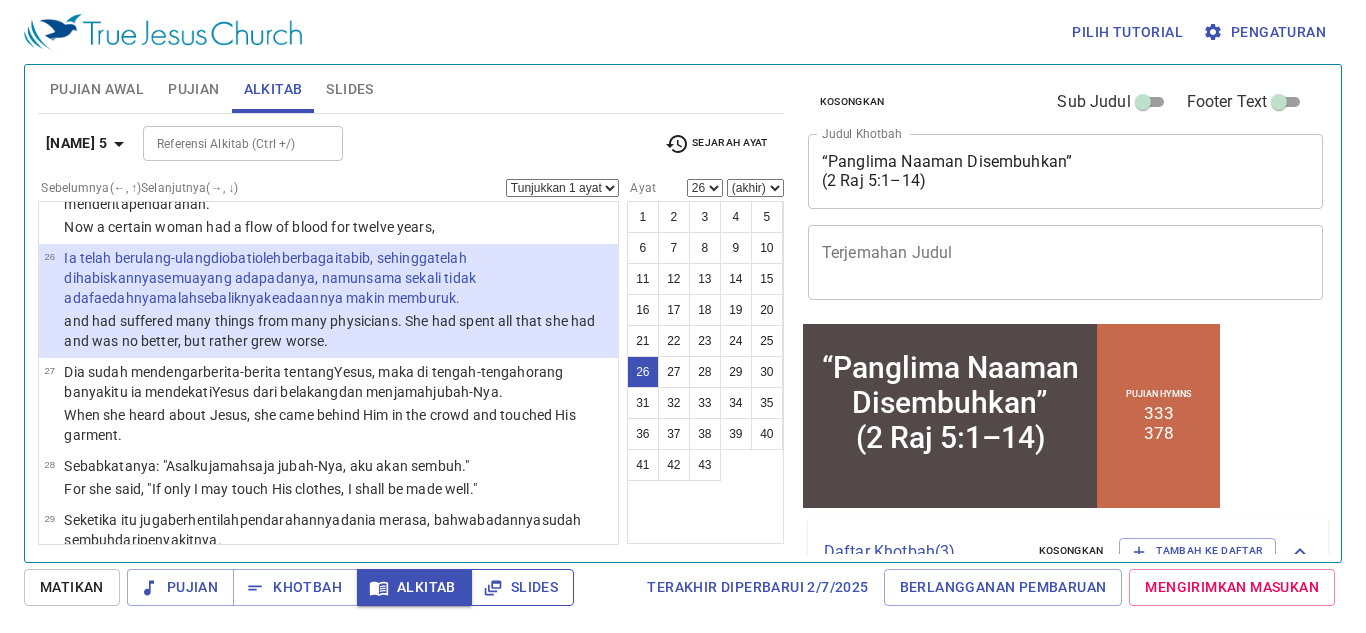 click on "Slides" at bounding box center [522, 587] 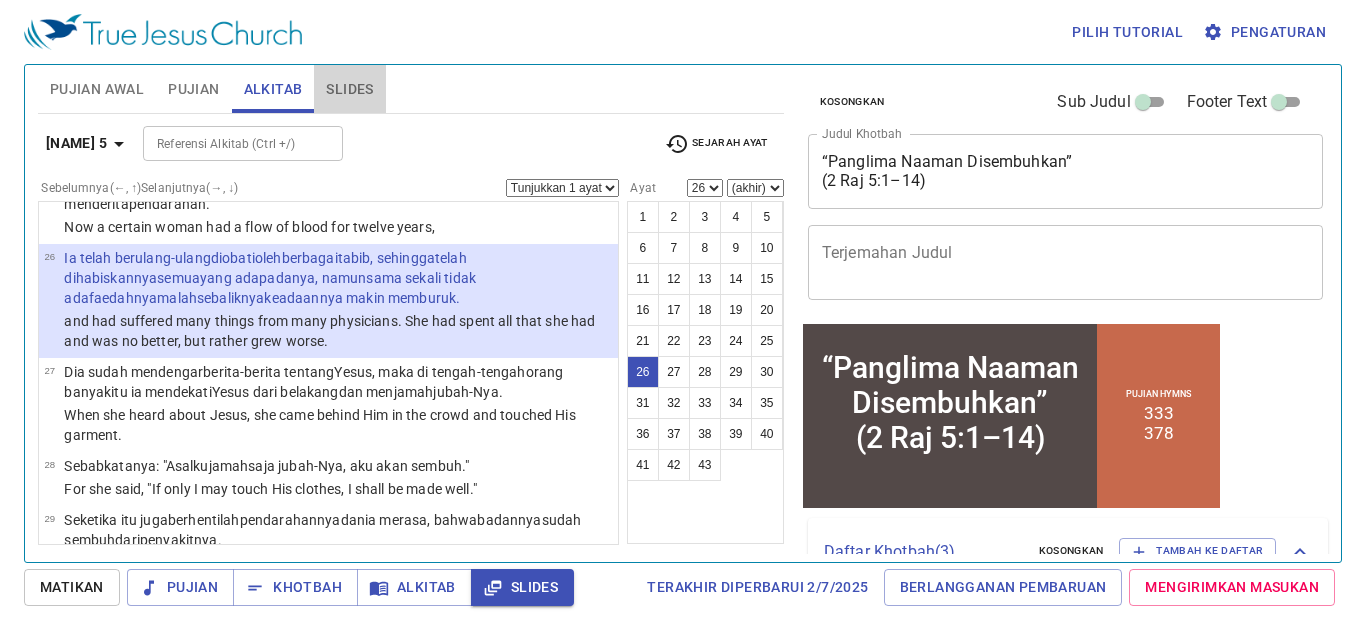 click on "Slides" at bounding box center (349, 89) 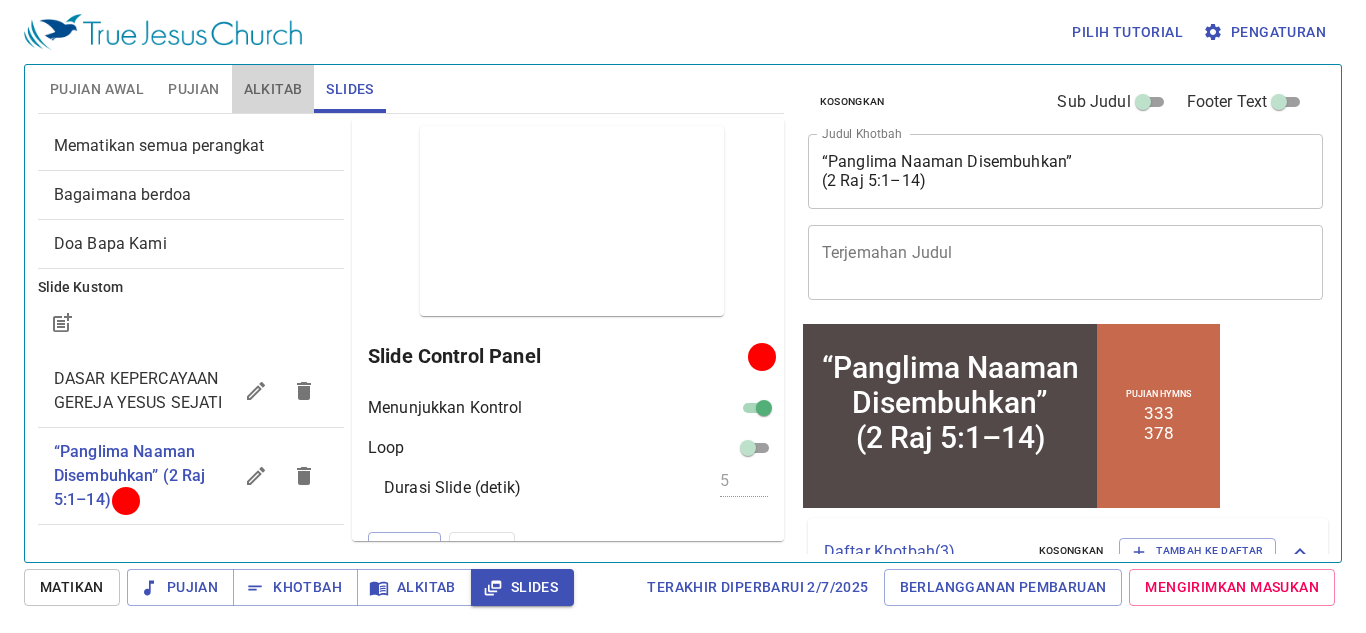 click on "Alkitab" at bounding box center (273, 89) 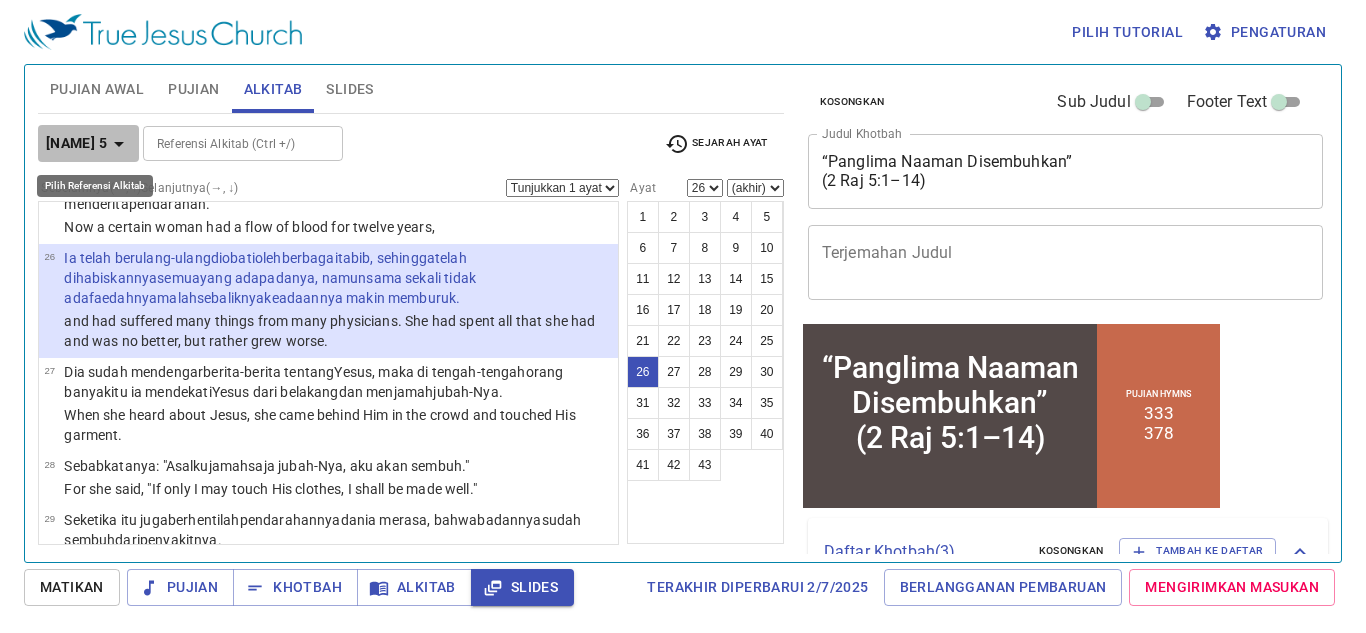 click on "Markus 5" at bounding box center (76, 143) 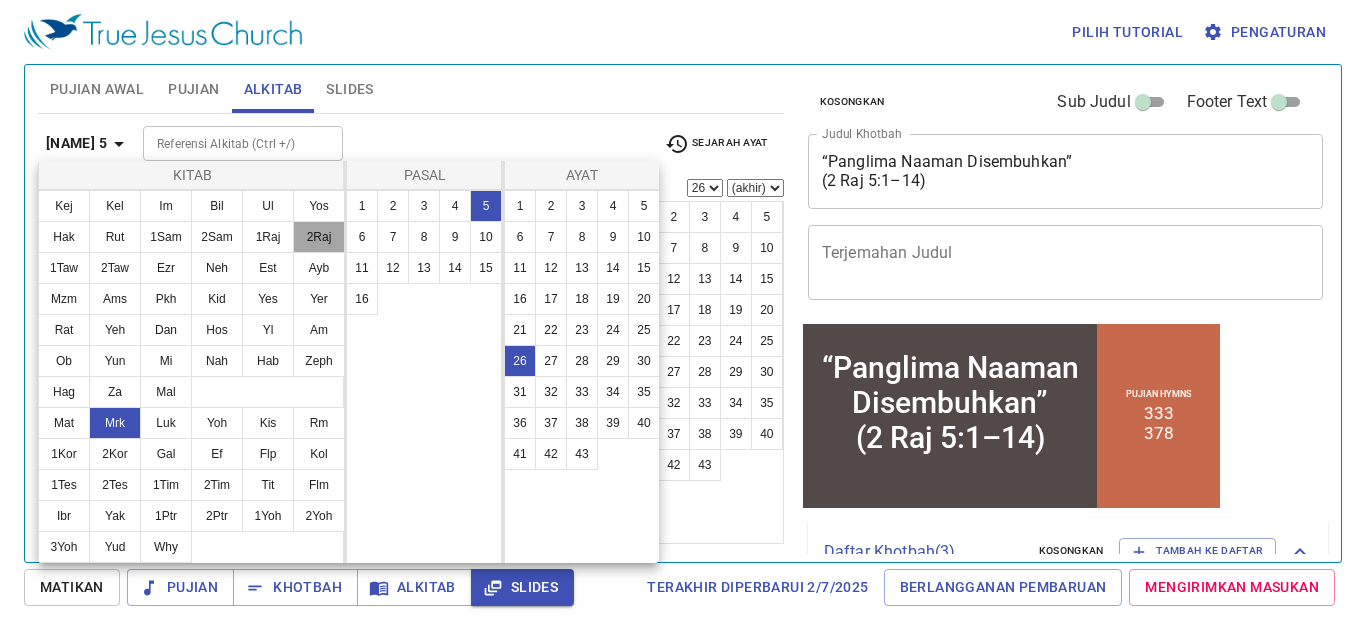 click on "2Raj" at bounding box center [319, 237] 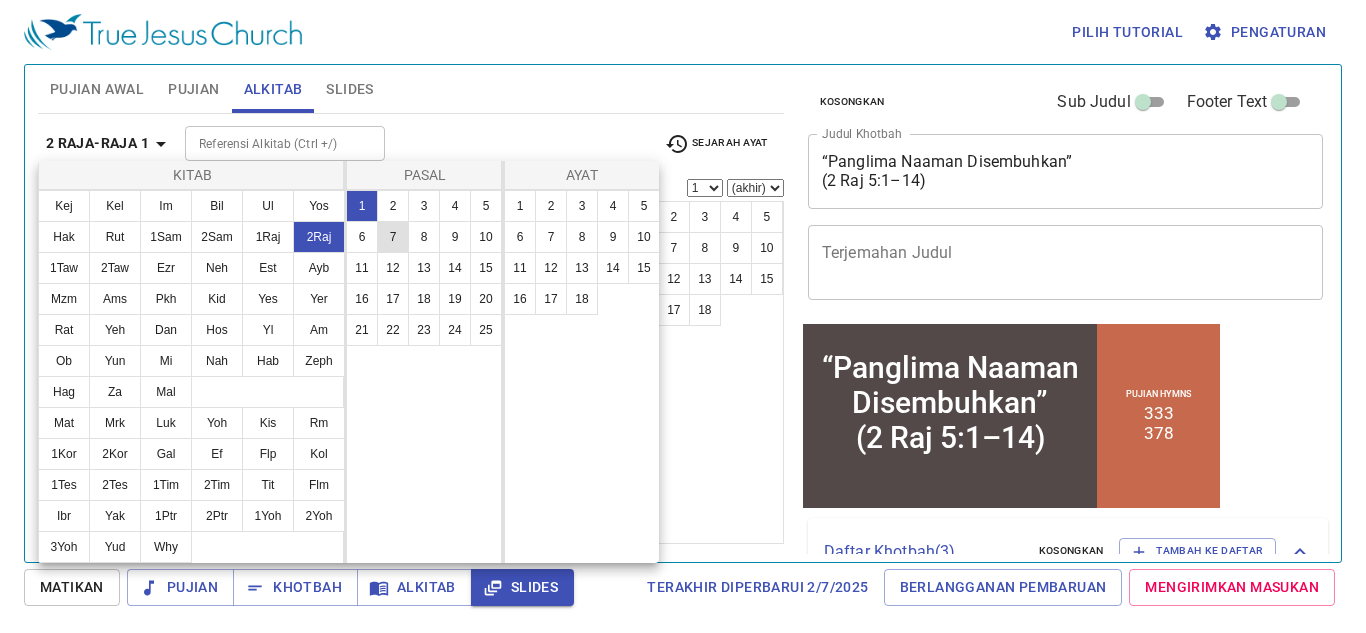 scroll, scrollTop: 0, scrollLeft: 0, axis: both 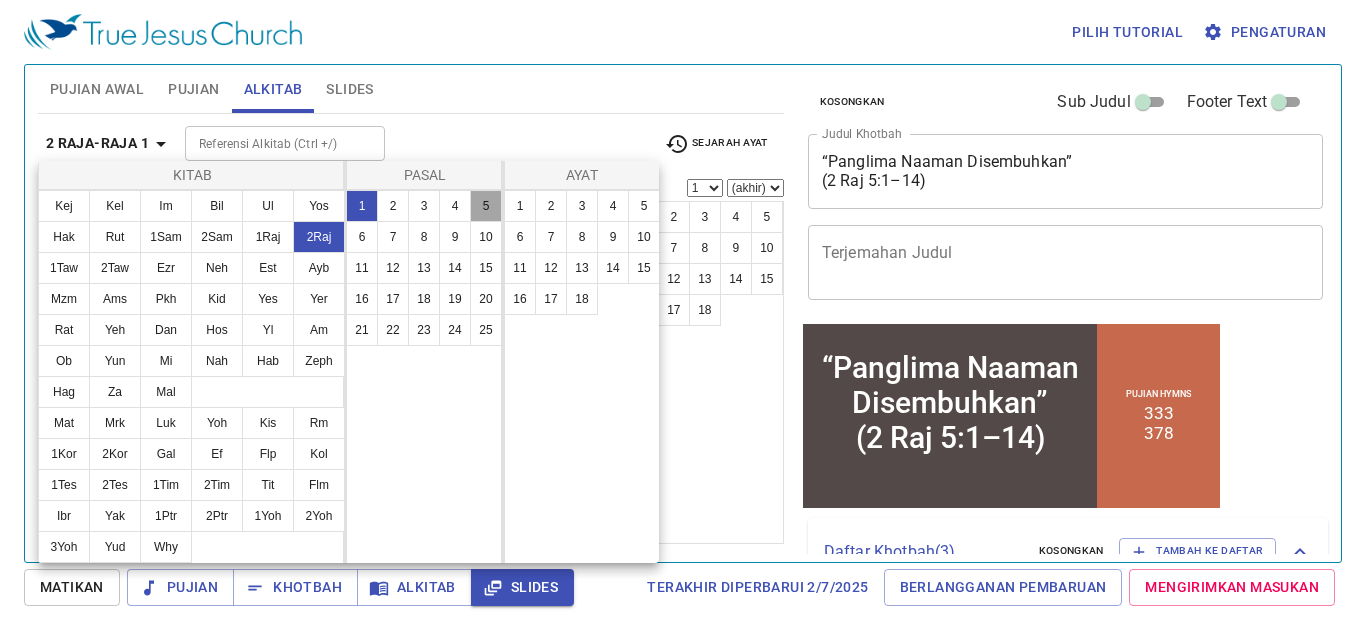 click on "5" at bounding box center [486, 206] 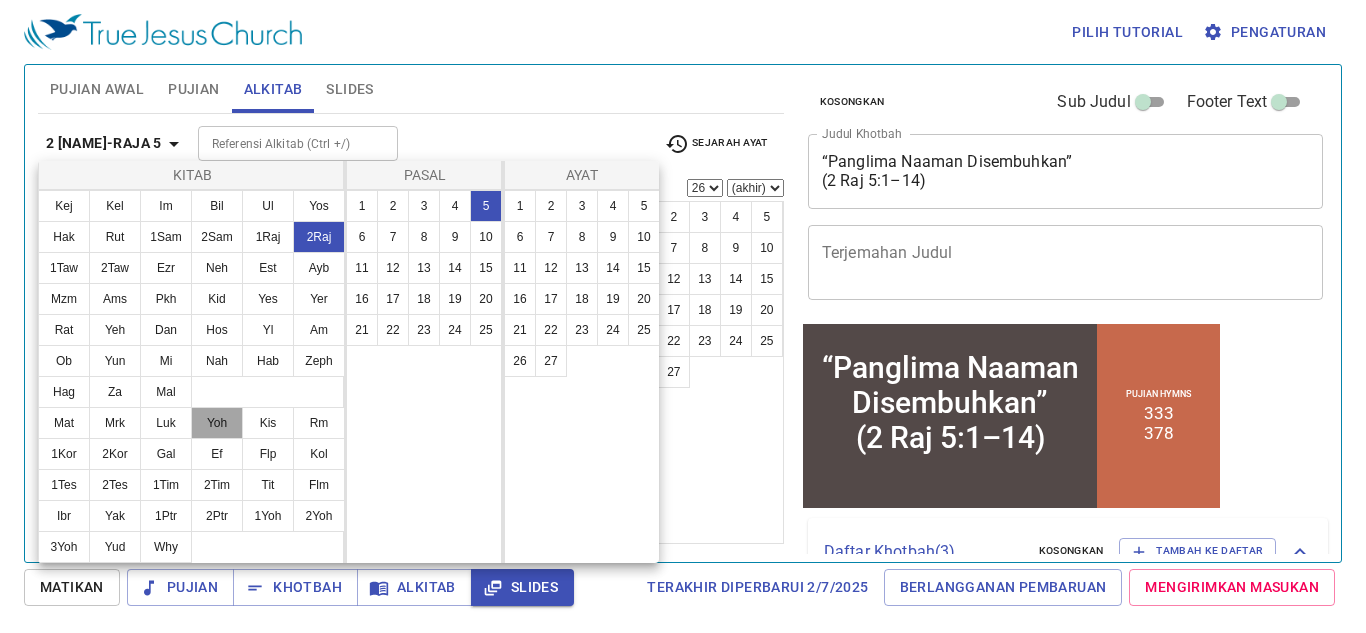 click on "Yoh" at bounding box center [217, 423] 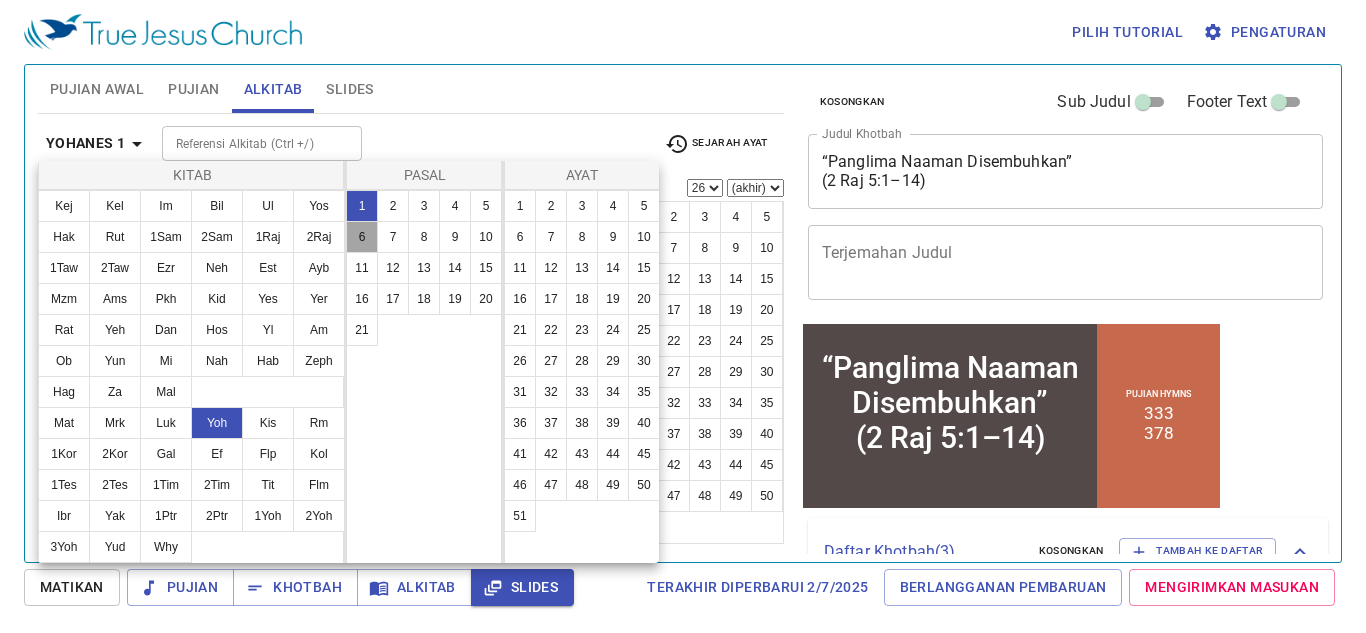 click on "6" at bounding box center [362, 237] 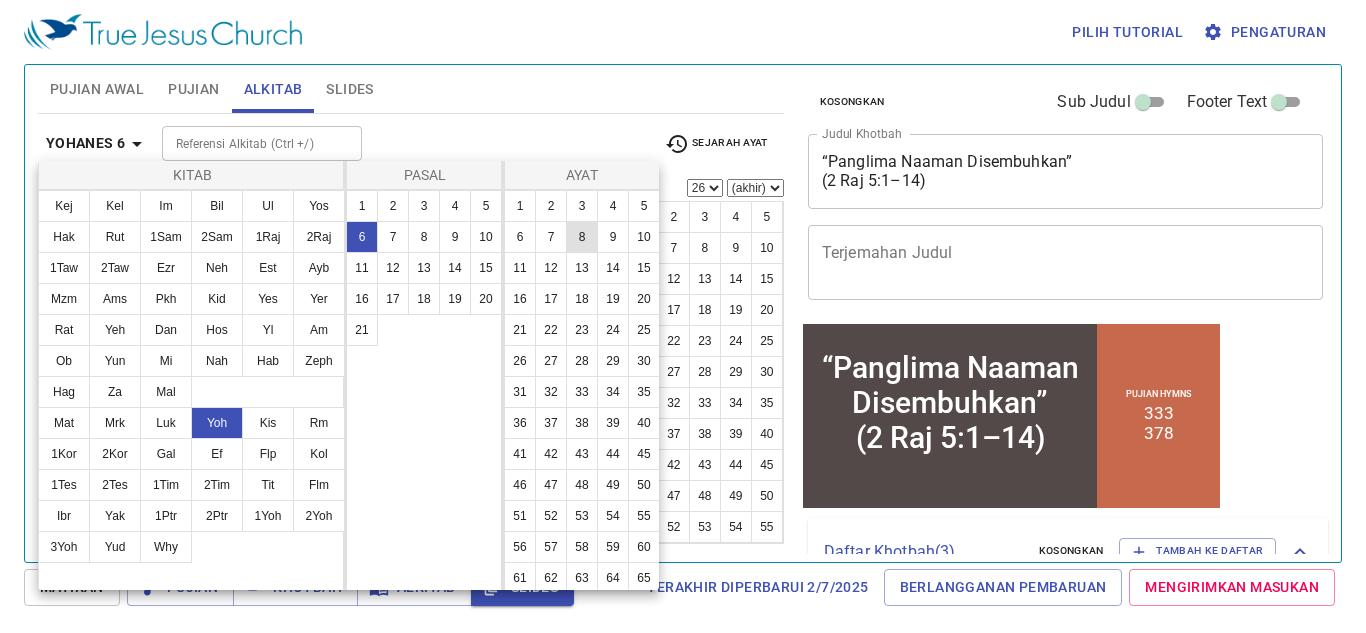 click on "8" at bounding box center [582, 237] 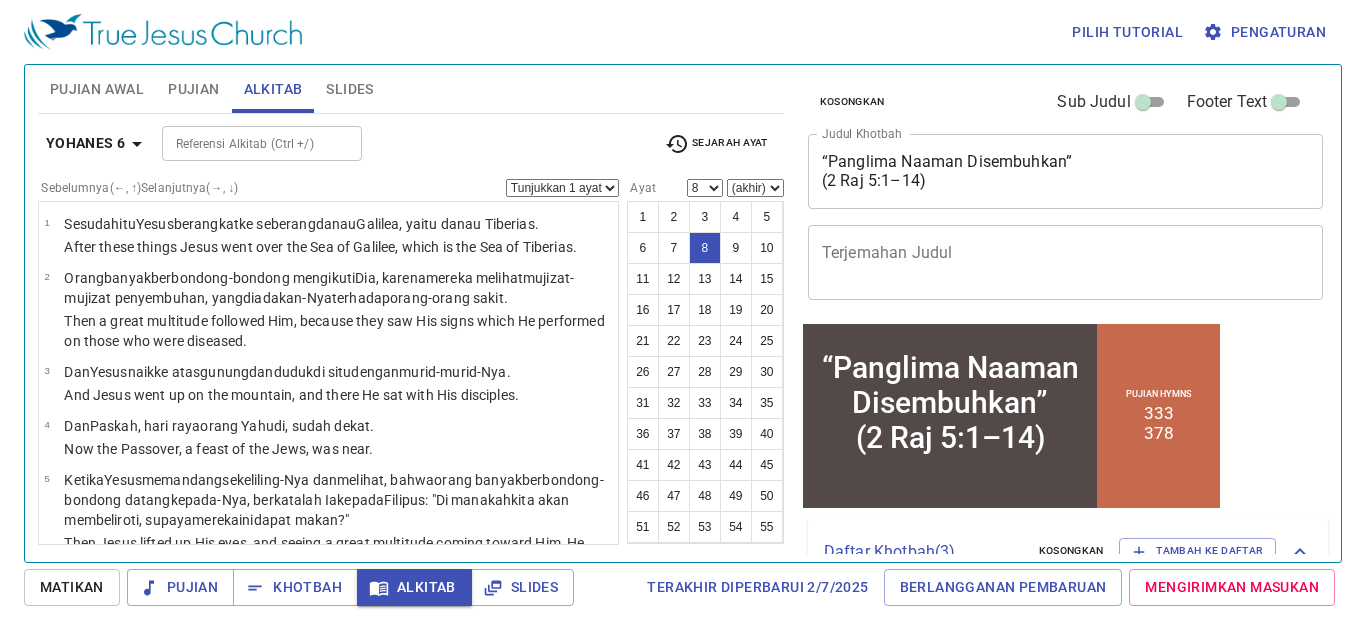 scroll, scrollTop: 412, scrollLeft: 0, axis: vertical 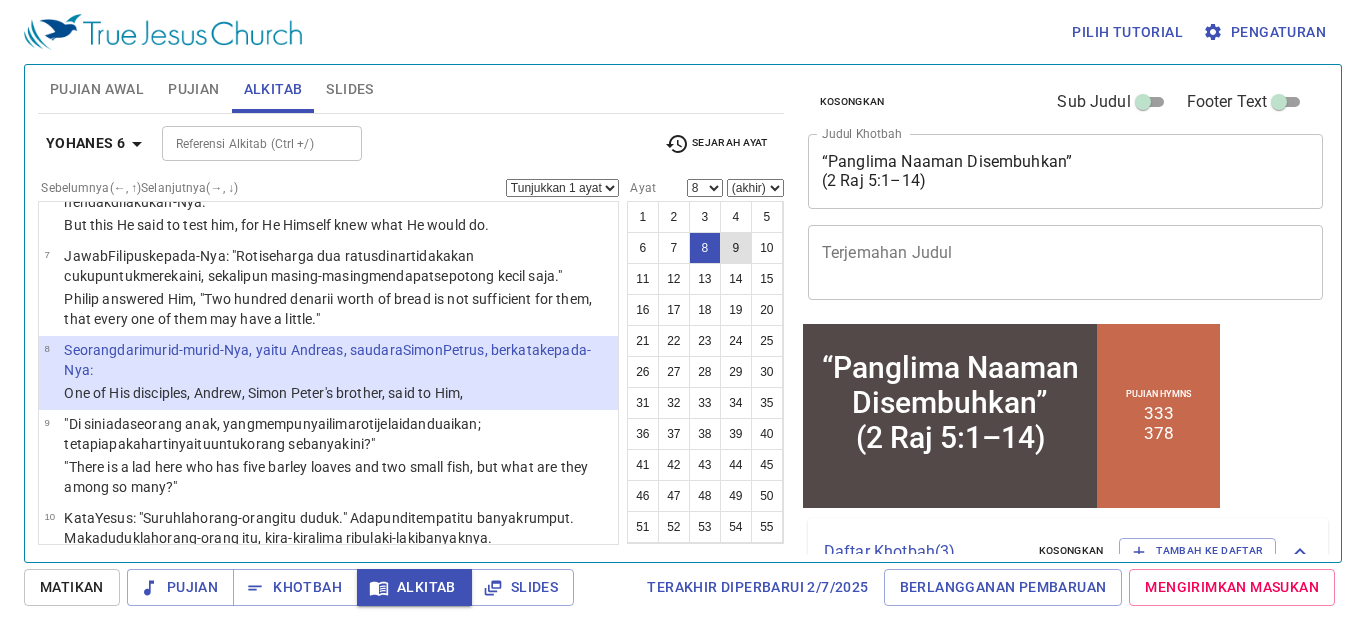 click on "9" at bounding box center (736, 248) 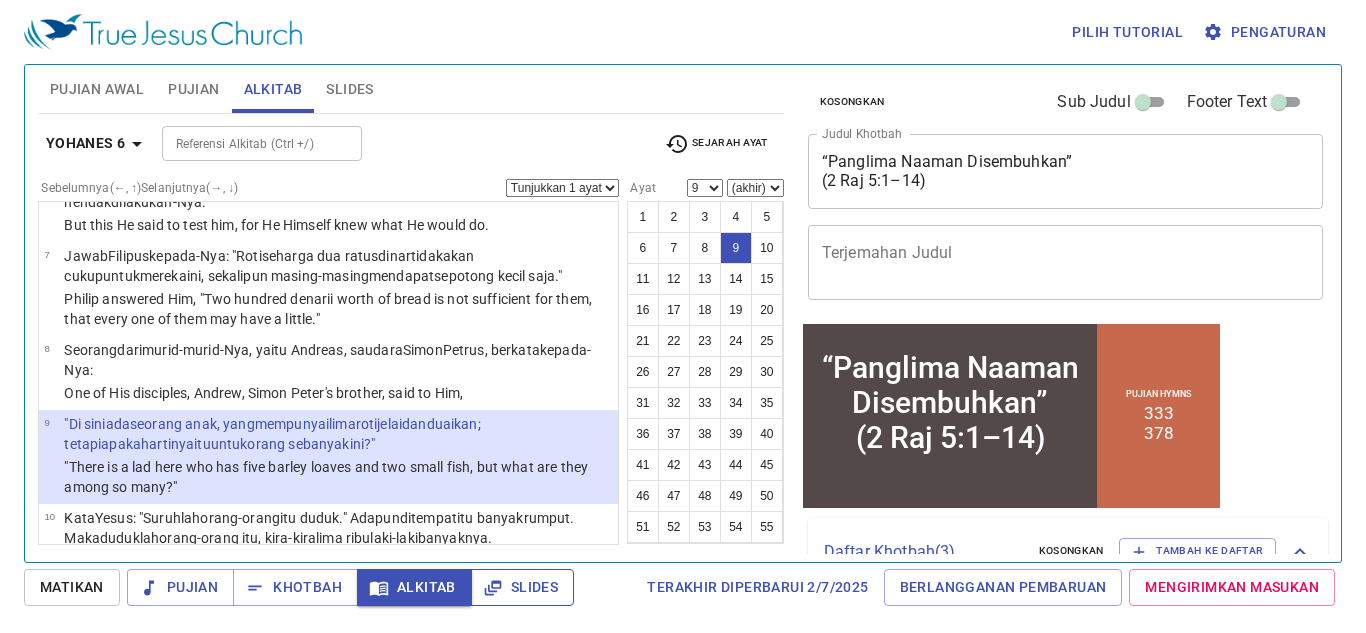 click on "Slides" at bounding box center (522, 587) 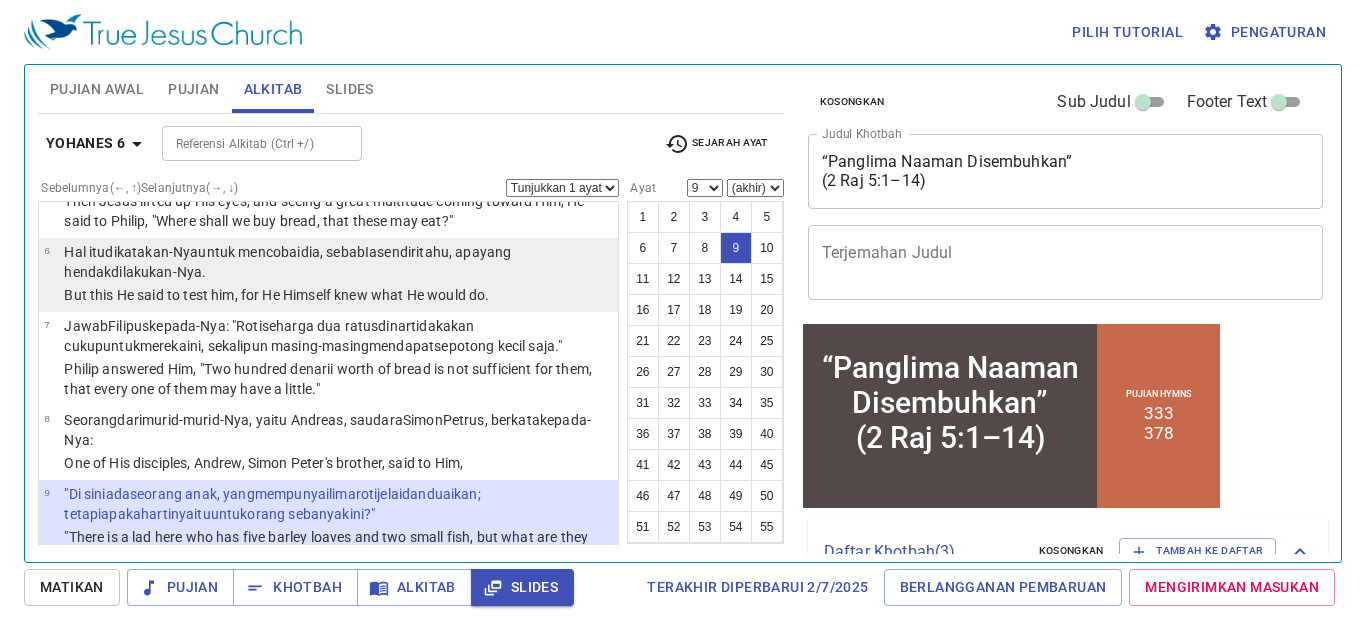 scroll, scrollTop: 498, scrollLeft: 0, axis: vertical 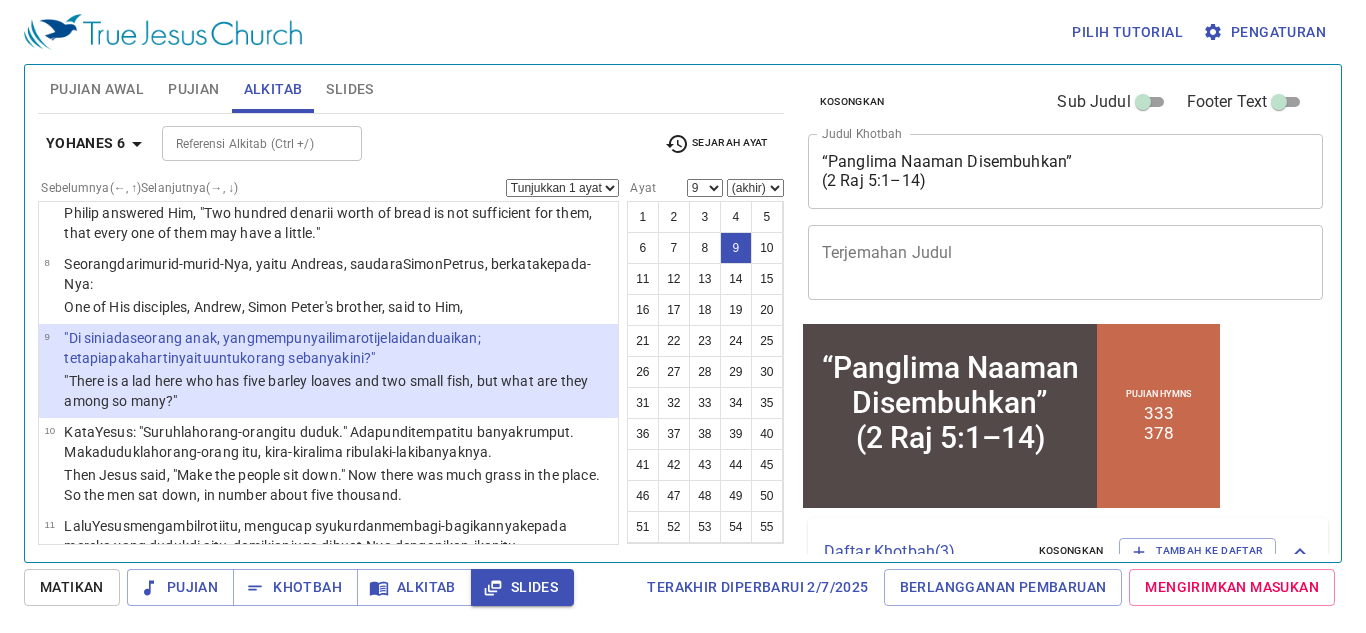 click on ""Di sini  ada  seorang anak , yang  mempunyai  lima  roti  jelai  dan  dua  ikan ; tetapi  apakah  artinya  itu  untuk  orang sebanyak  ini?"" at bounding box center (338, 348) 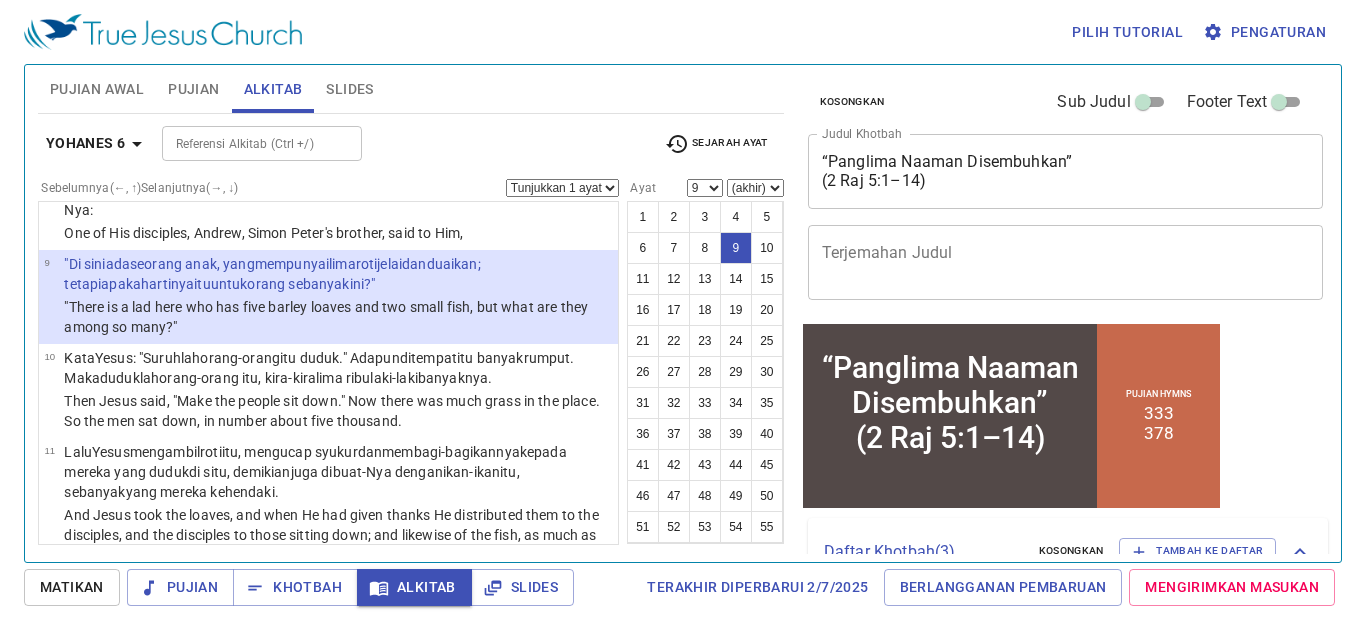 scroll, scrollTop: 588, scrollLeft: 0, axis: vertical 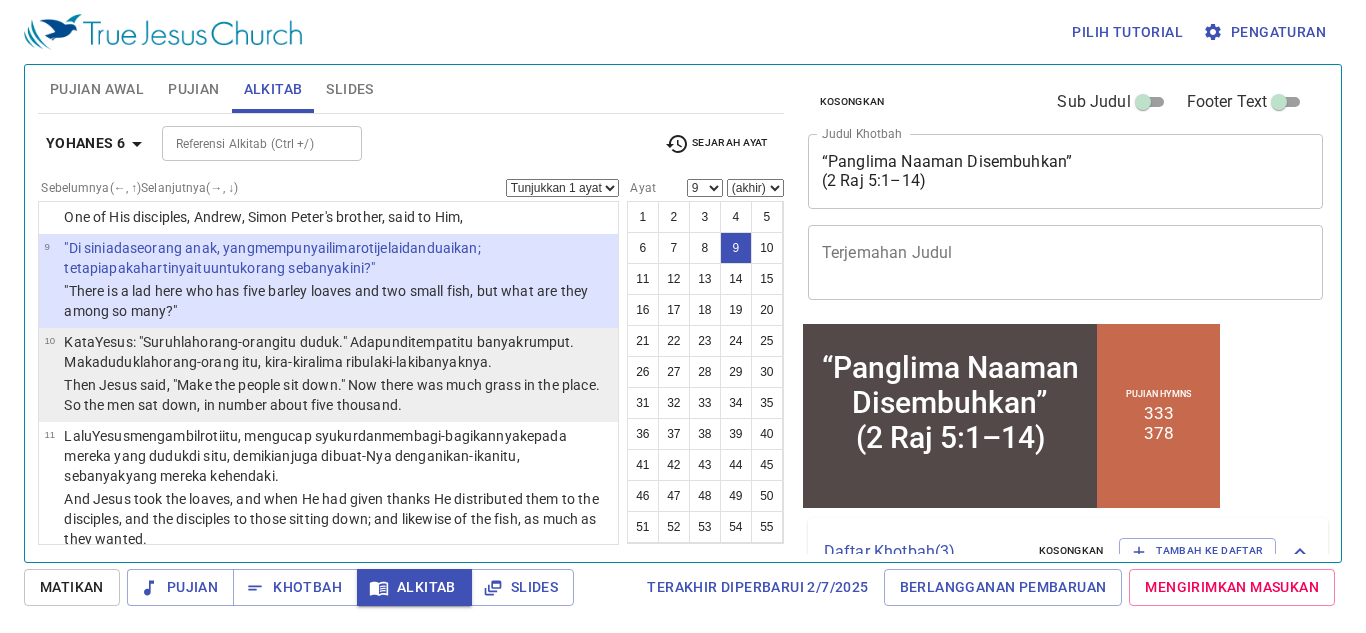 click on "orang-orang itu, kira-kira  lima ribu  laki-laki  banyaknya ." at bounding box center (325, 362) 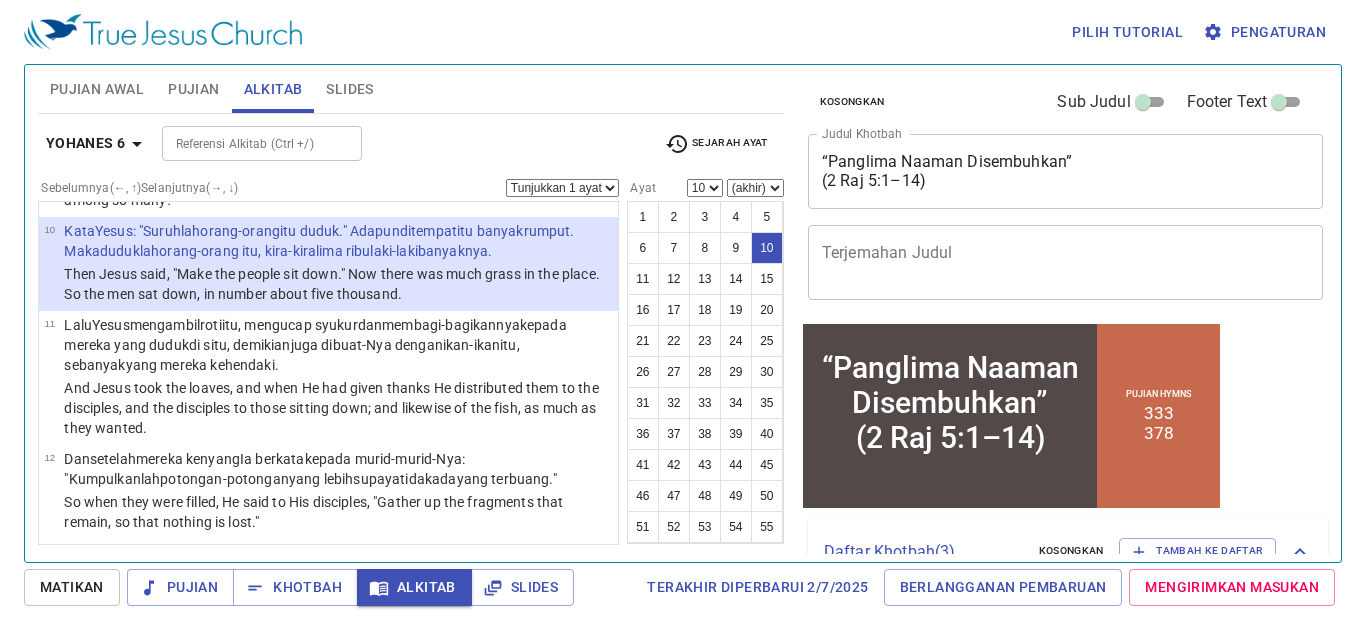scroll, scrollTop: 702, scrollLeft: 0, axis: vertical 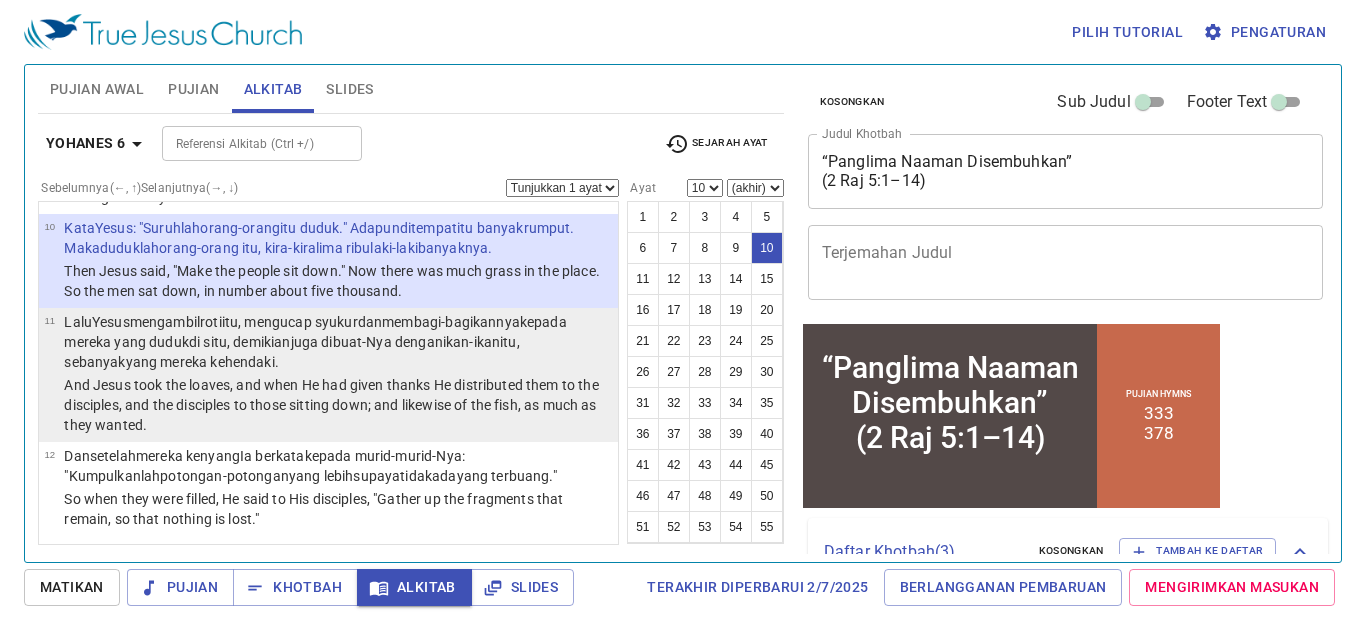 click on "Lalu  Yesus  mengambil  roti  itu, mengucap syukur  dan  membagi-bagikannya  kepada mereka yang duduk  di situ, demikian  juga dibuat-Nya dengan  ikan-ikan  itu, sebanyak  yang mereka kehendaki ." at bounding box center [338, 342] 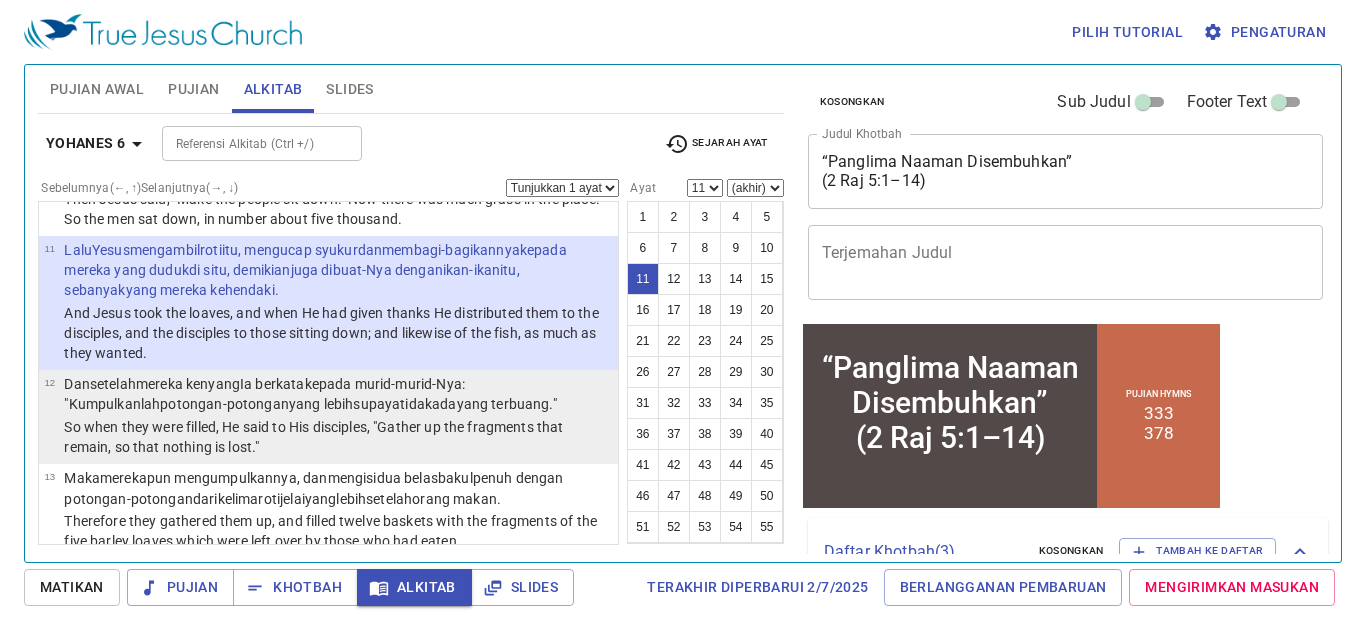 scroll, scrollTop: 776, scrollLeft: 0, axis: vertical 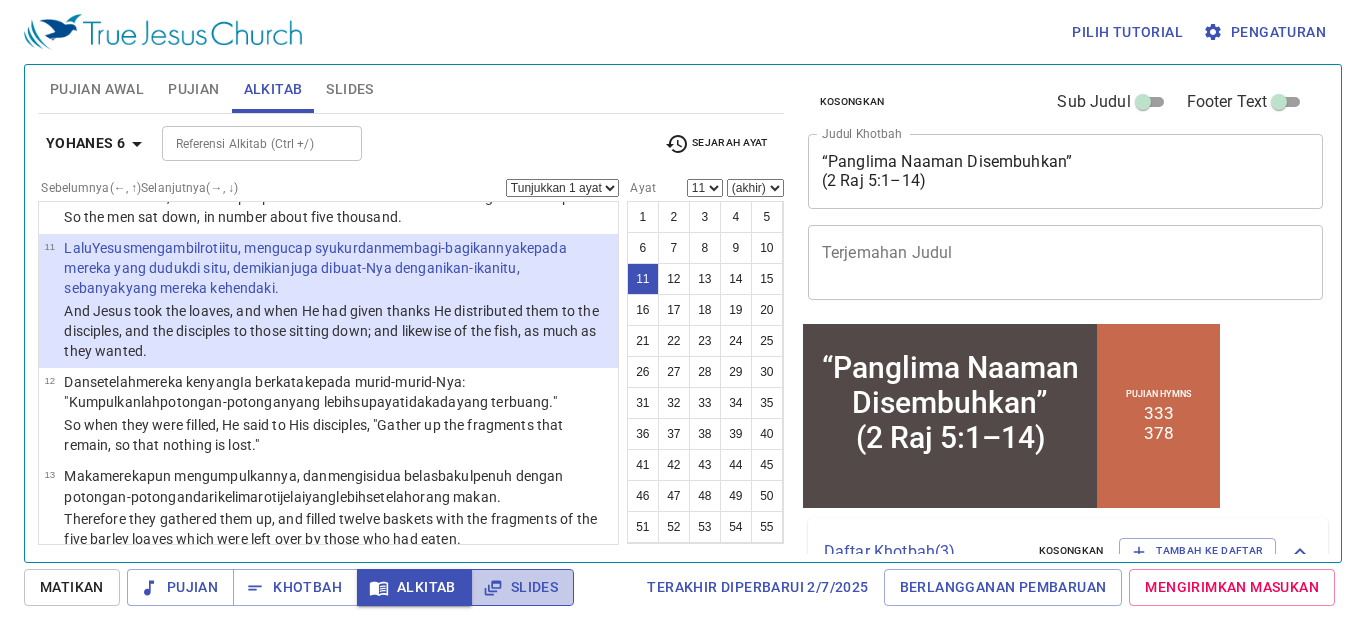 click on "Slides" at bounding box center (522, 587) 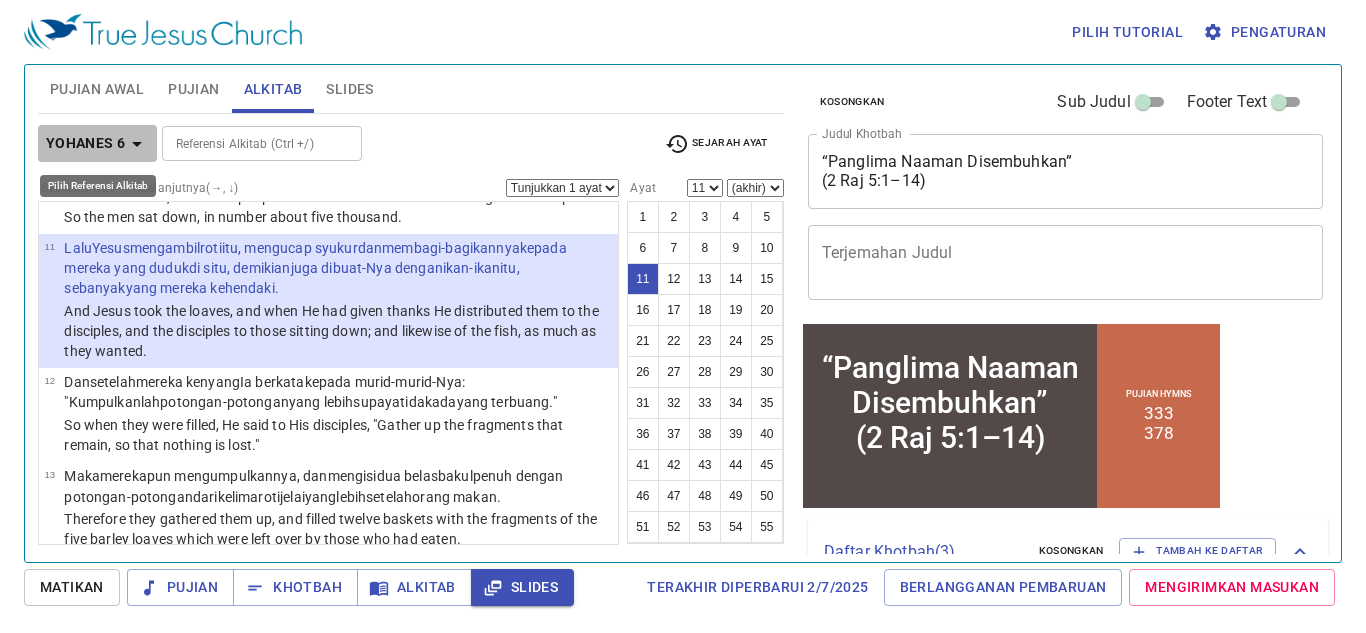 click 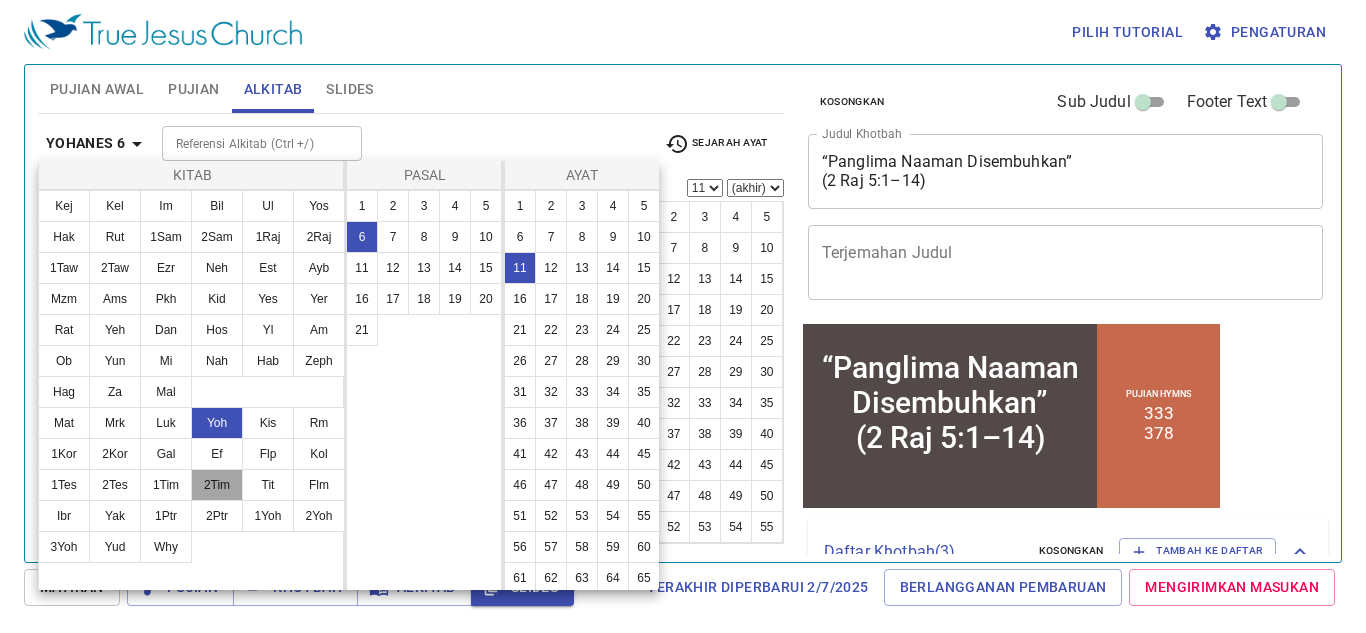 click on "2Tim" at bounding box center (217, 485) 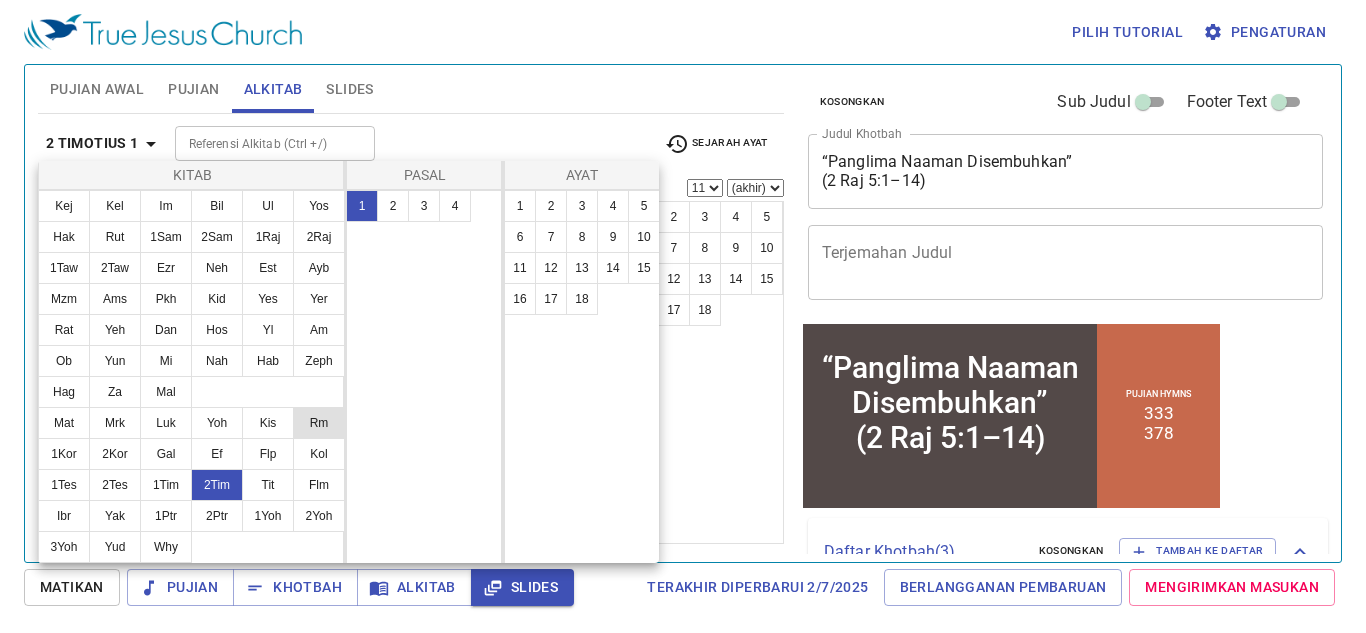 scroll, scrollTop: 0, scrollLeft: 0, axis: both 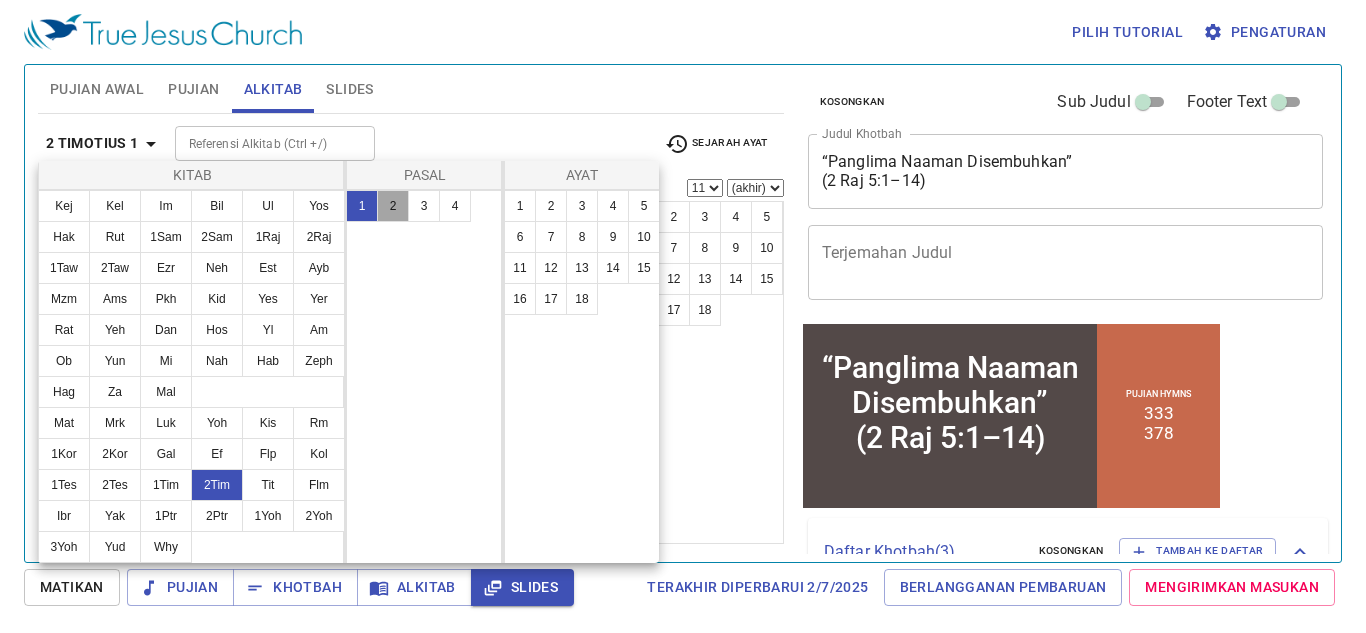 click on "2" at bounding box center [393, 206] 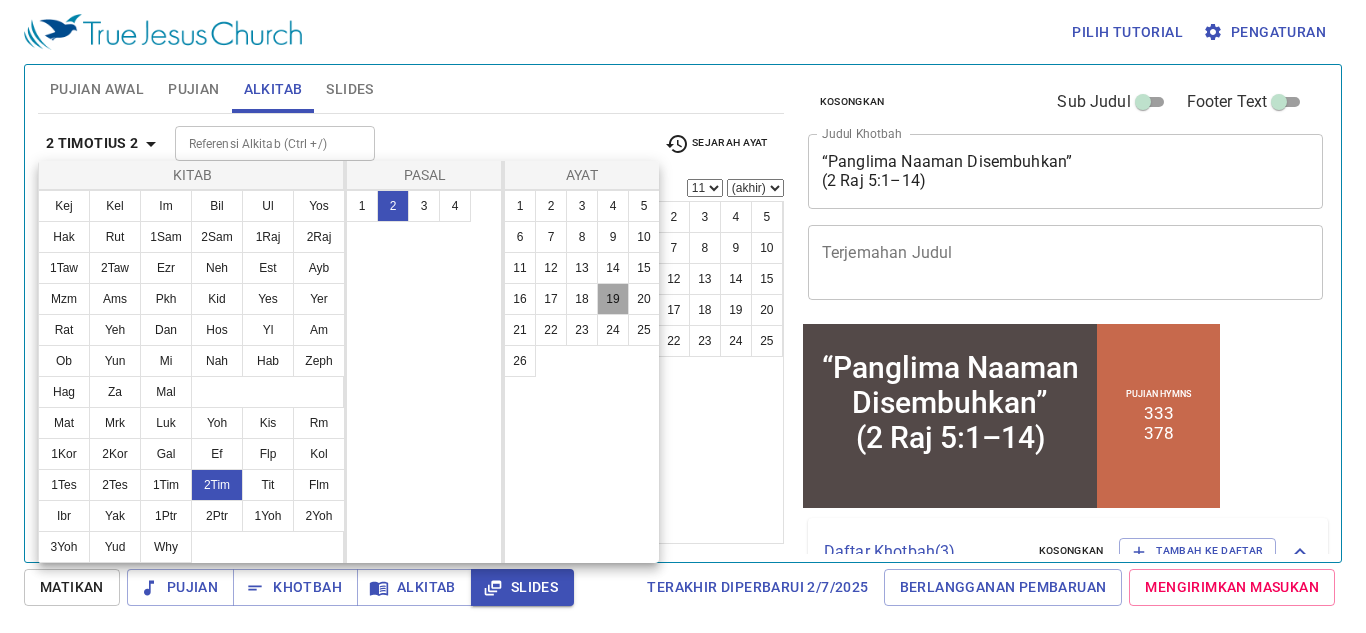 click on "19" at bounding box center [613, 299] 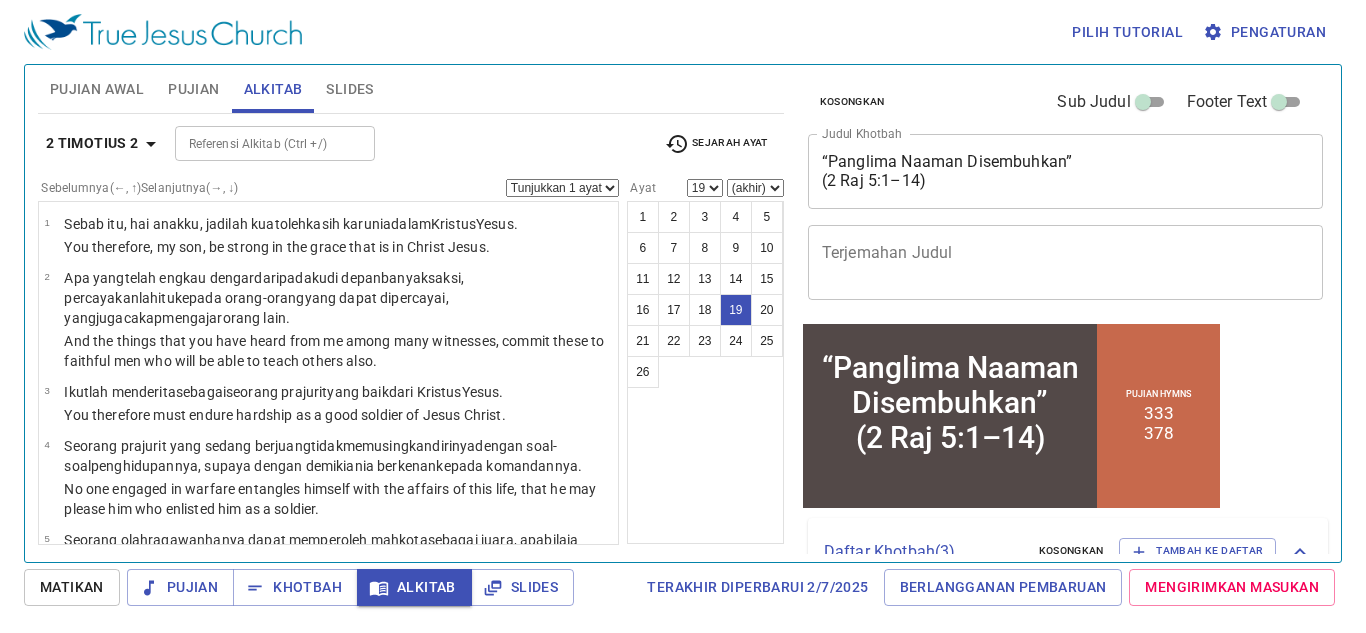 scroll, scrollTop: 1356, scrollLeft: 0, axis: vertical 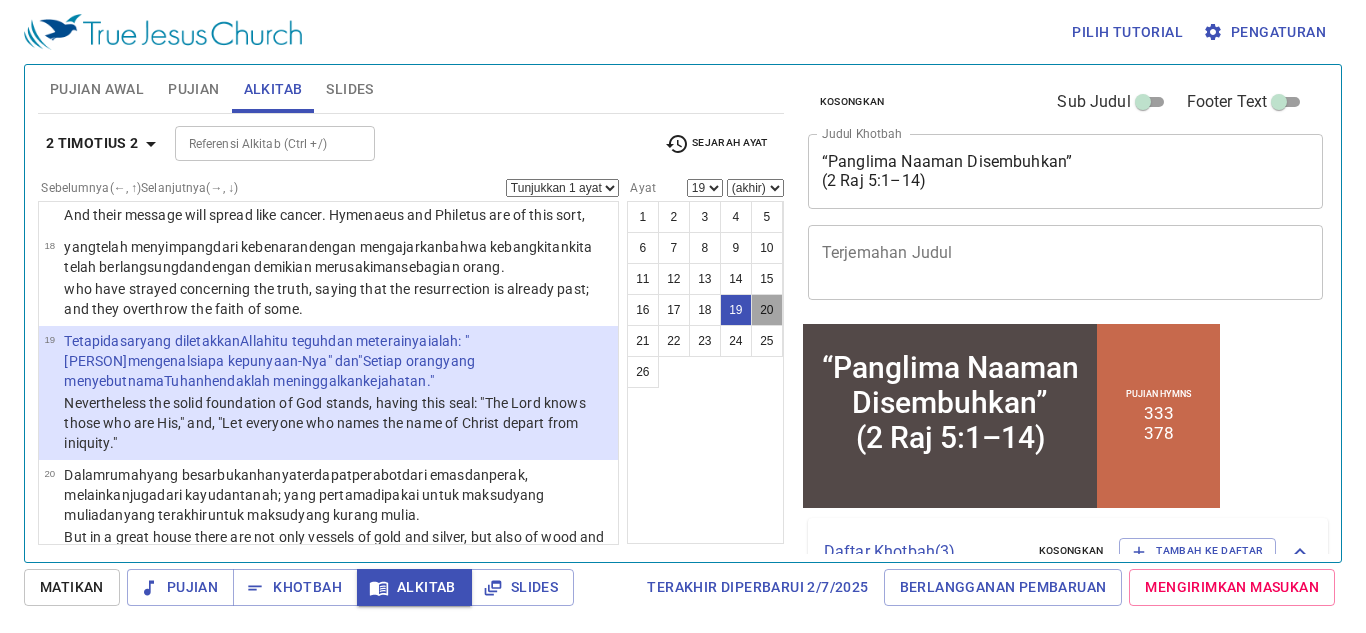click on "20" at bounding box center (767, 310) 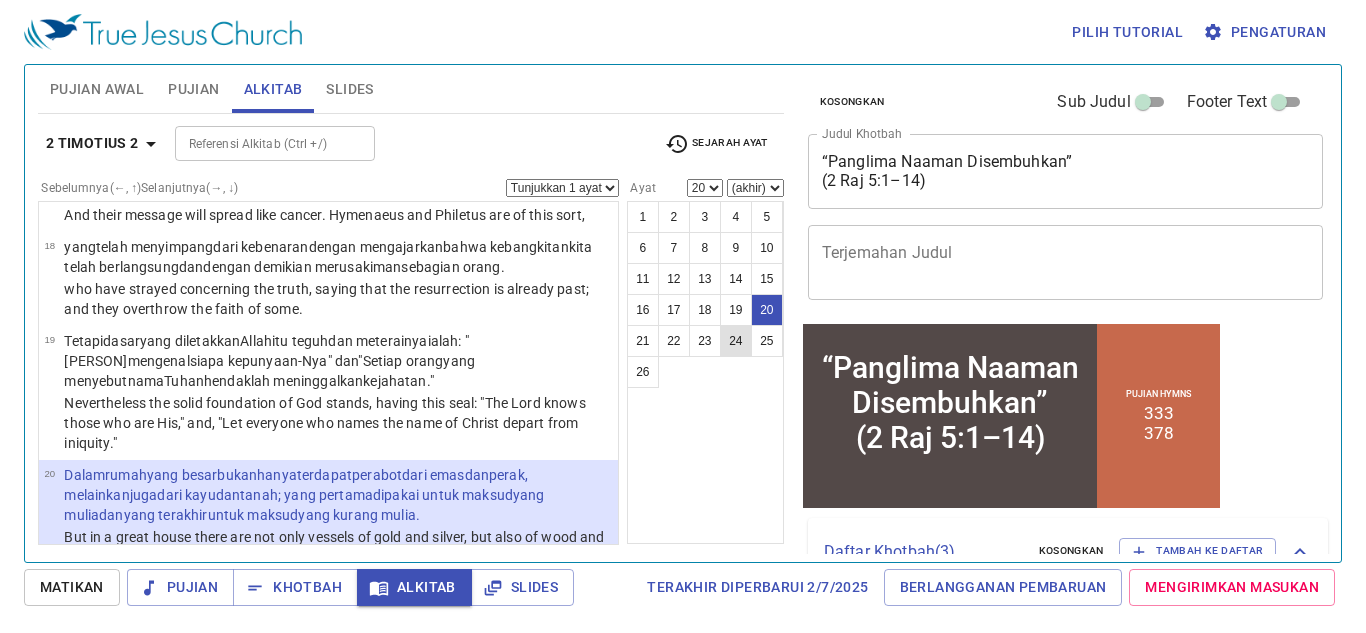 scroll, scrollTop: 1480, scrollLeft: 0, axis: vertical 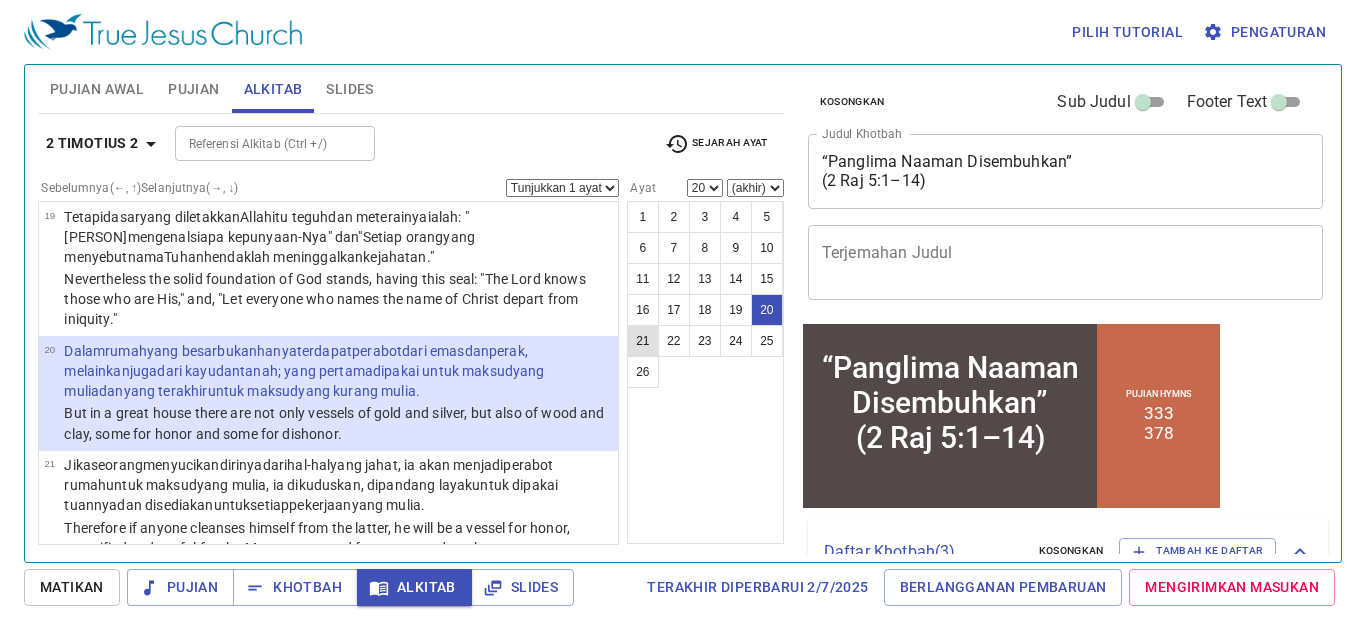 click on "21" at bounding box center (643, 341) 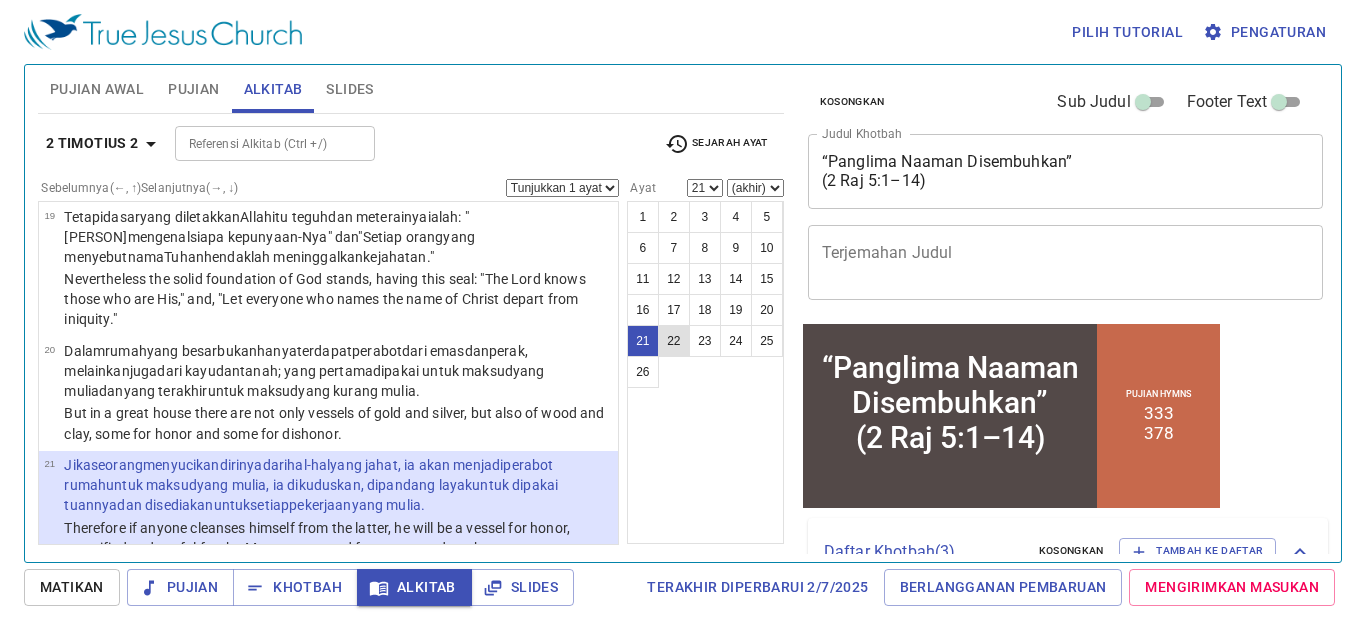 click on "22" at bounding box center (674, 341) 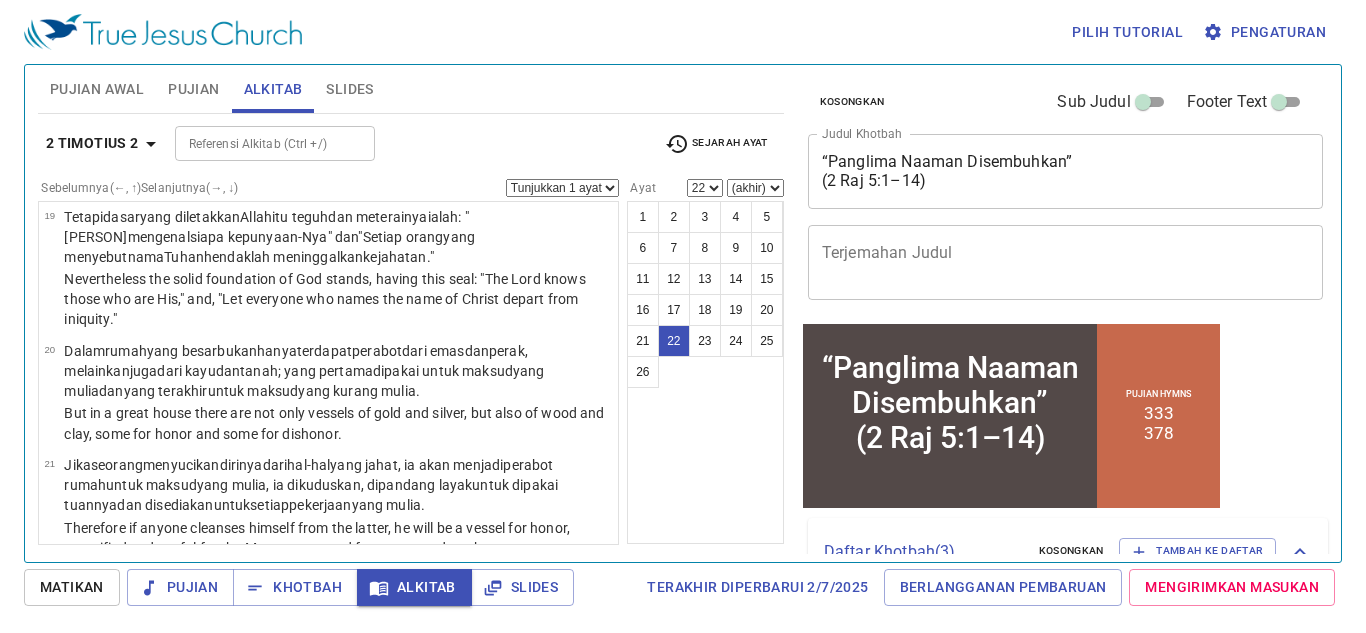 scroll, scrollTop: 1699, scrollLeft: 0, axis: vertical 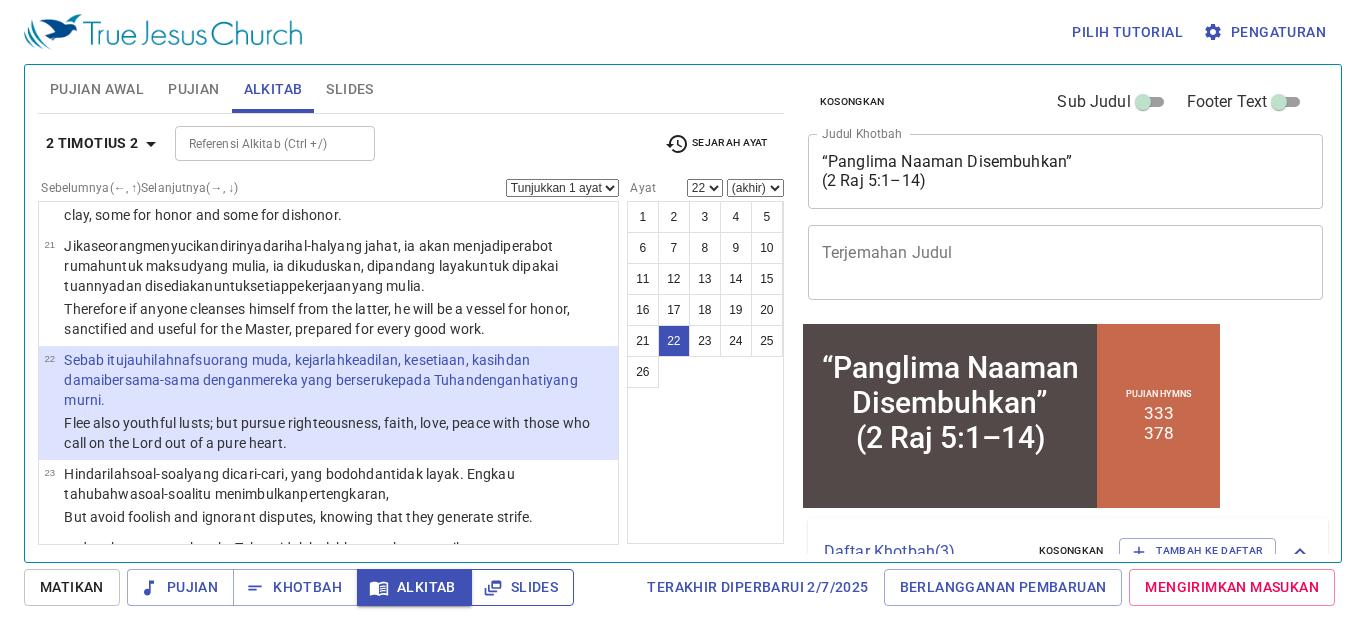 click on "Slides" at bounding box center (522, 587) 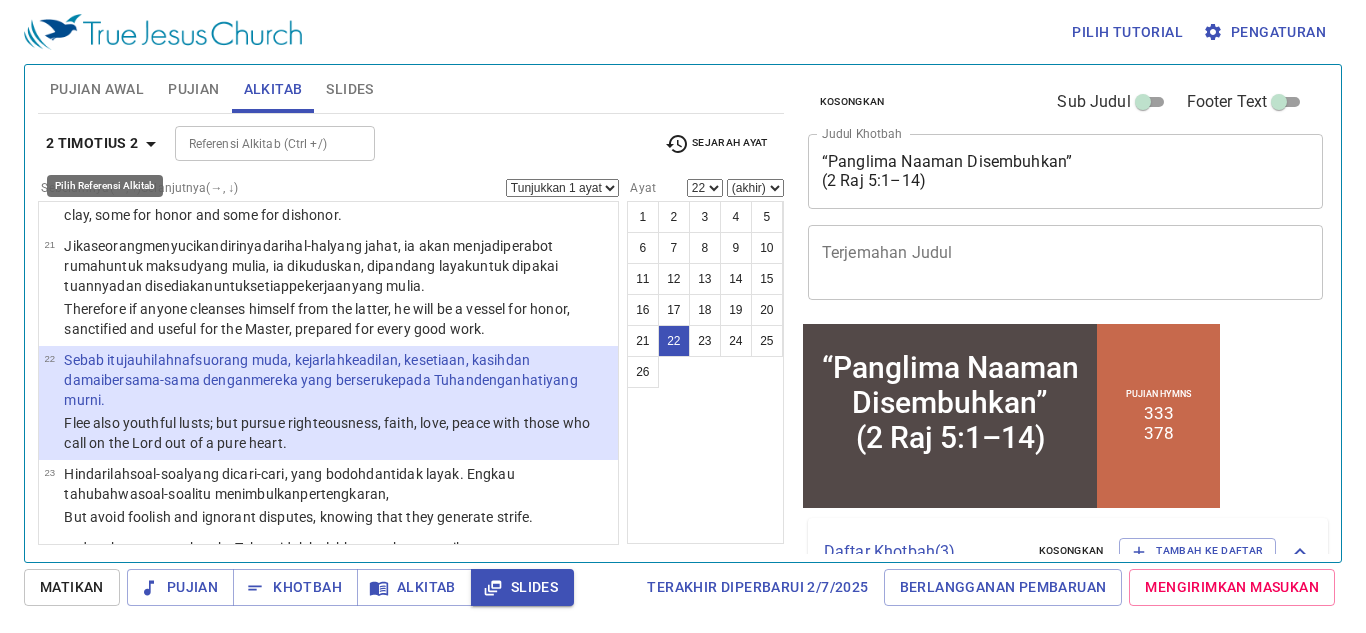 click on "2 Timotius 2" at bounding box center (92, 143) 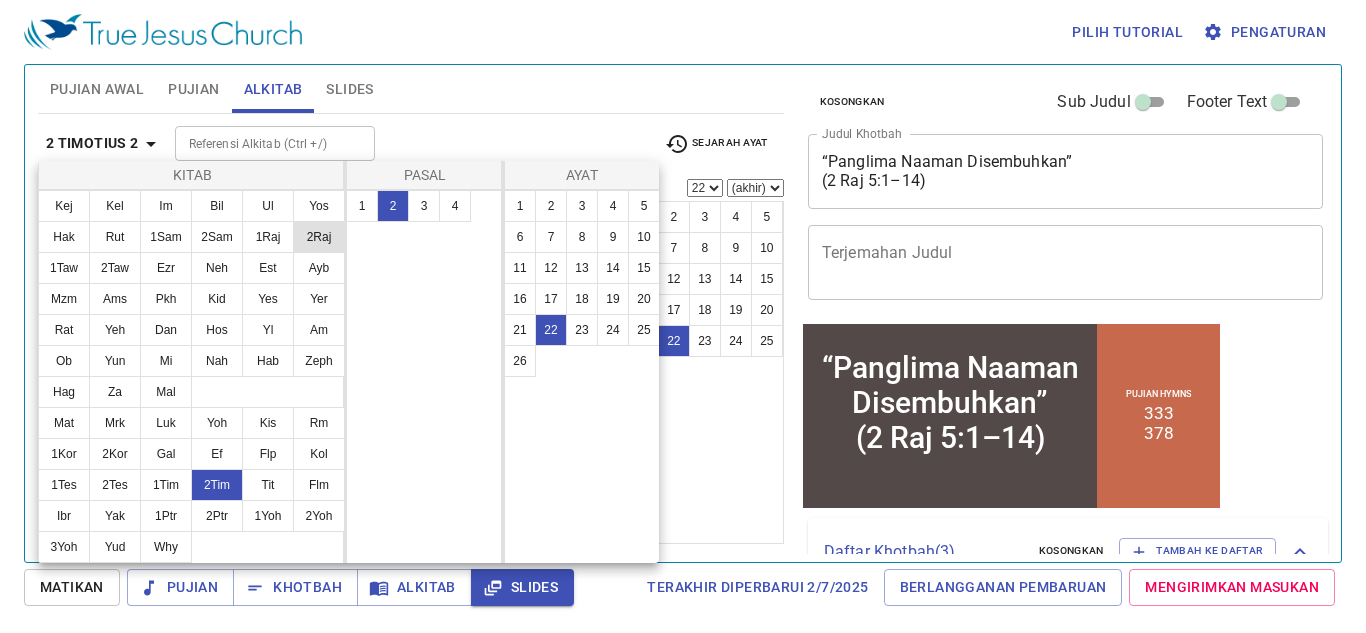 click on "2Raj" at bounding box center [319, 237] 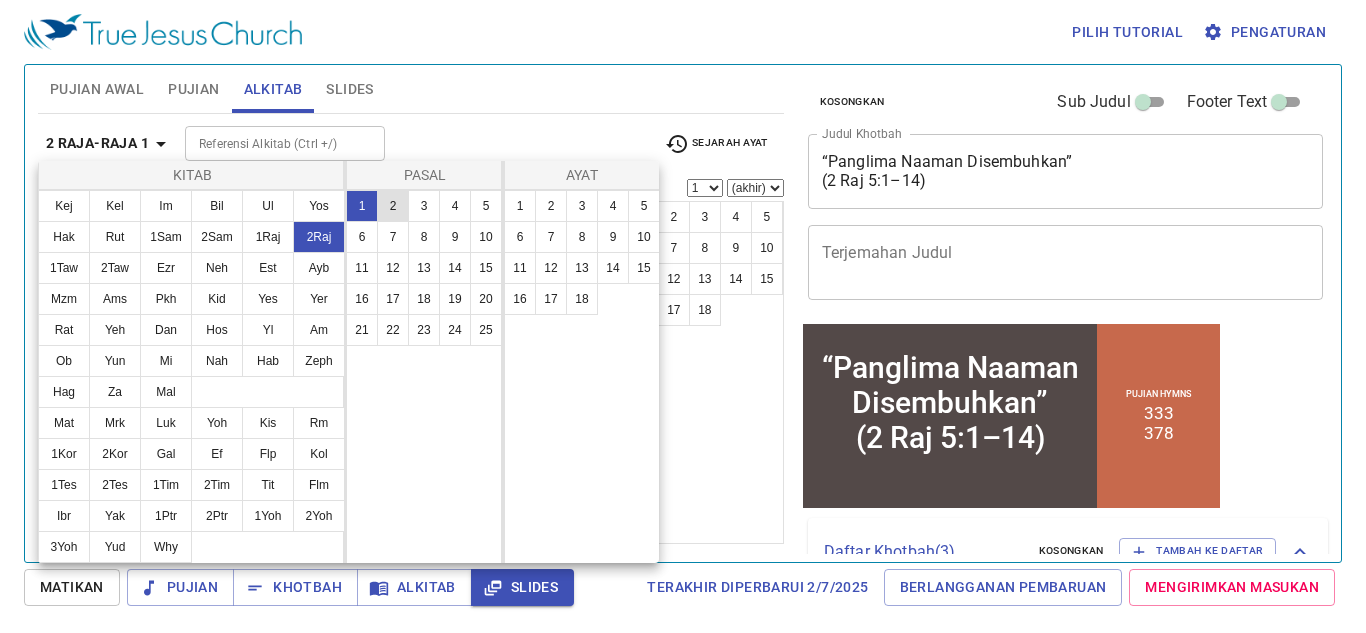 scroll, scrollTop: 0, scrollLeft: 0, axis: both 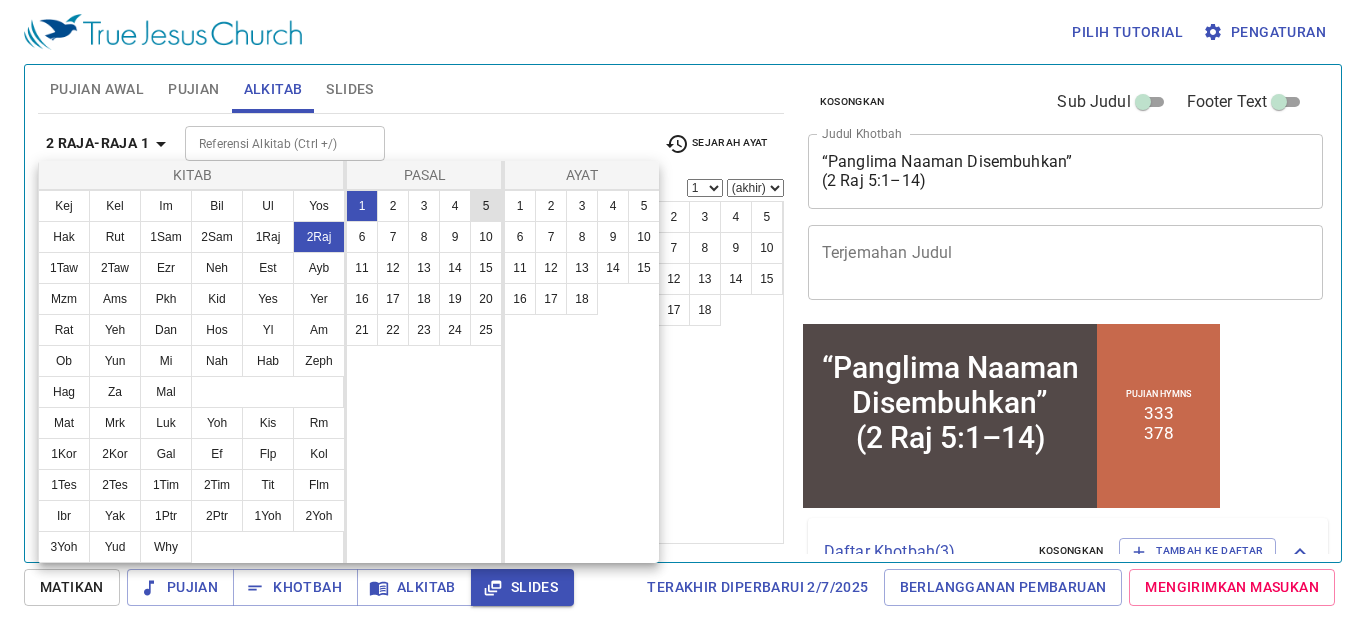 click on "5" at bounding box center [486, 206] 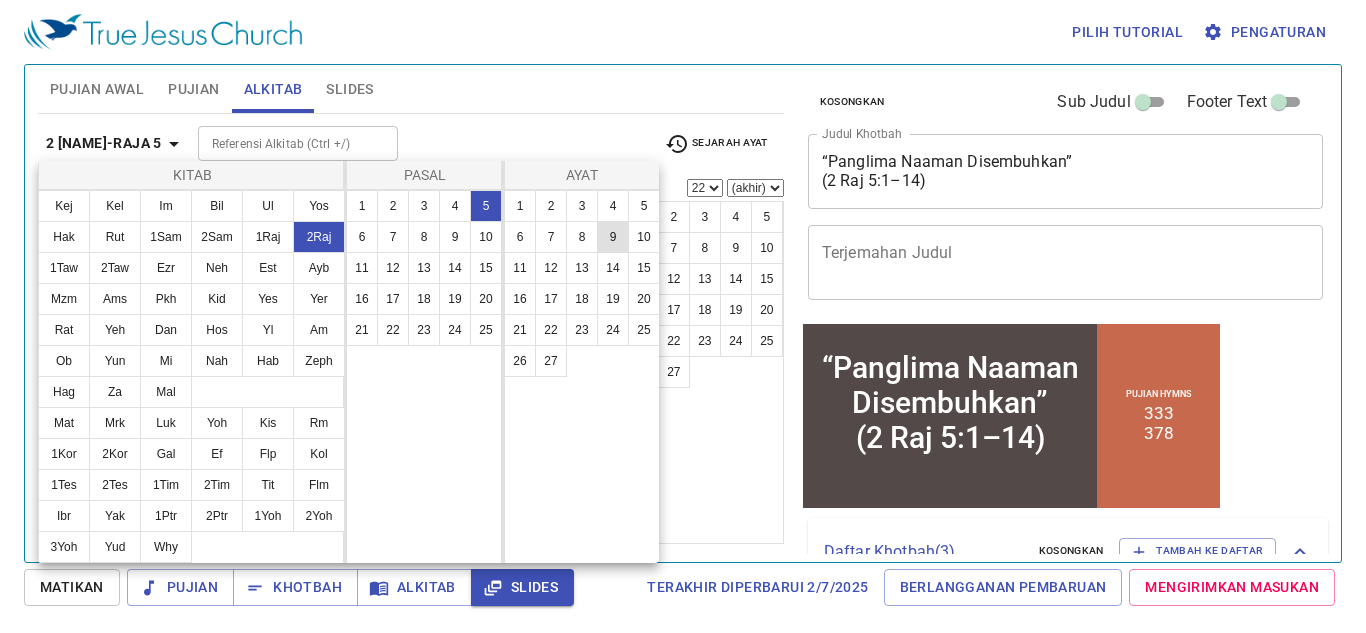 click on "9" at bounding box center [613, 237] 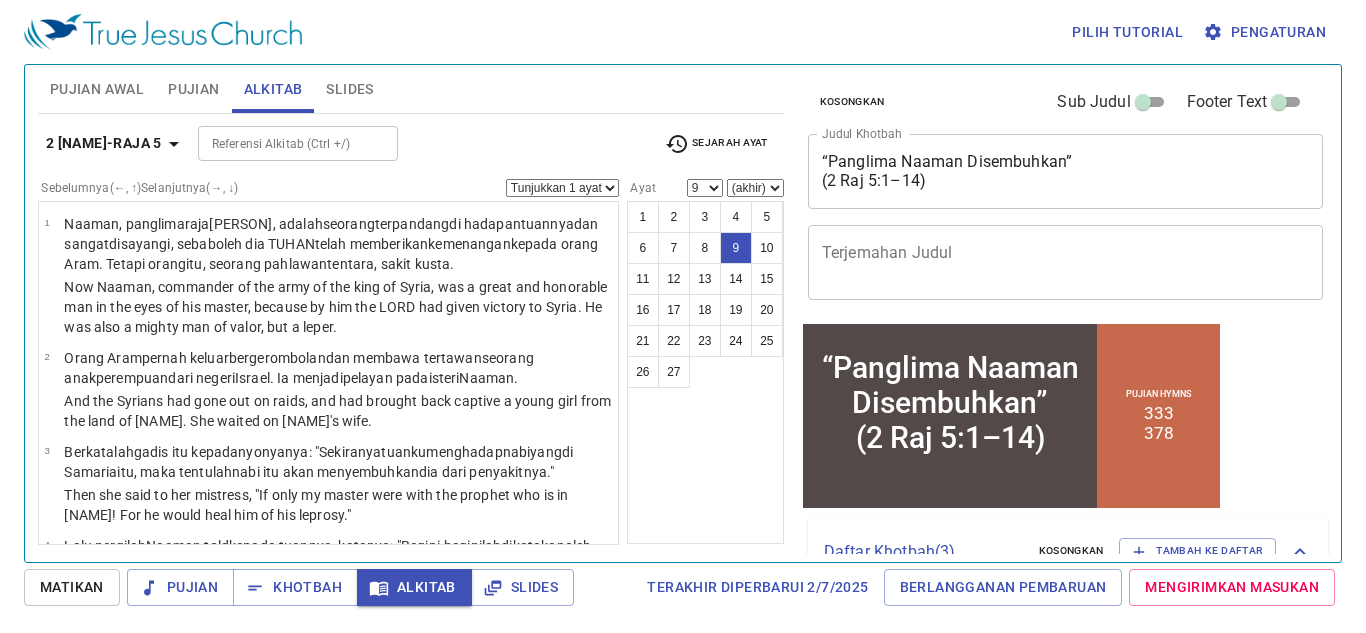 scroll, scrollTop: 876, scrollLeft: 0, axis: vertical 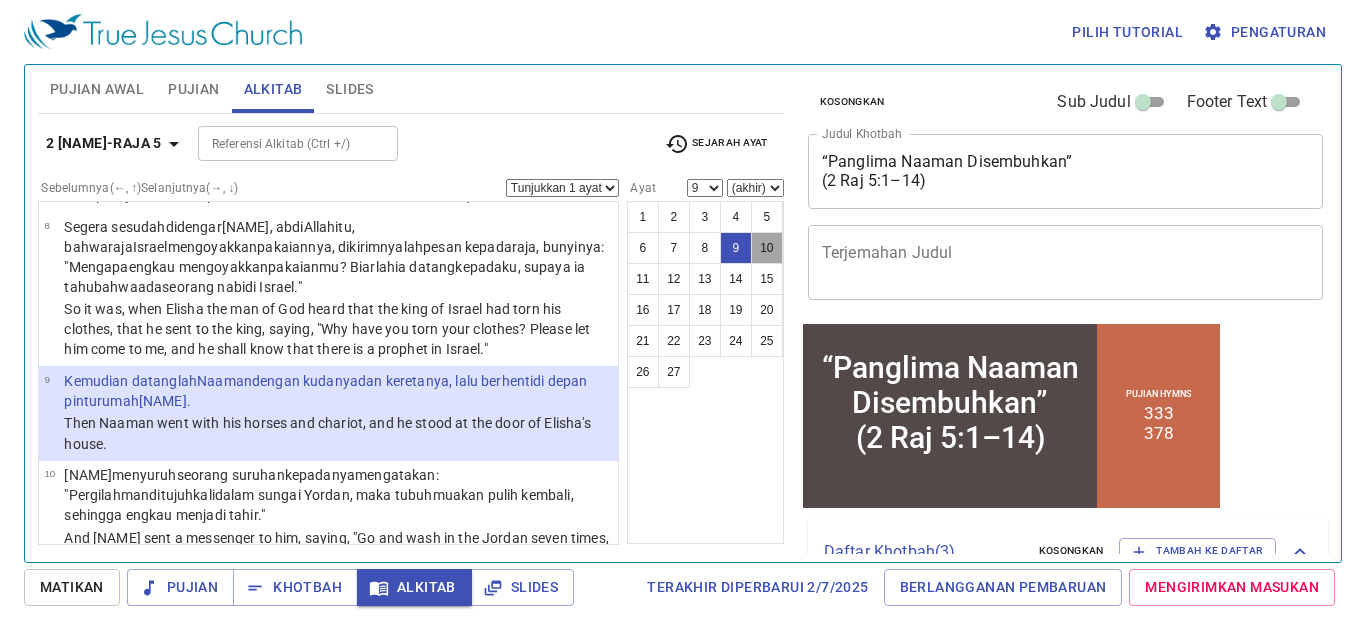 click on "10" at bounding box center [767, 248] 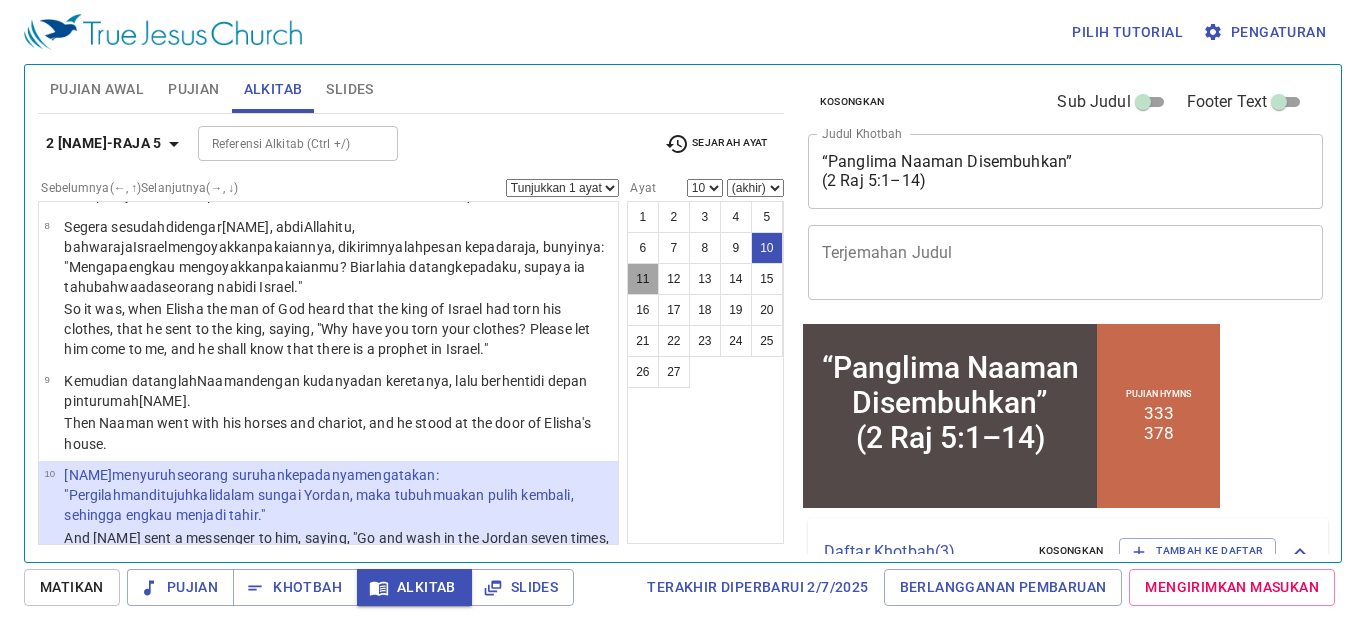 click on "11" at bounding box center [643, 279] 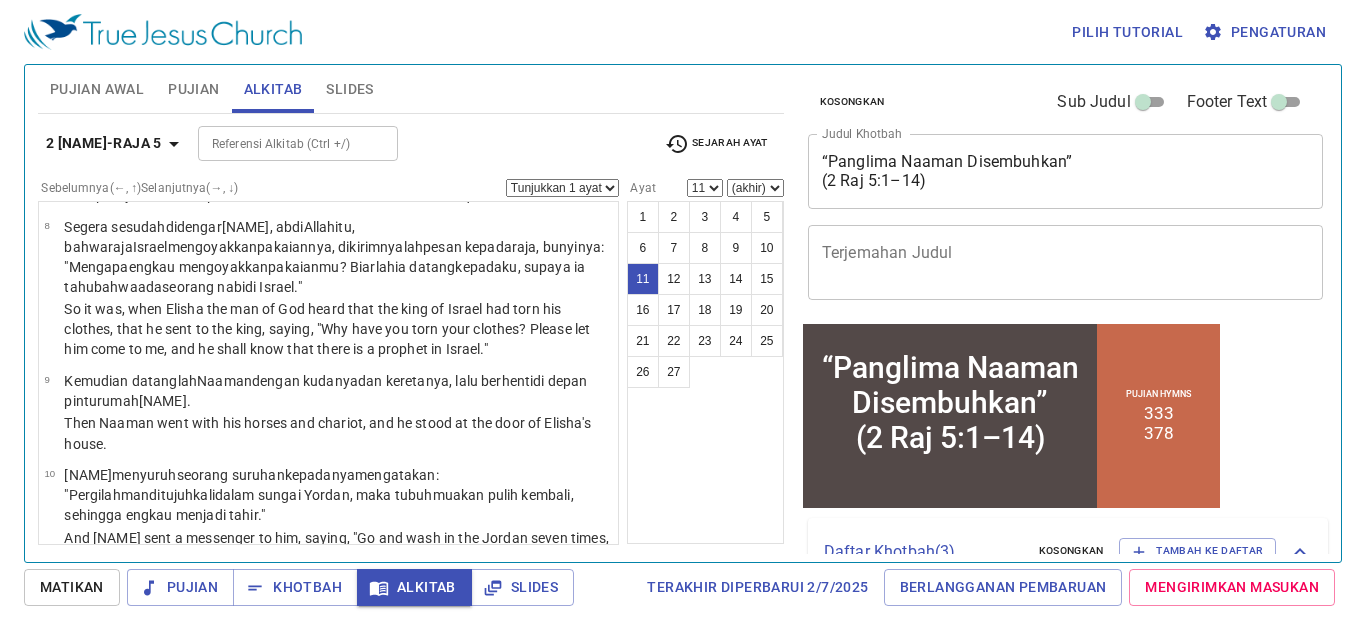 scroll, scrollTop: 1115, scrollLeft: 0, axis: vertical 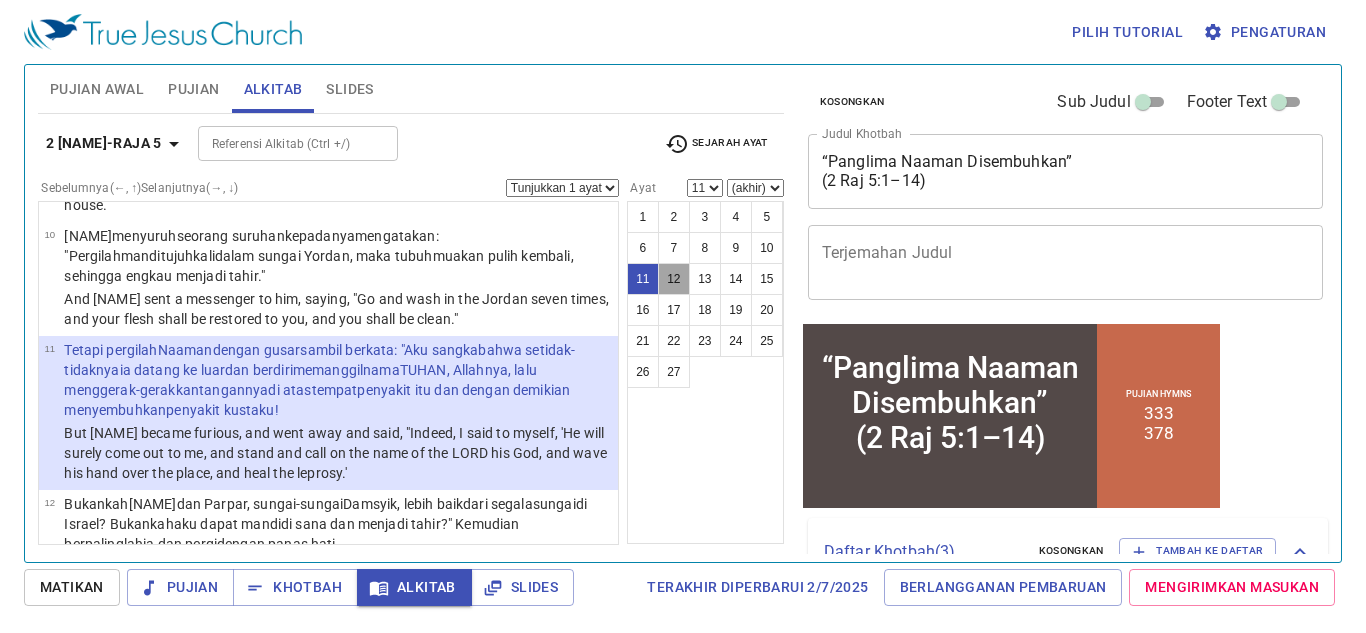 click on "12" at bounding box center (674, 279) 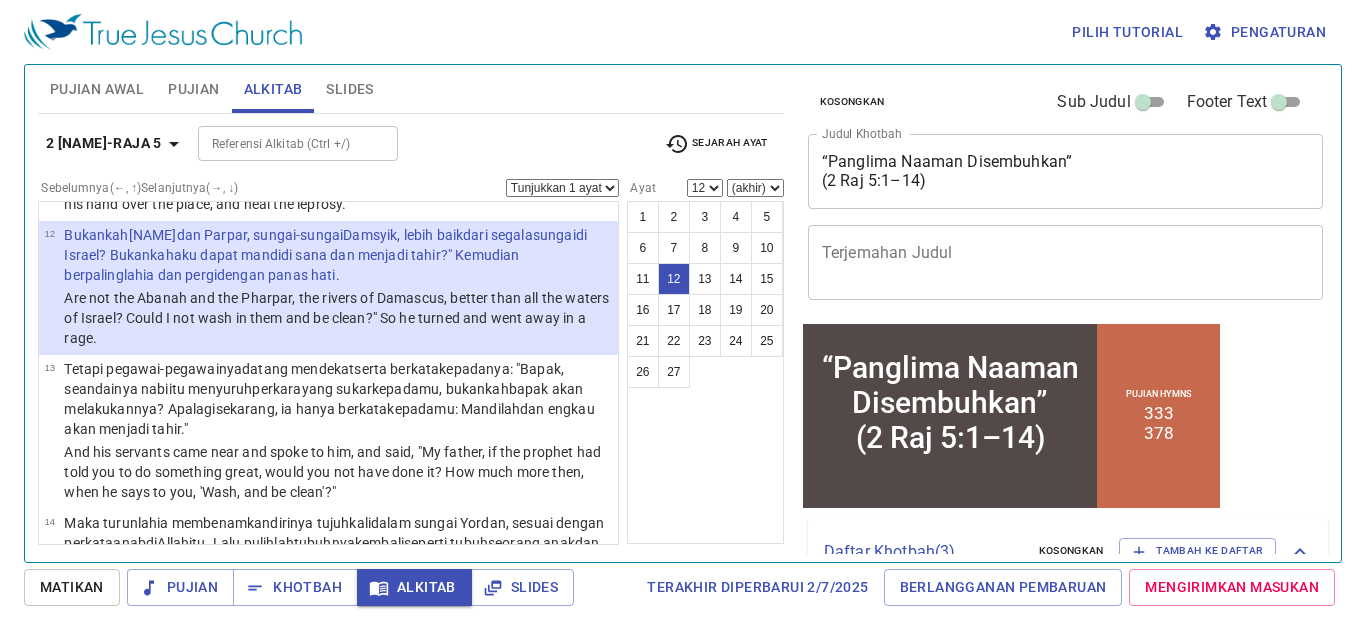 scroll, scrollTop: 1390, scrollLeft: 0, axis: vertical 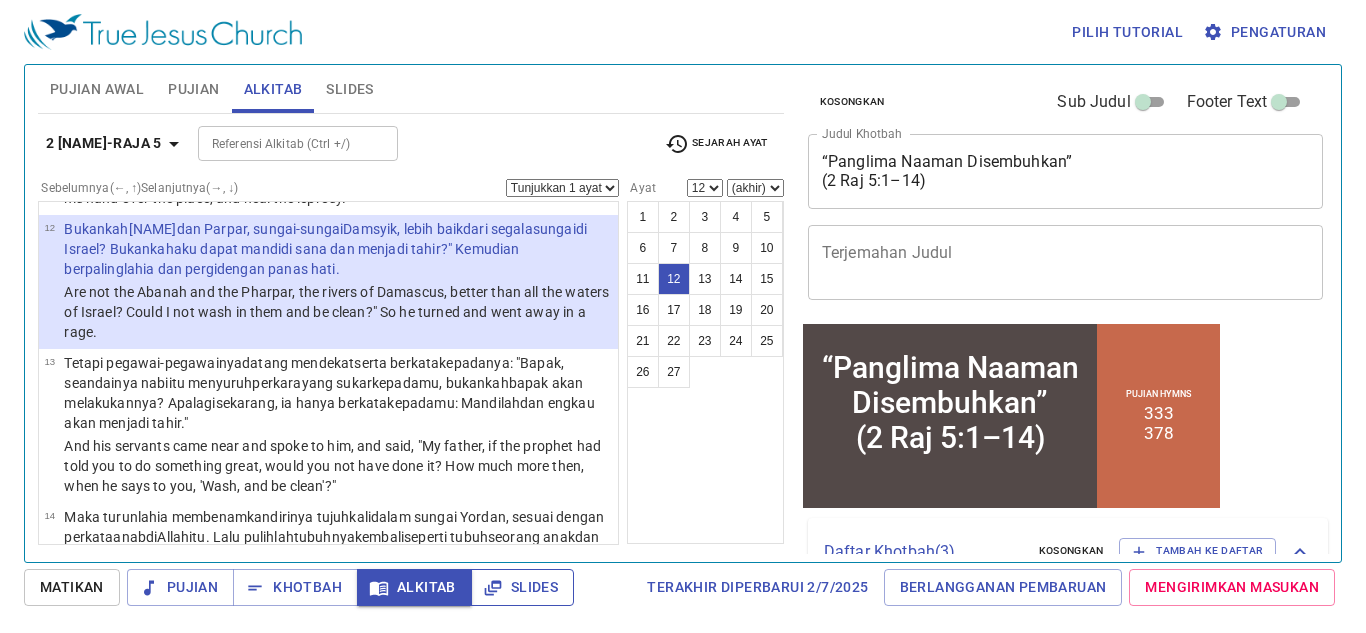 click on "Slides" at bounding box center (522, 587) 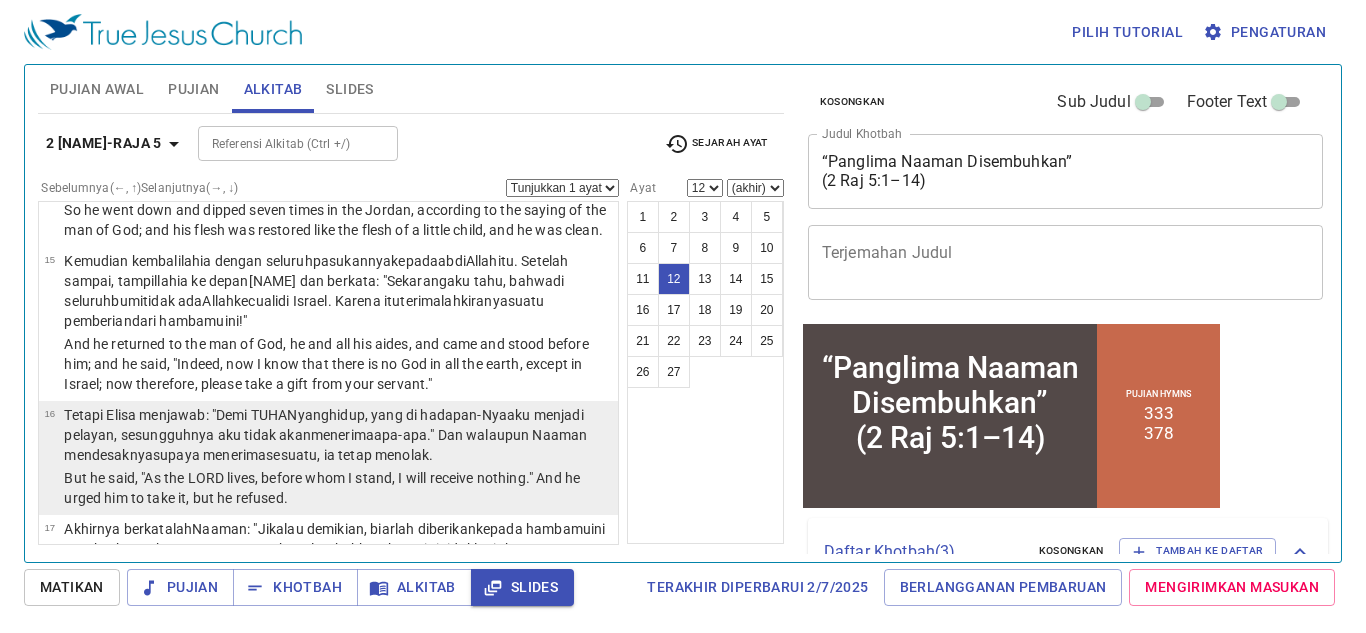 scroll, scrollTop: 1771, scrollLeft: 0, axis: vertical 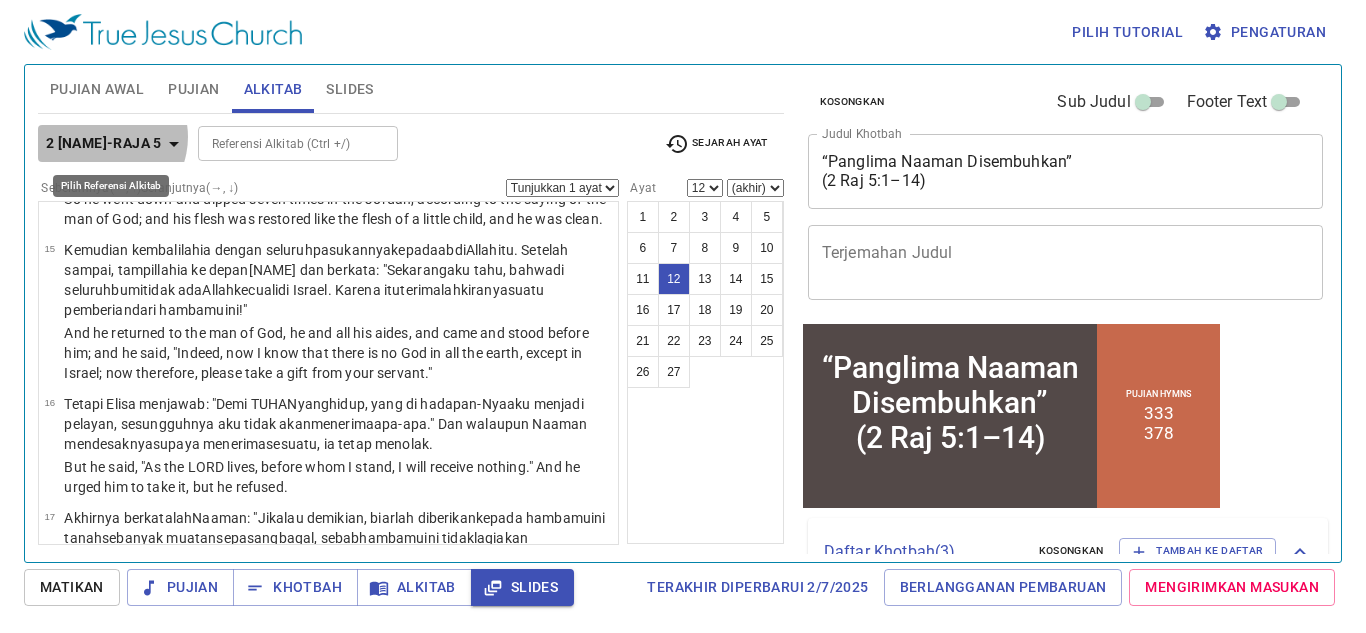 click on "2 Raja-raja 5" at bounding box center (104, 143) 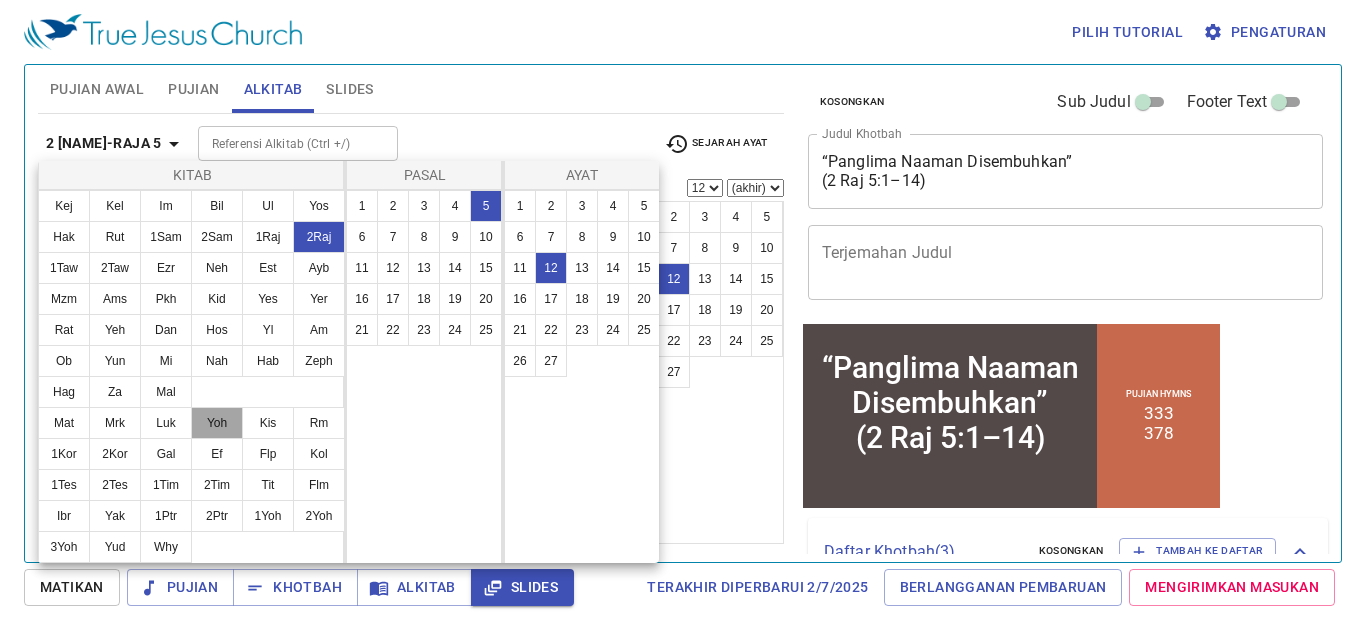 click on "Yoh" at bounding box center (217, 423) 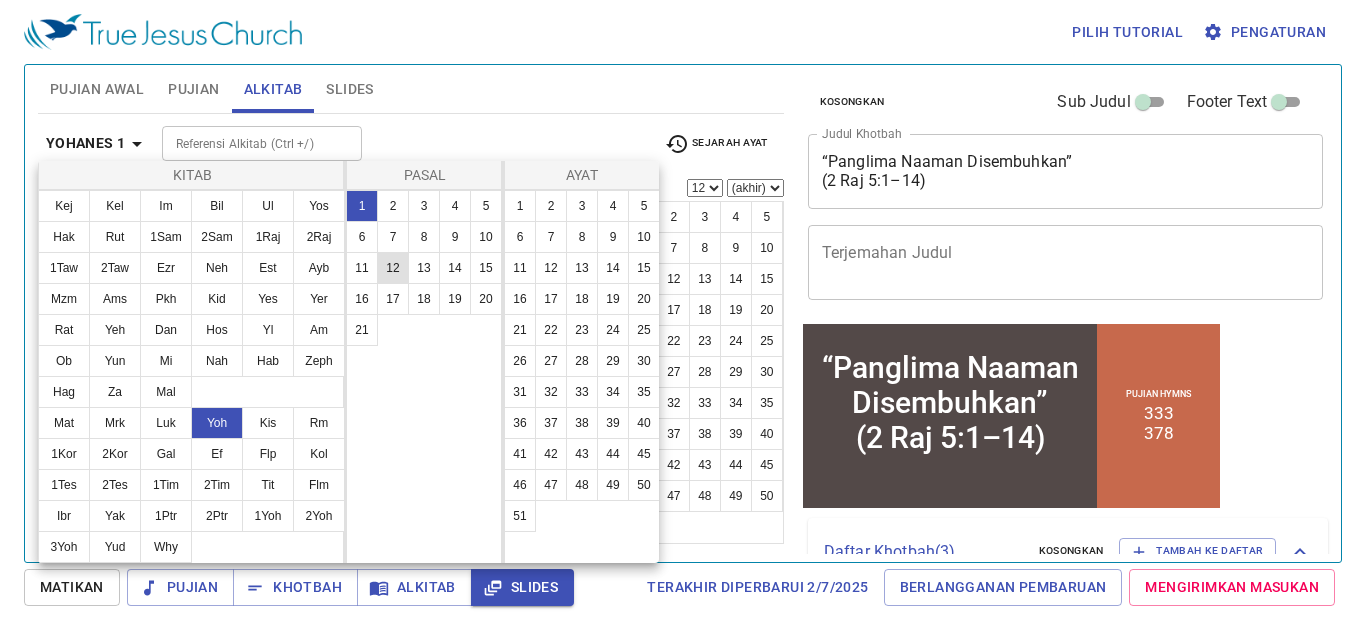 scroll, scrollTop: 0, scrollLeft: 0, axis: both 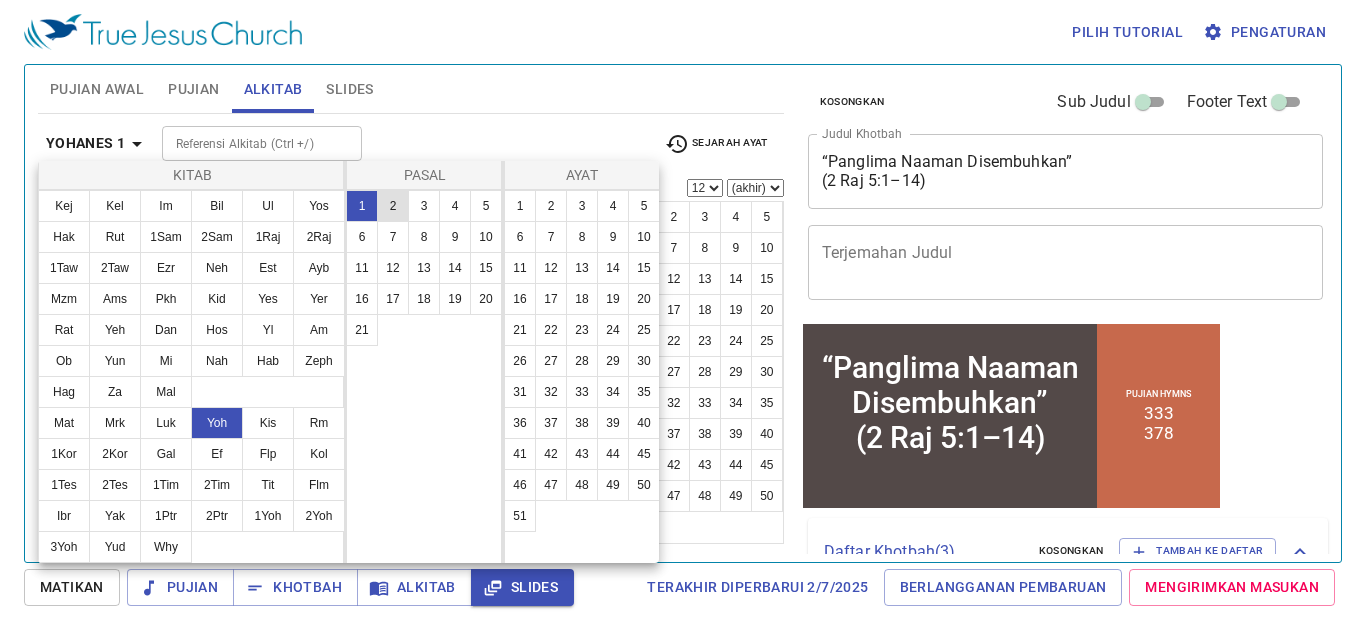 click on "2" at bounding box center [393, 206] 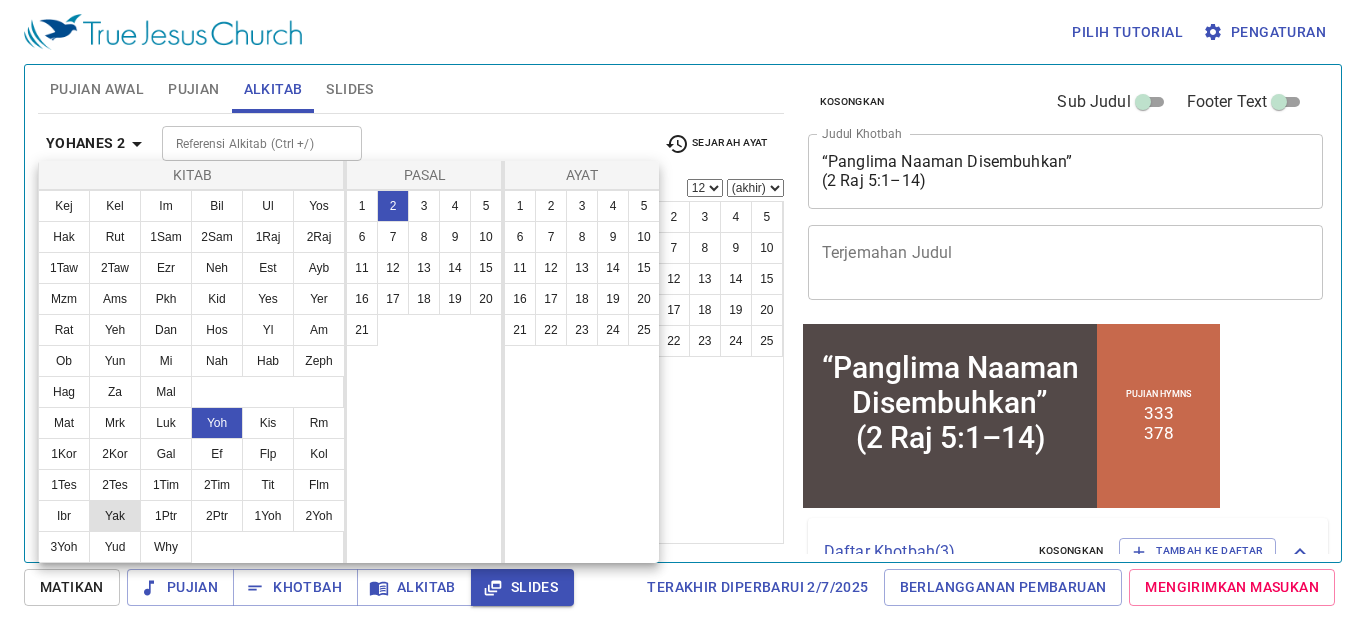 click on "Yak" at bounding box center (115, 516) 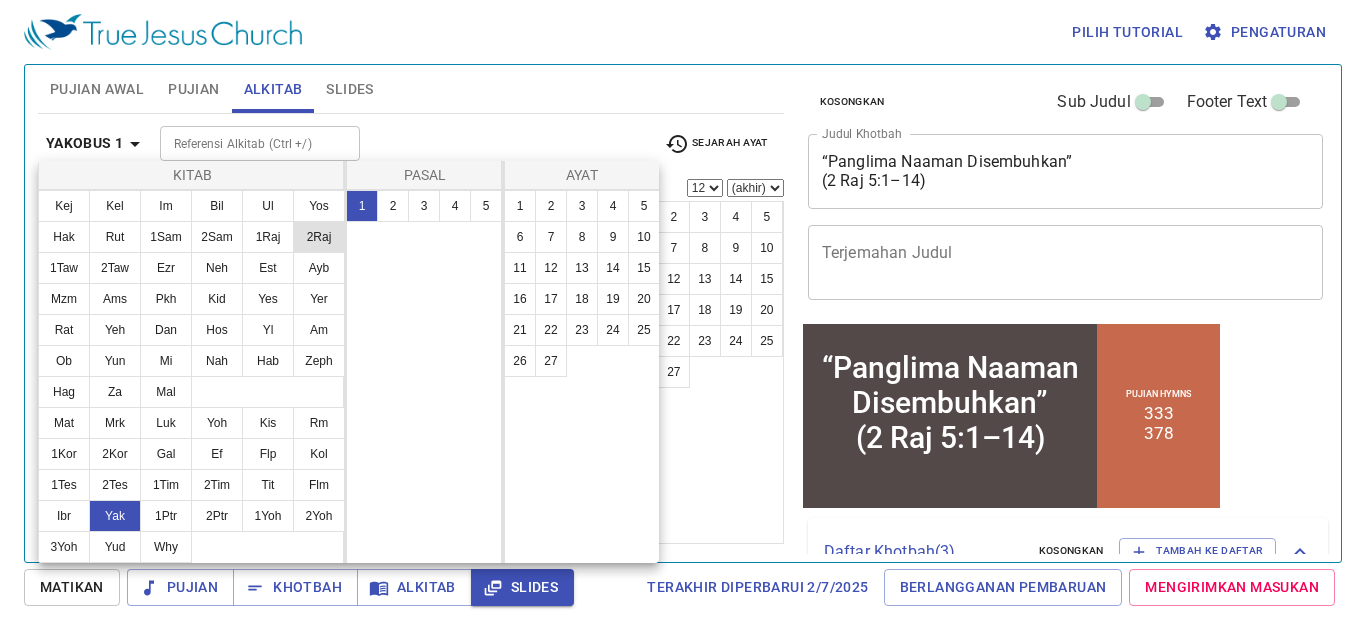 click on "2Raj" at bounding box center (319, 237) 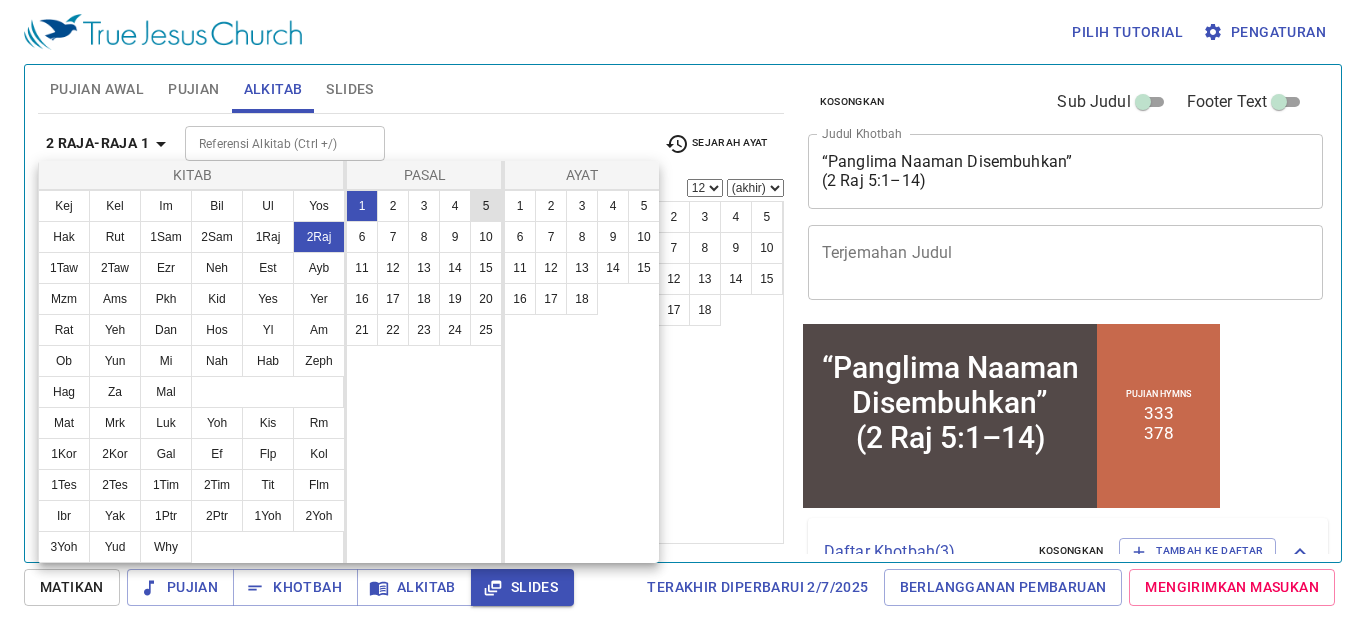 click on "5" at bounding box center [486, 206] 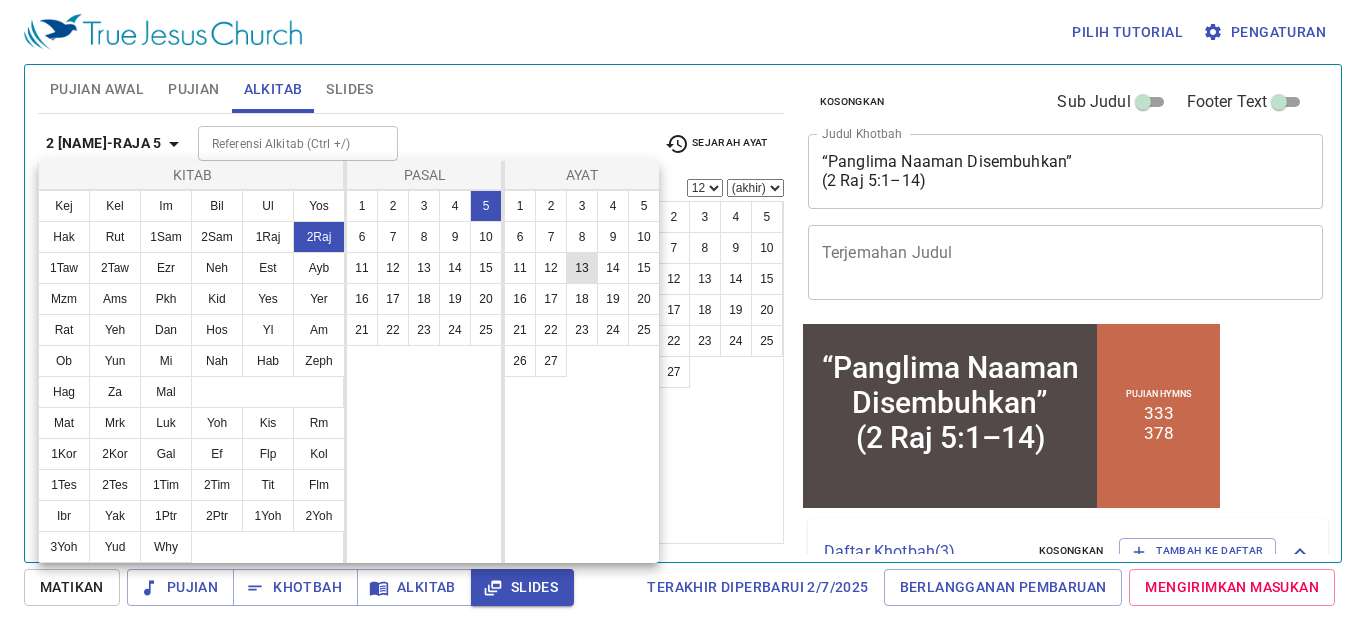 click on "13" at bounding box center (582, 268) 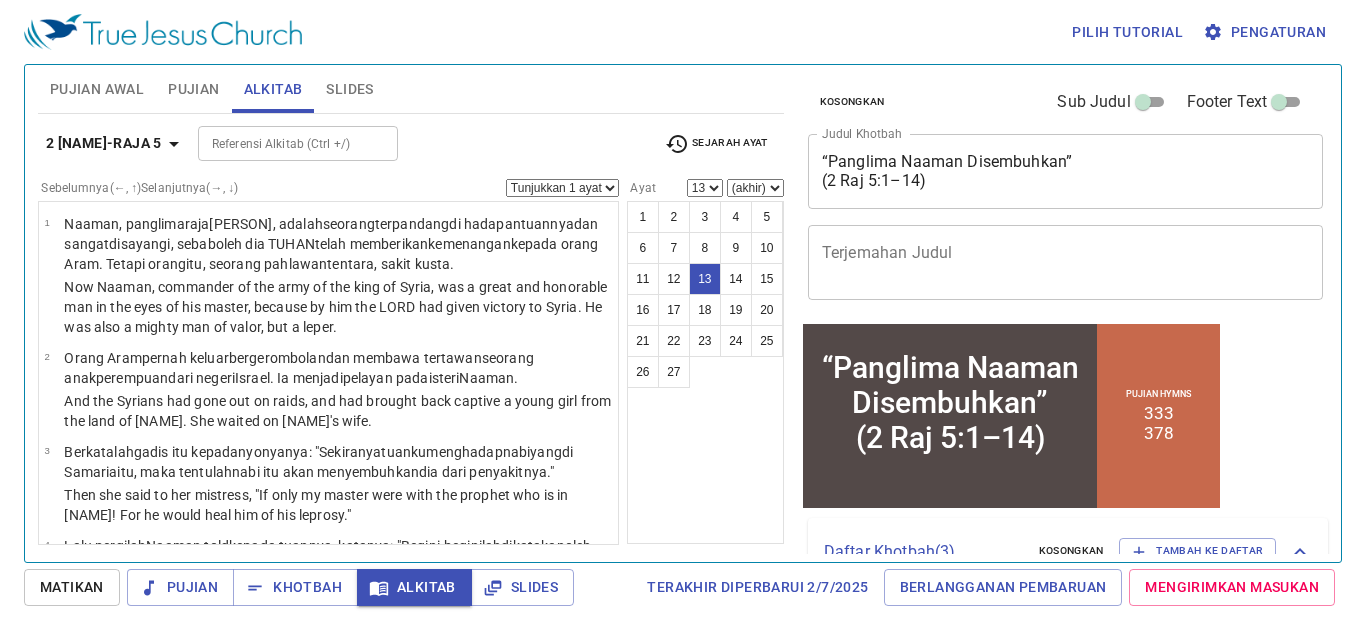 scroll, scrollTop: 1403, scrollLeft: 0, axis: vertical 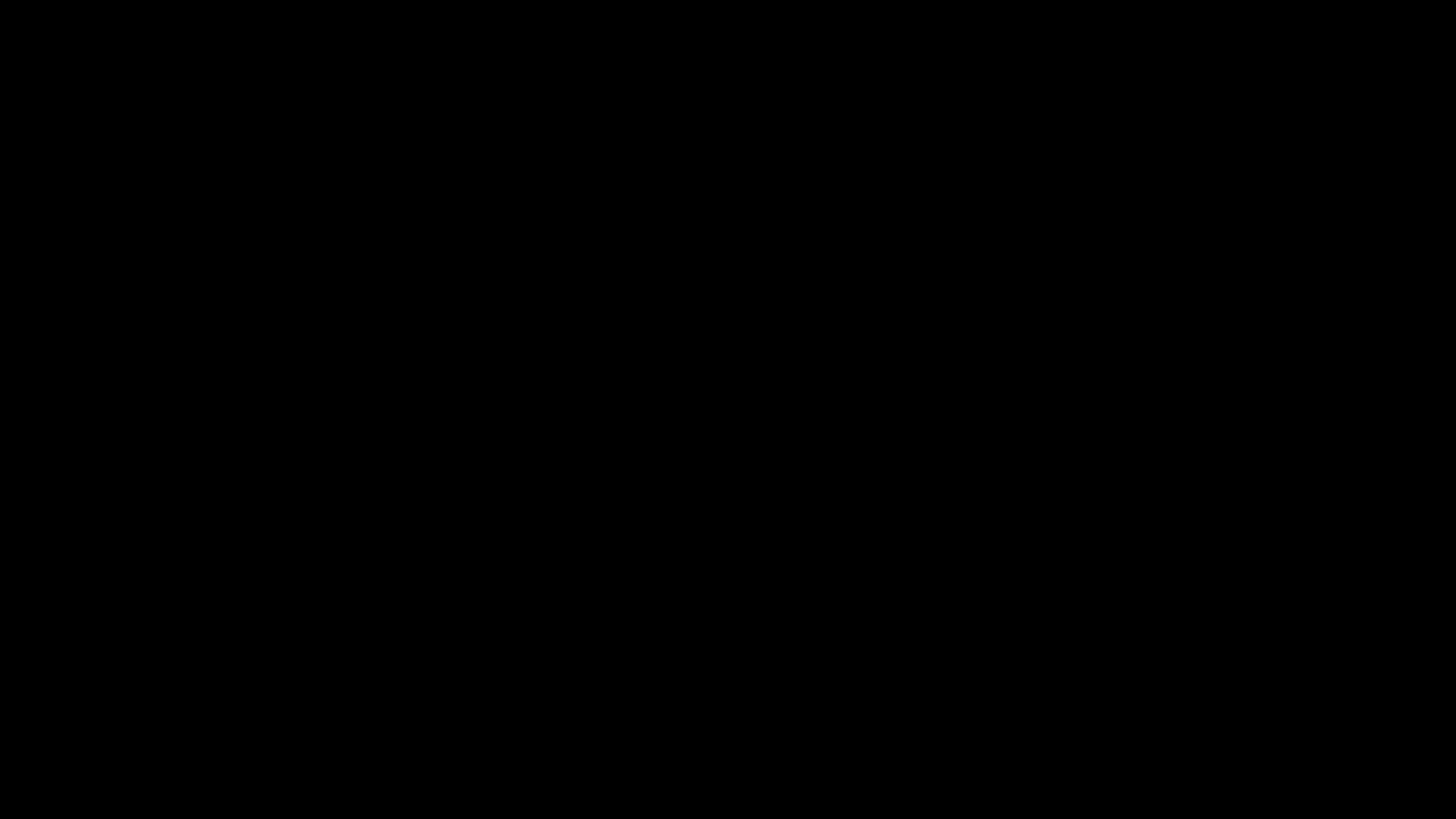 click at bounding box center (728, 410) 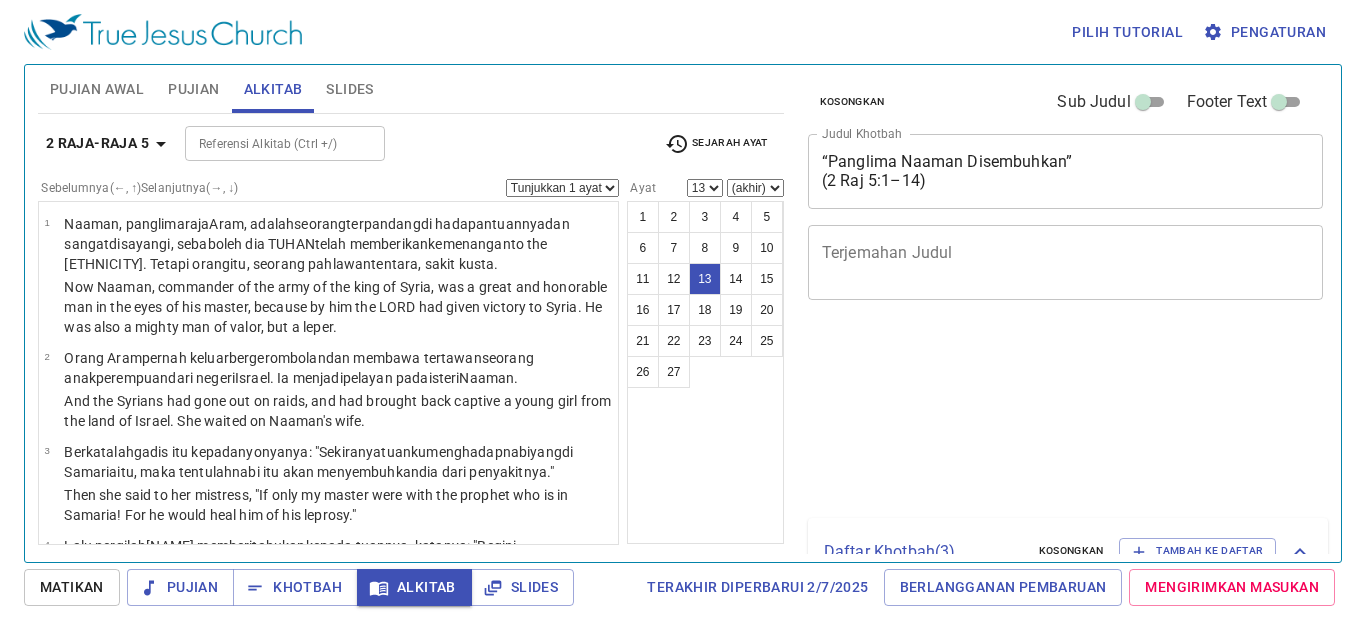 scroll, scrollTop: 0, scrollLeft: 0, axis: both 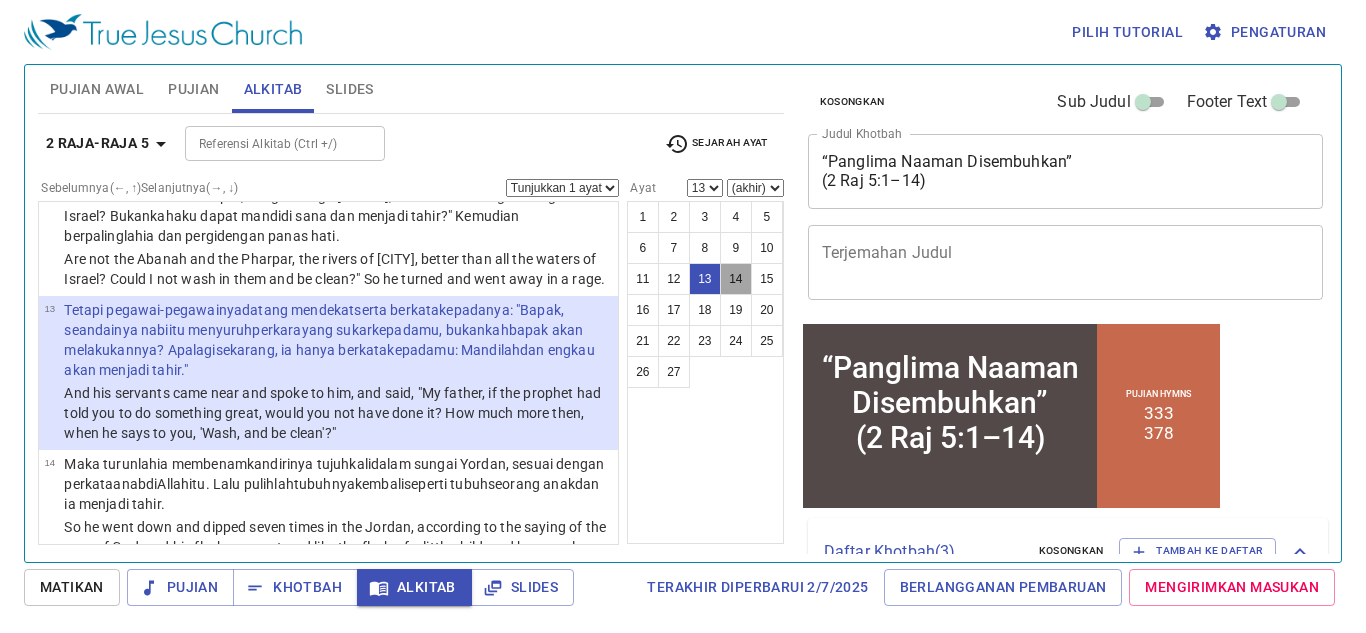 click on "14" at bounding box center (736, 279) 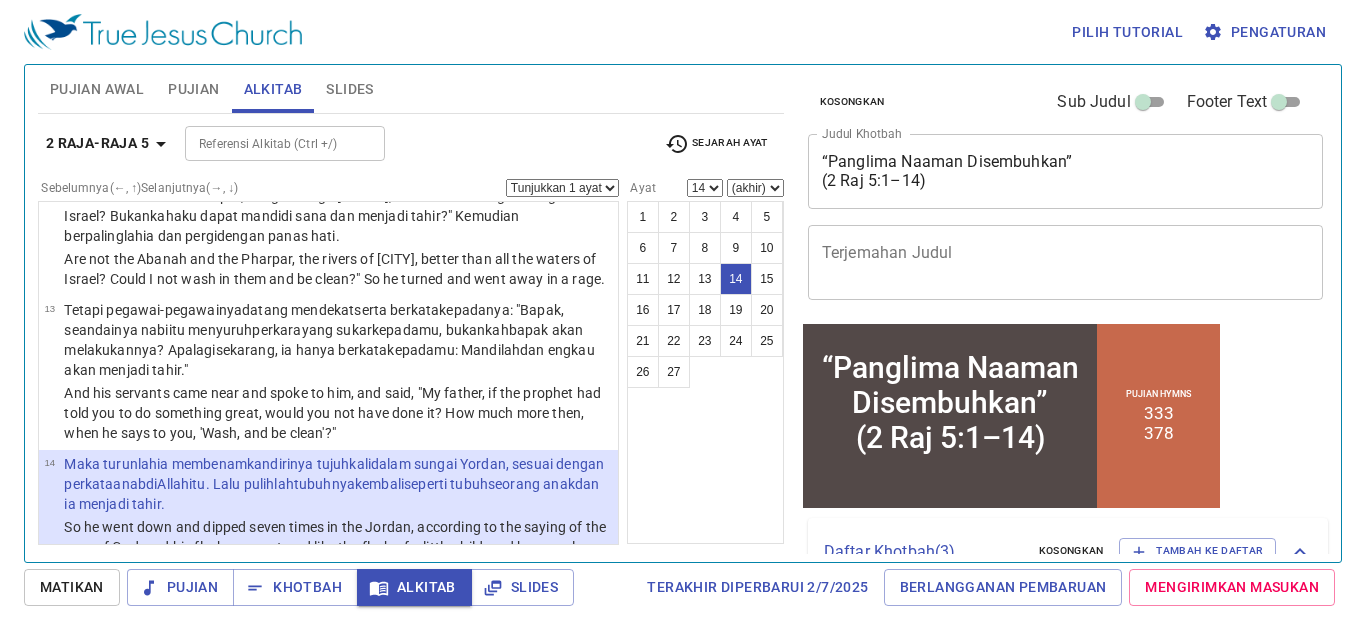 scroll, scrollTop: 1537, scrollLeft: 0, axis: vertical 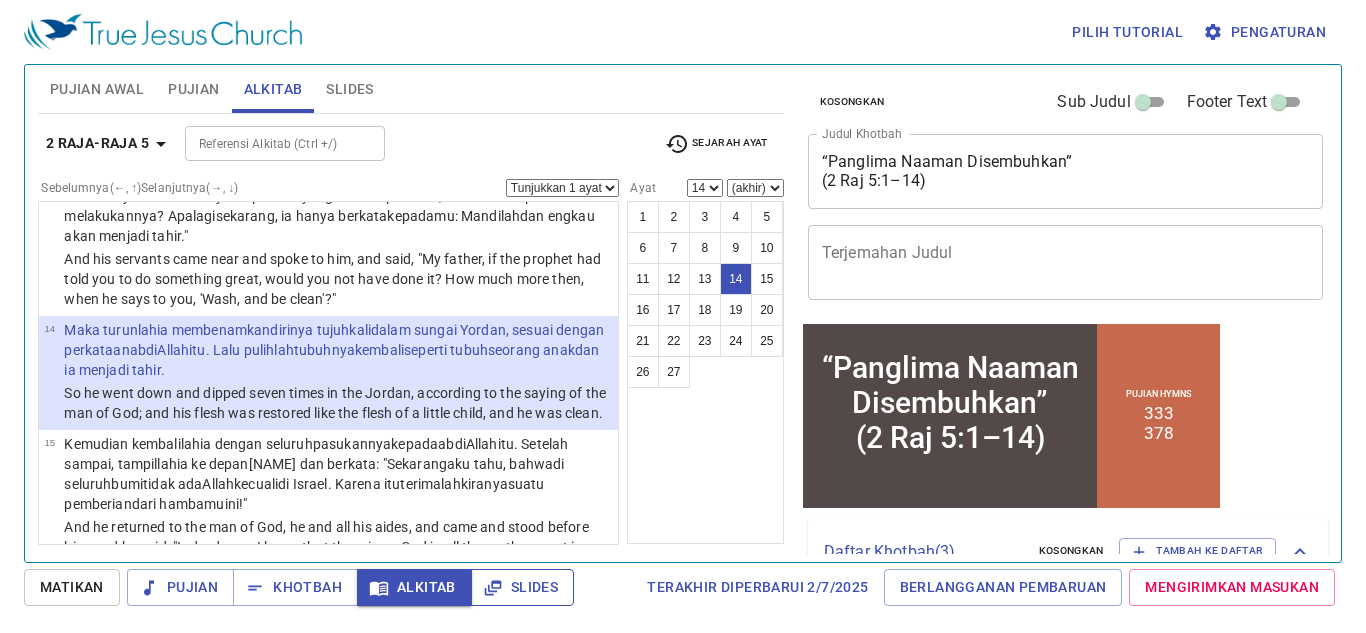click on "Slides" at bounding box center (522, 587) 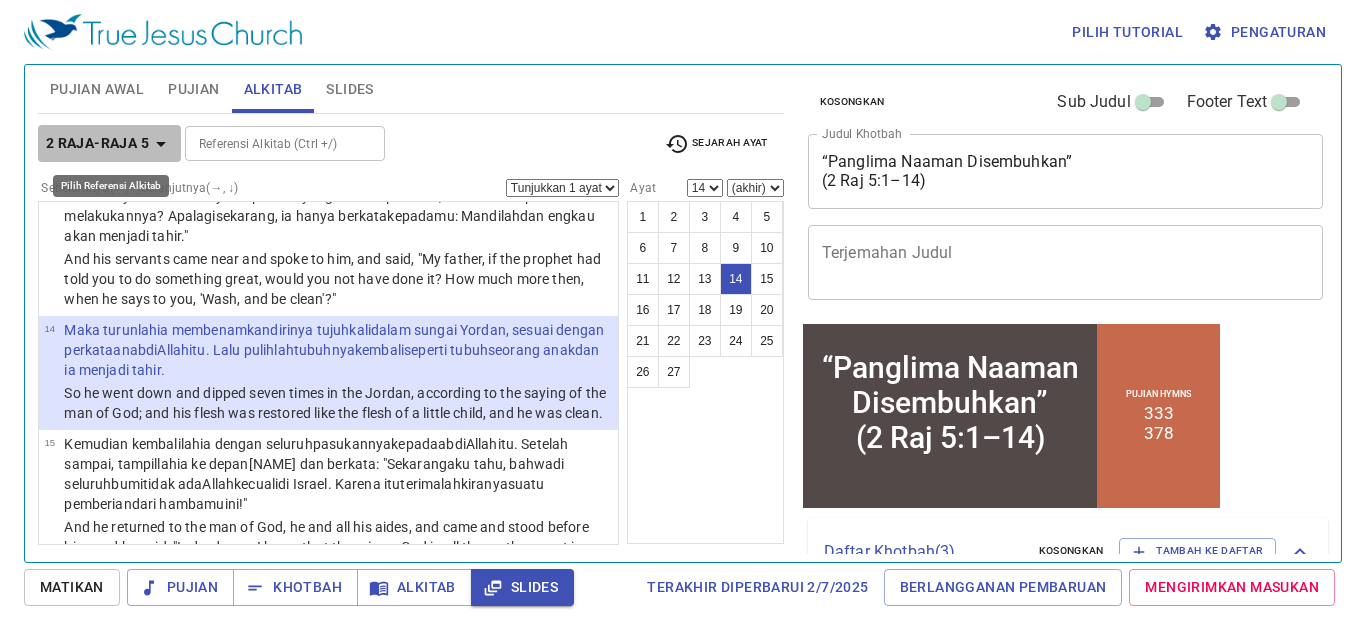 click on "2 [NAME]-raja 5" at bounding box center [97, 143] 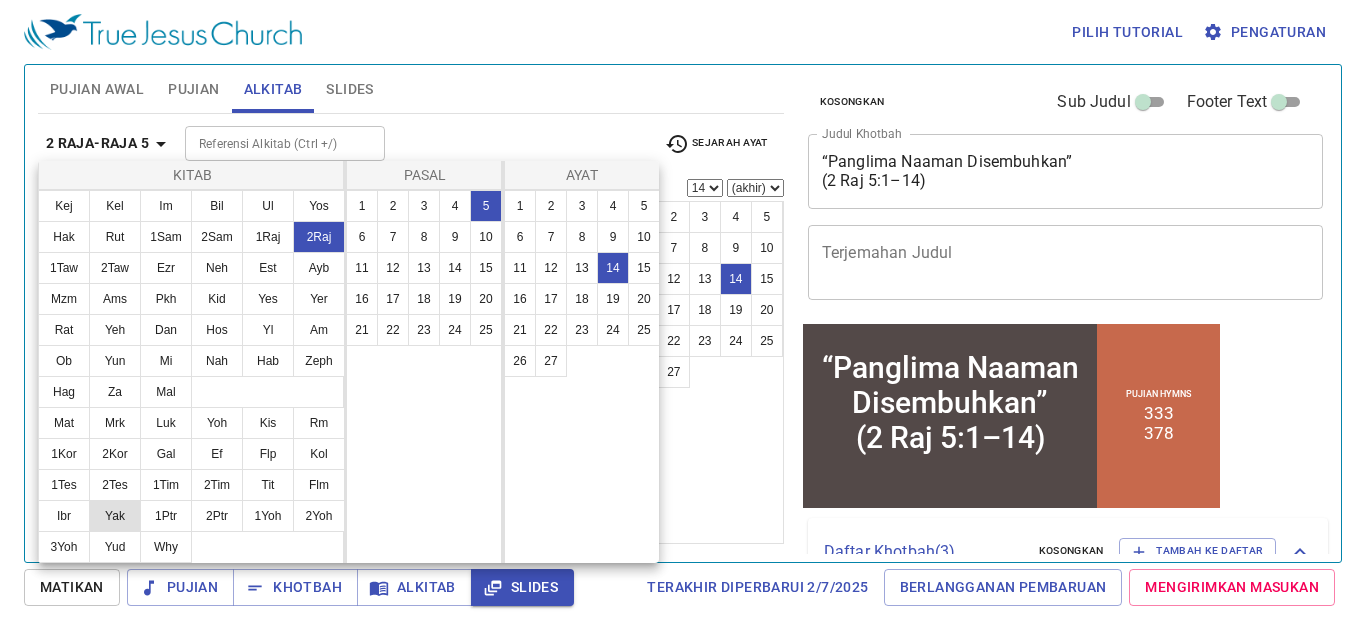 click on "Yak" at bounding box center (115, 516) 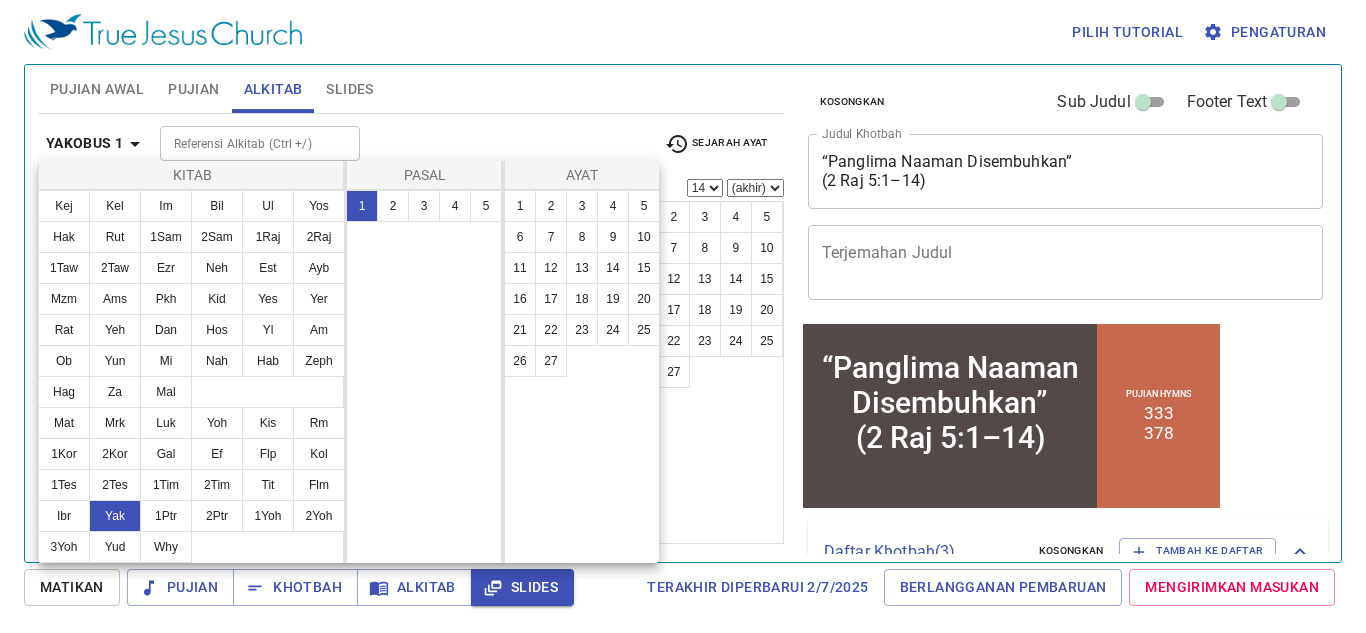 scroll, scrollTop: 0, scrollLeft: 0, axis: both 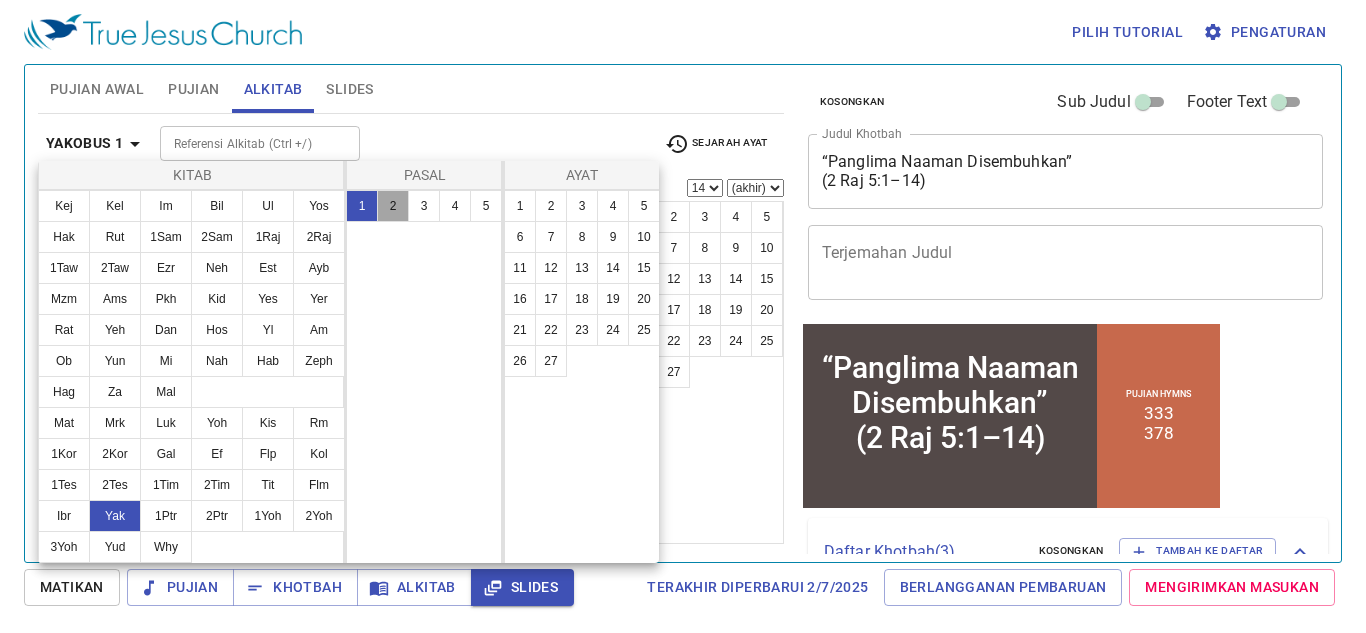 click on "2" at bounding box center [393, 206] 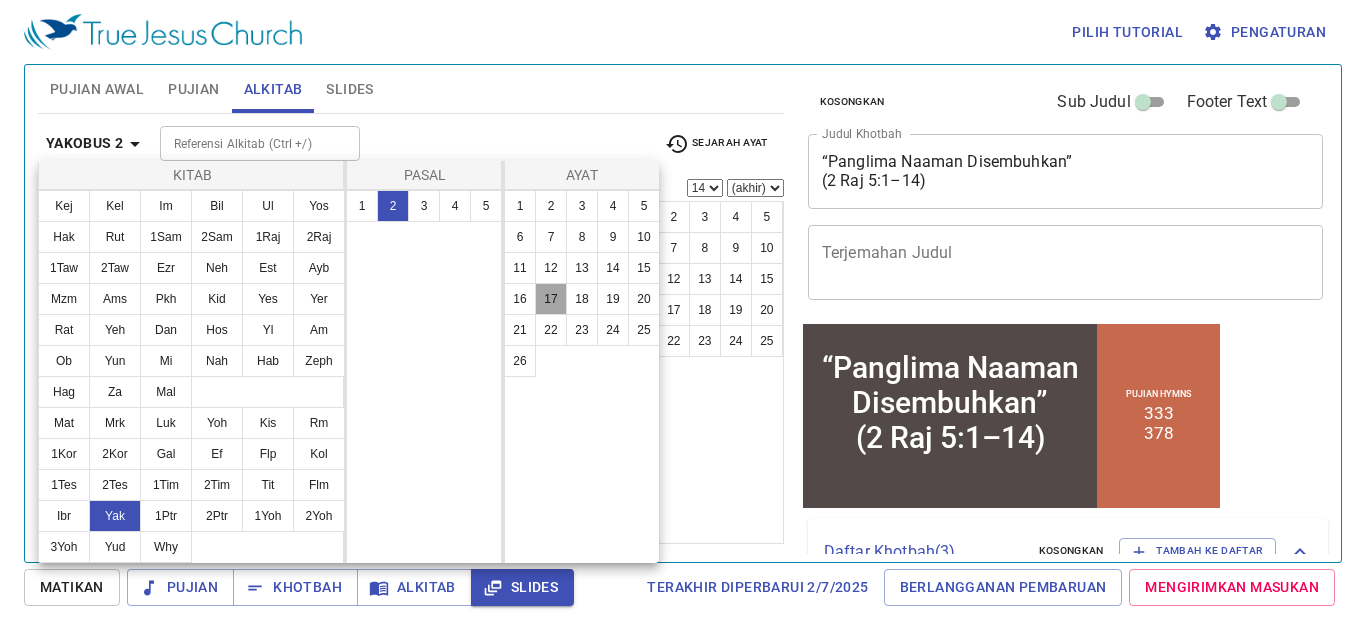 click on "17" at bounding box center (551, 299) 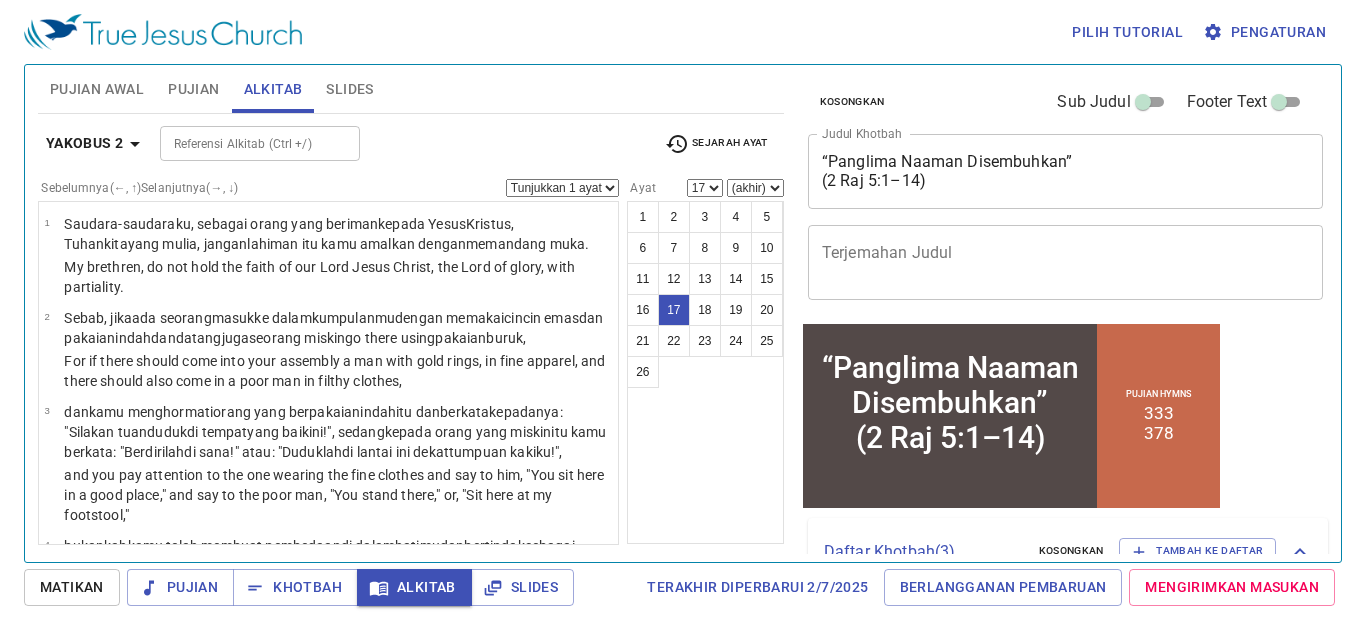 scroll, scrollTop: 1499, scrollLeft: 0, axis: vertical 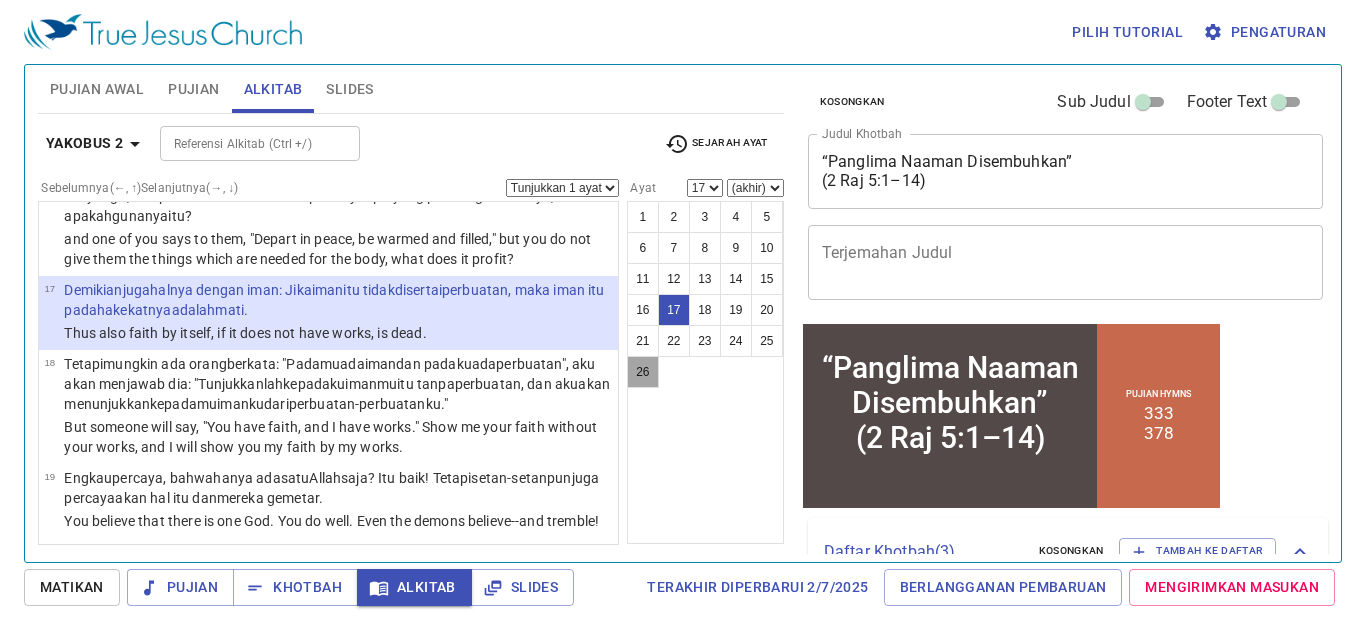 click on "26" at bounding box center [643, 372] 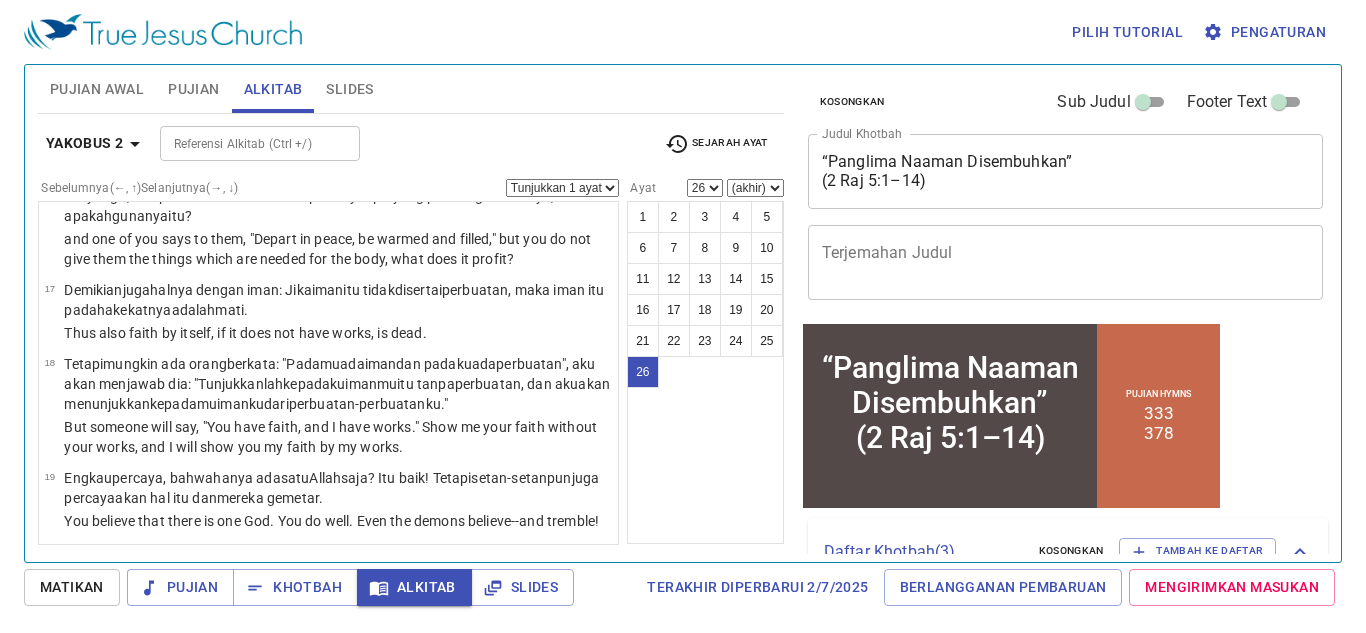 scroll, scrollTop: 2199, scrollLeft: 0, axis: vertical 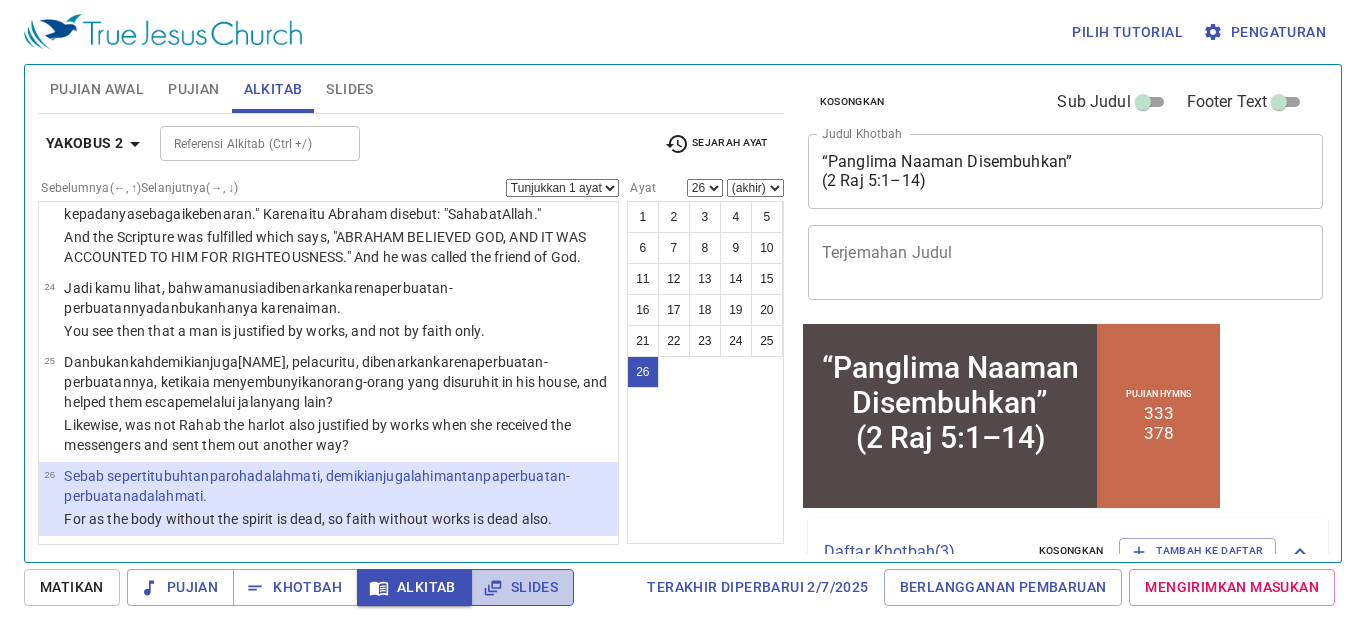 click on "Slides" at bounding box center [522, 587] 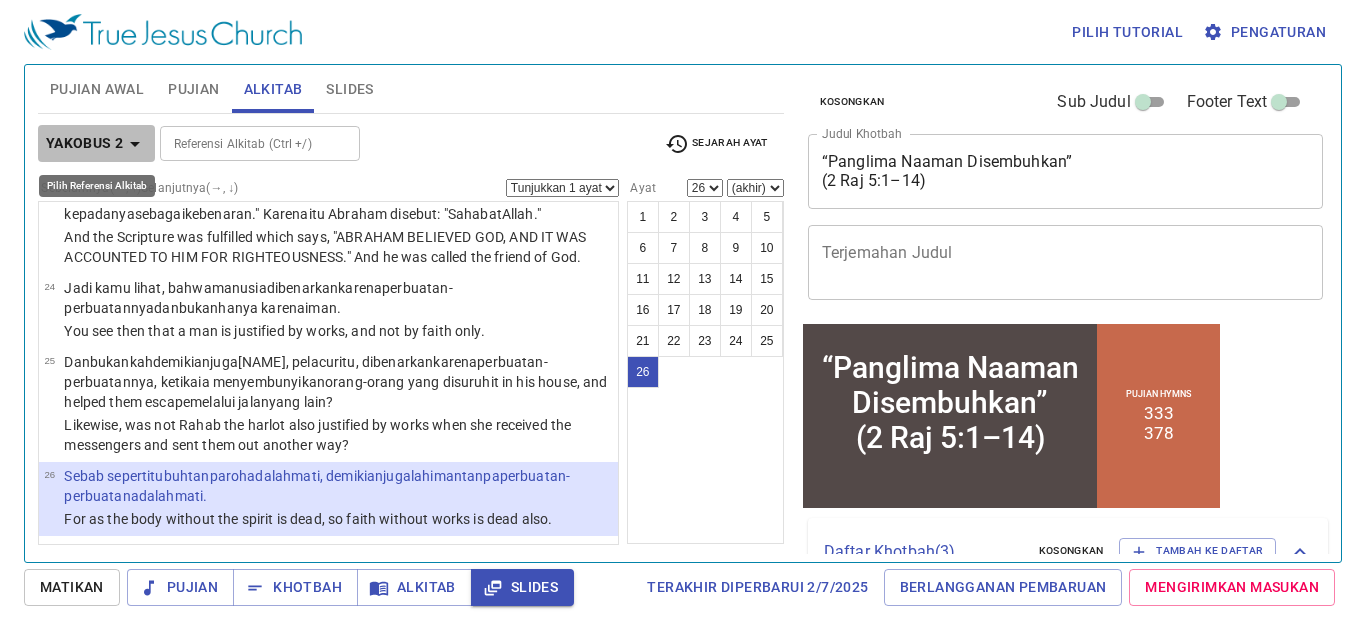 click on "Yakobus 2" at bounding box center [85, 143] 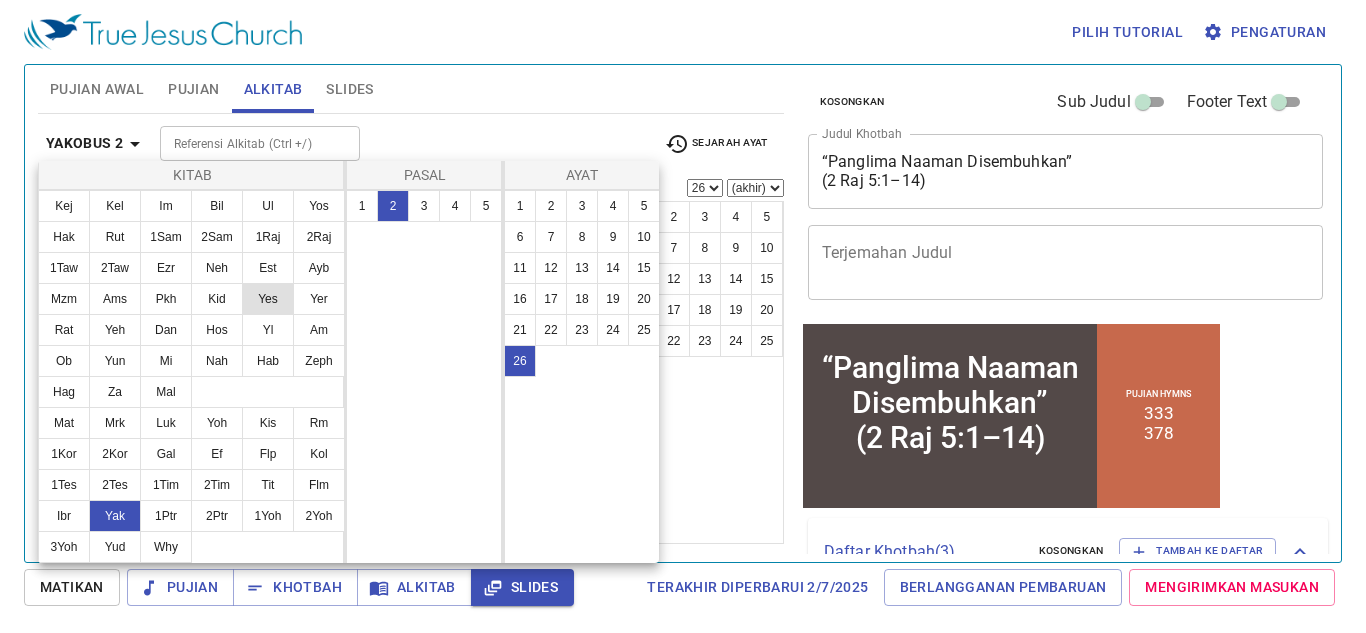 click on "Yes" at bounding box center [268, 299] 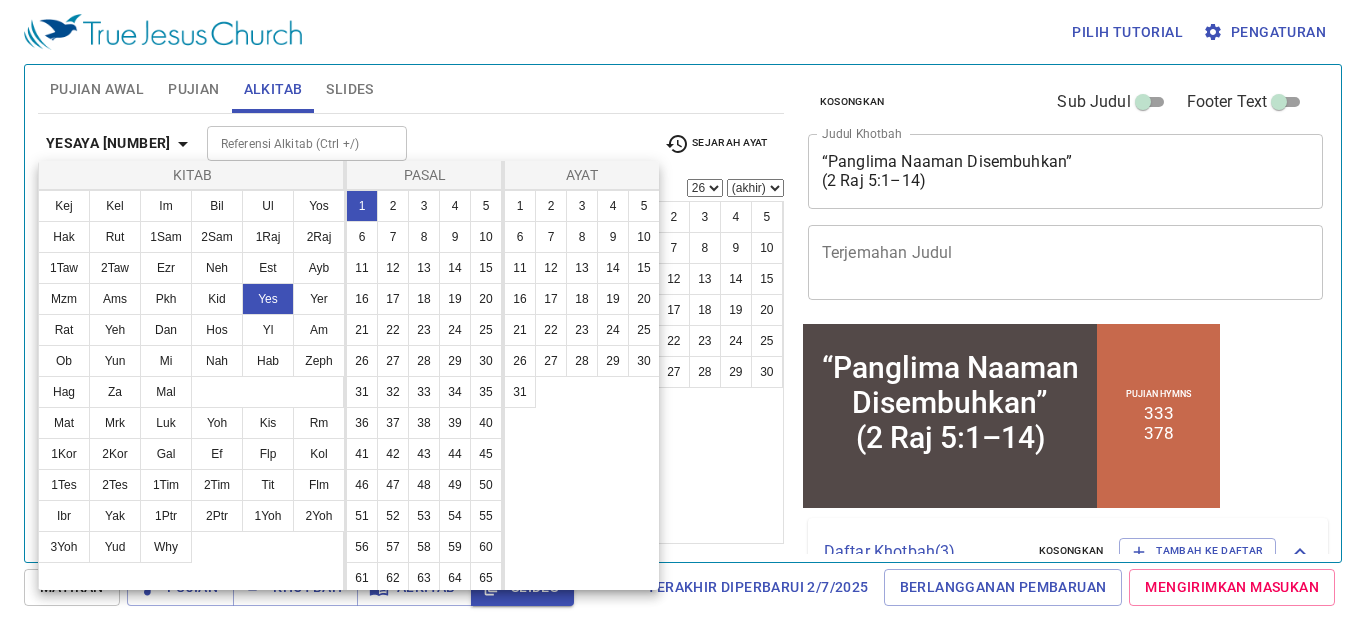 scroll, scrollTop: 0, scrollLeft: 0, axis: both 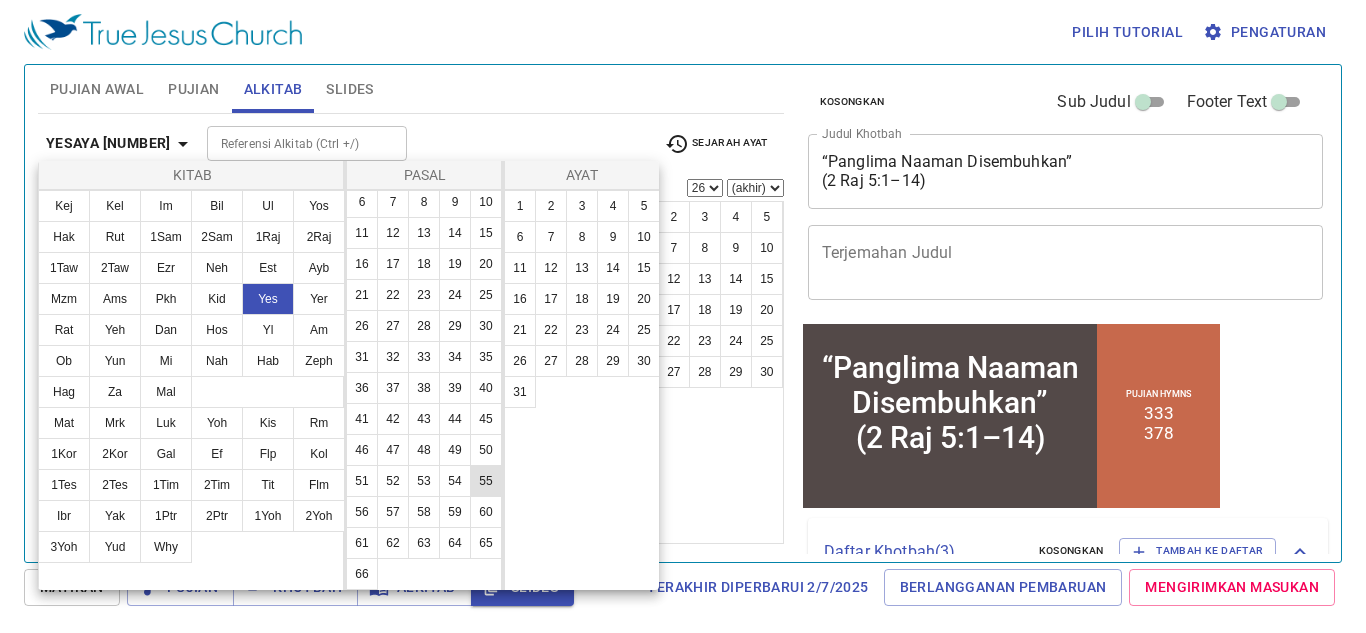 click on "55" at bounding box center [486, 481] 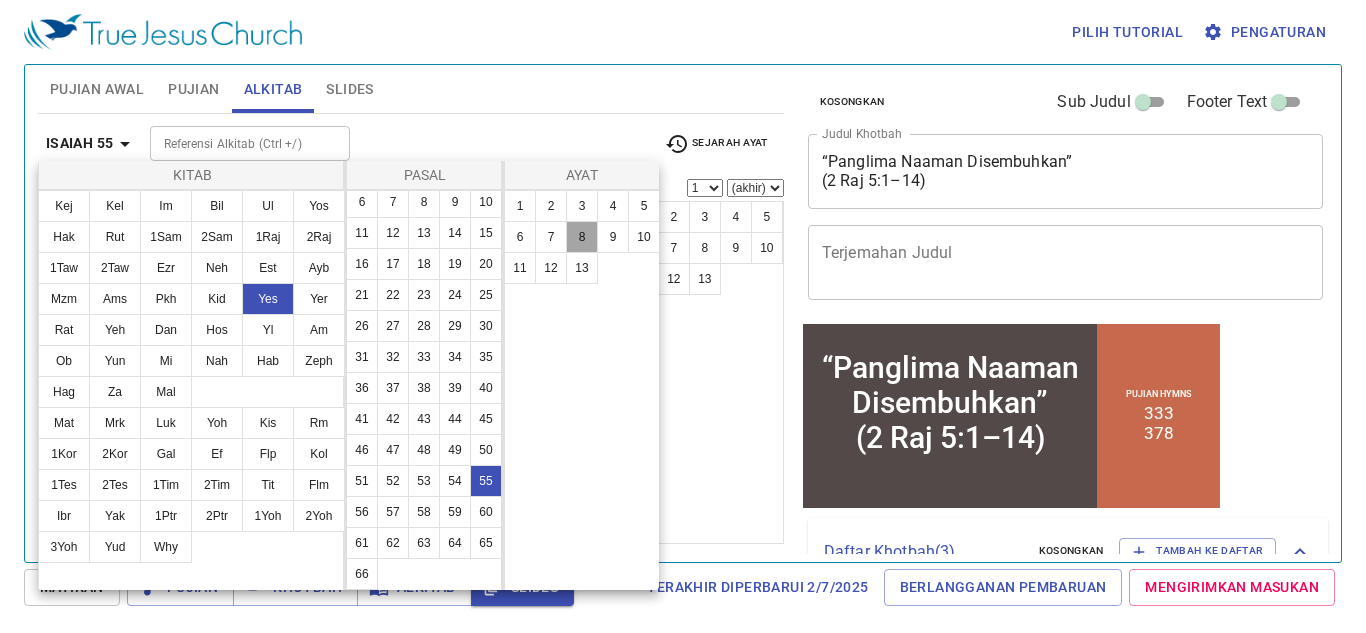 click on "8" at bounding box center [582, 237] 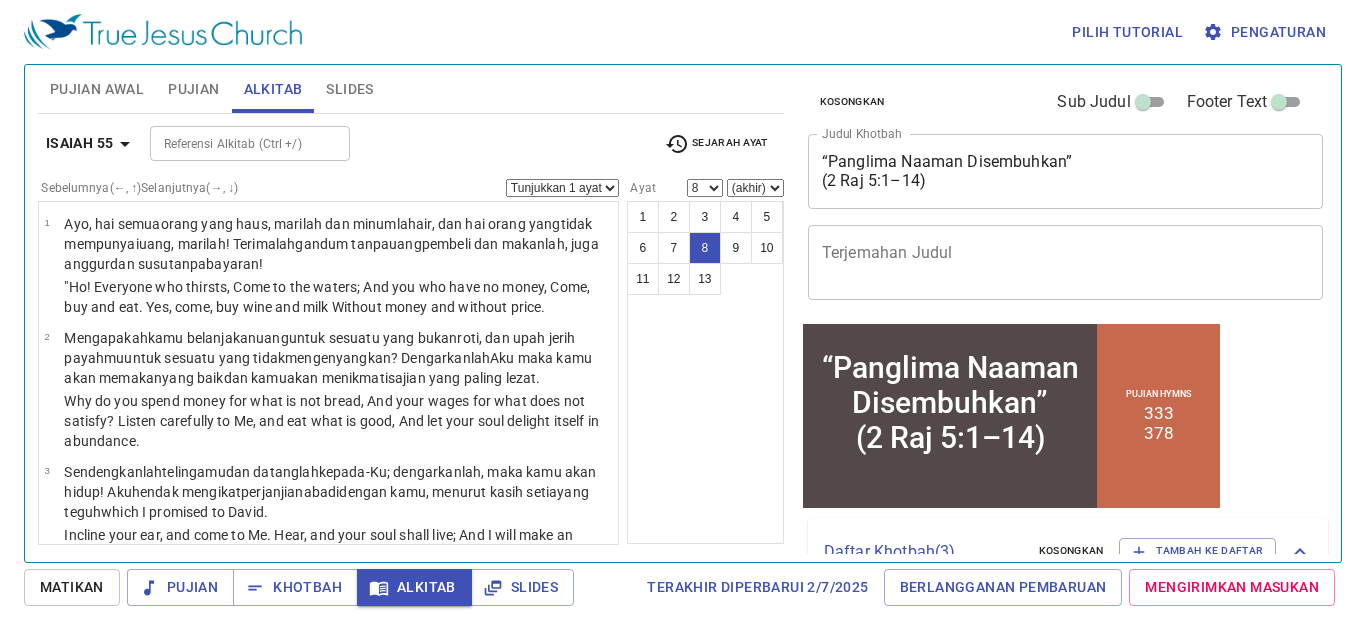 scroll, scrollTop: 652, scrollLeft: 0, axis: vertical 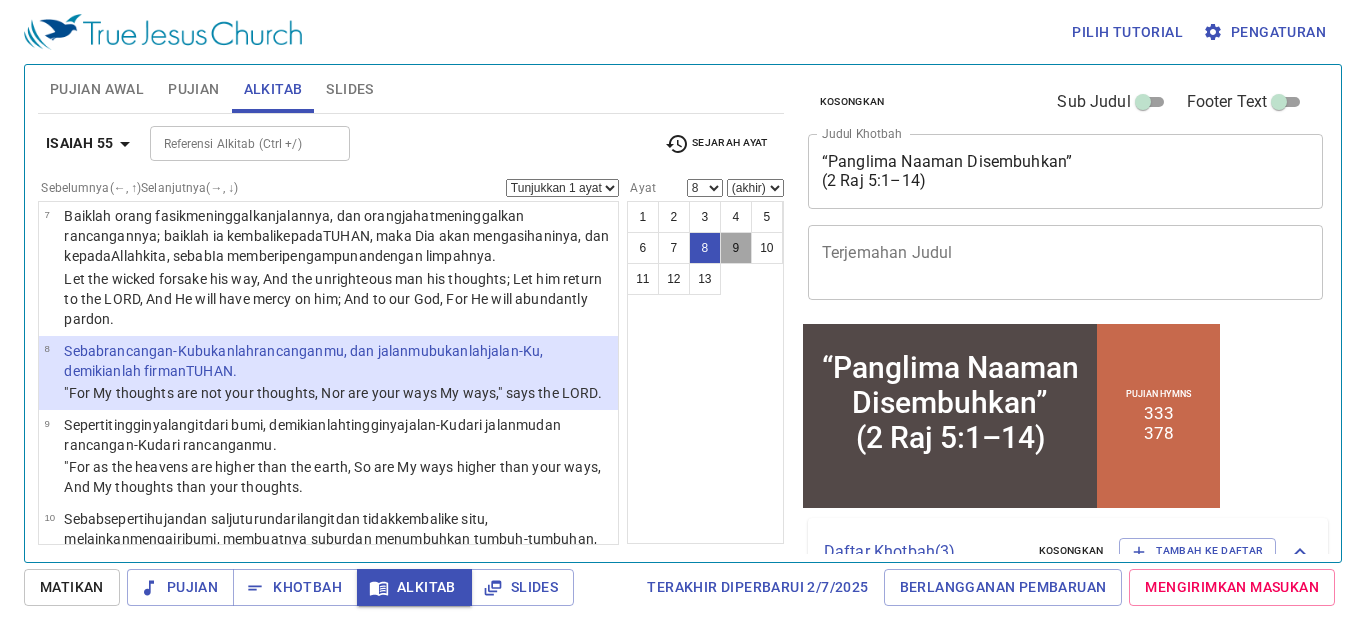 click on "9" at bounding box center (736, 248) 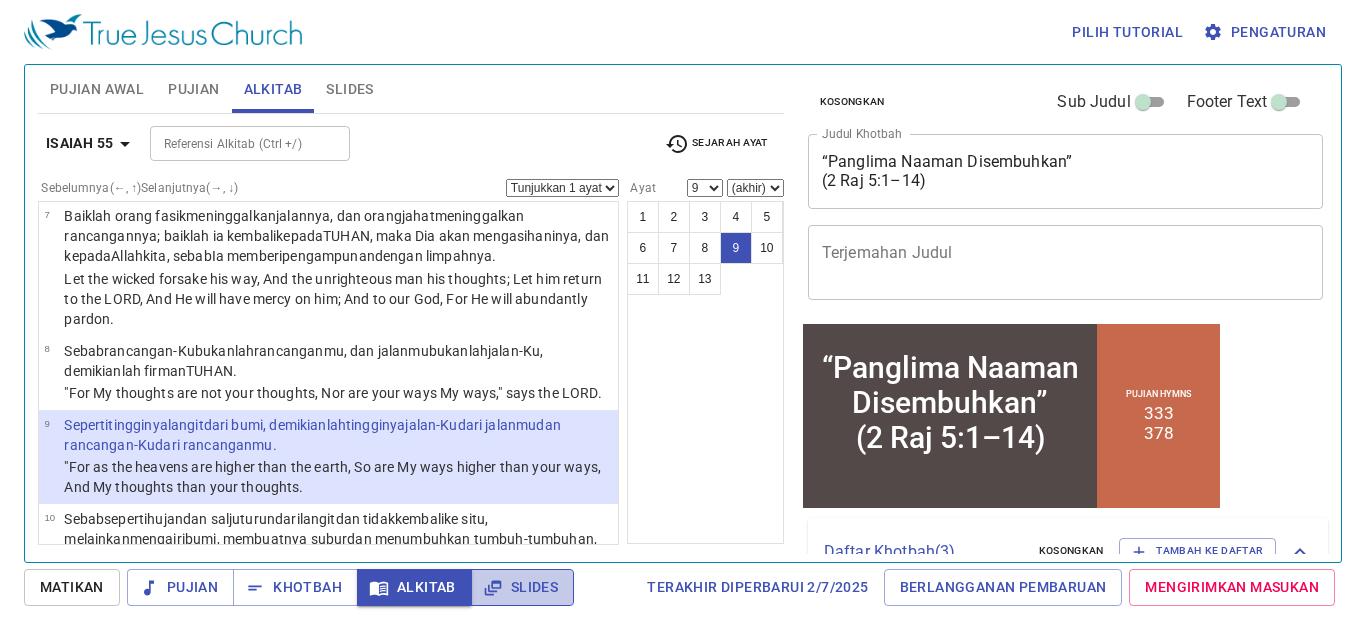 click 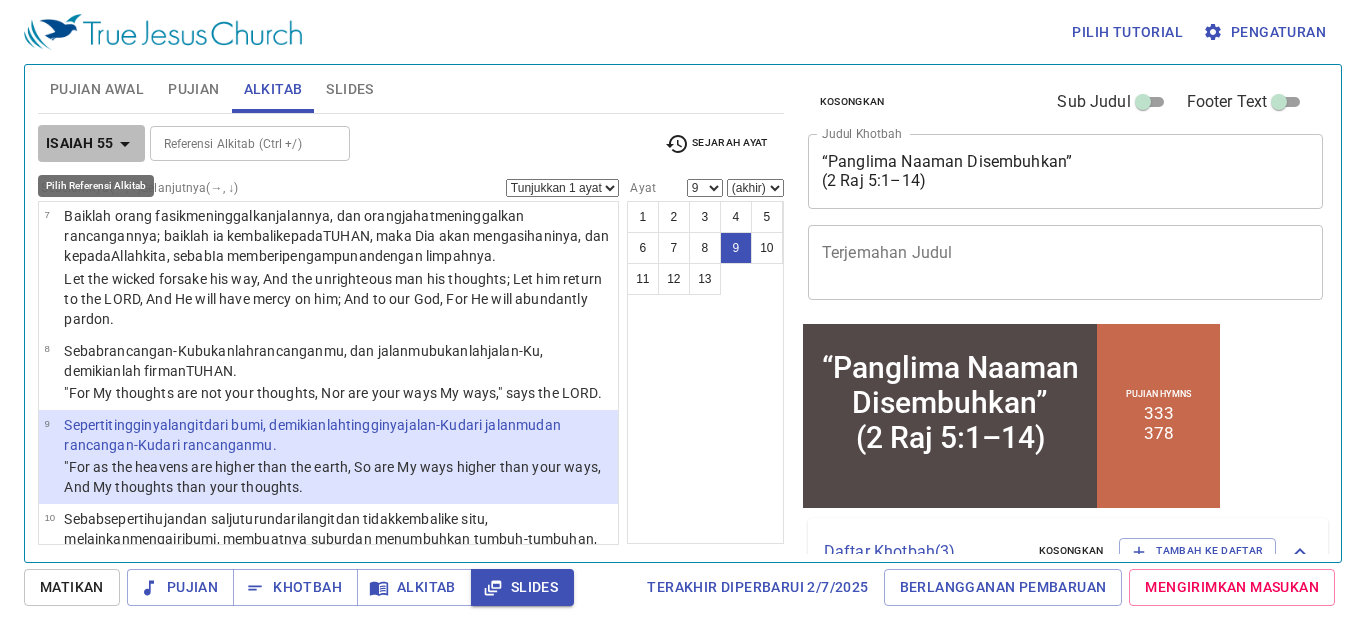 click 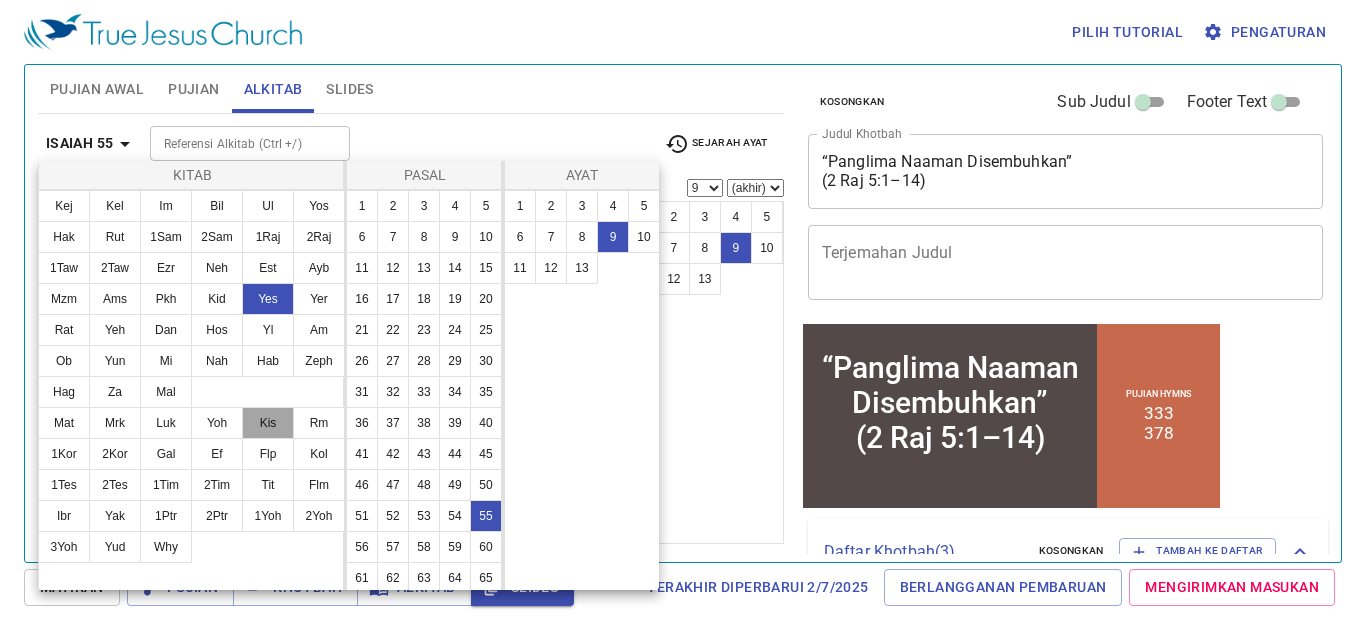 click on "Kis" at bounding box center [268, 423] 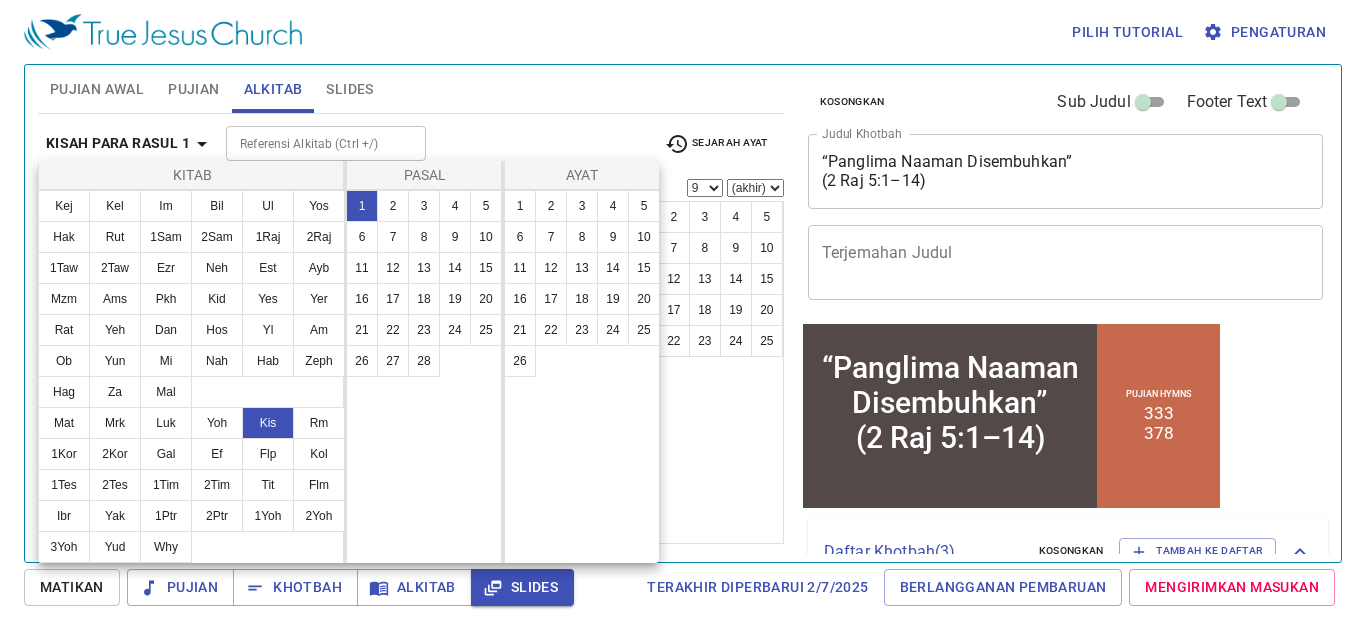 scroll, scrollTop: 0, scrollLeft: 0, axis: both 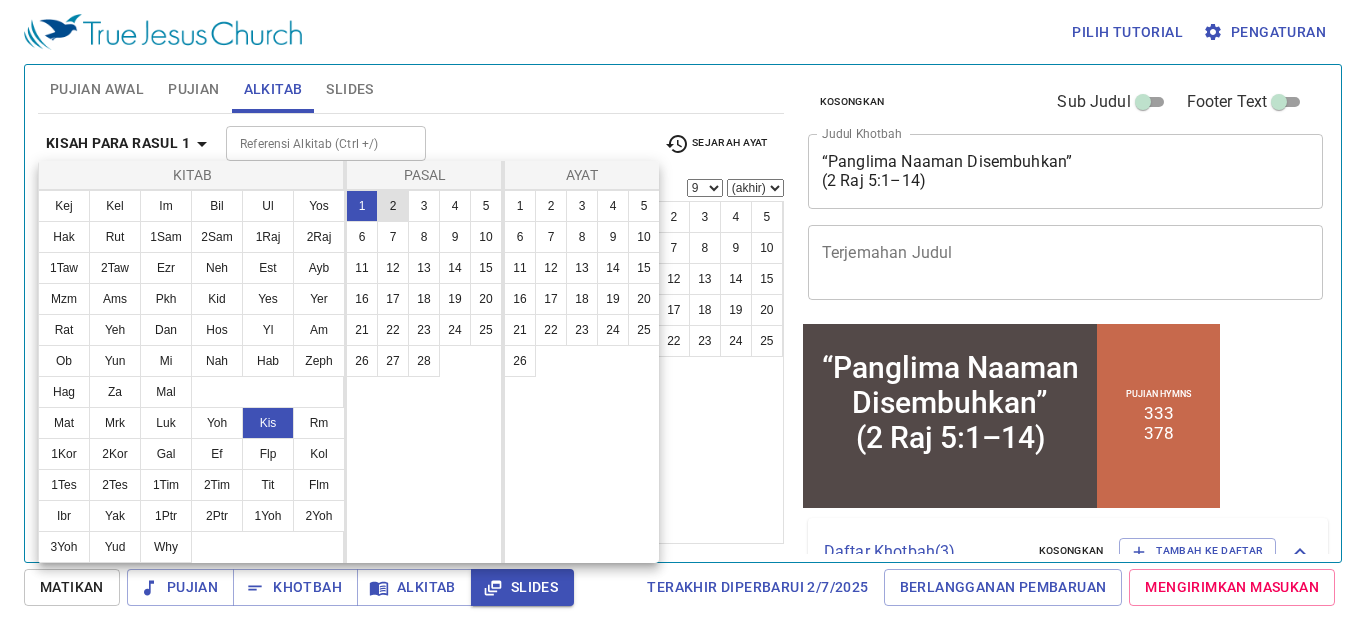 click on "2" at bounding box center (393, 206) 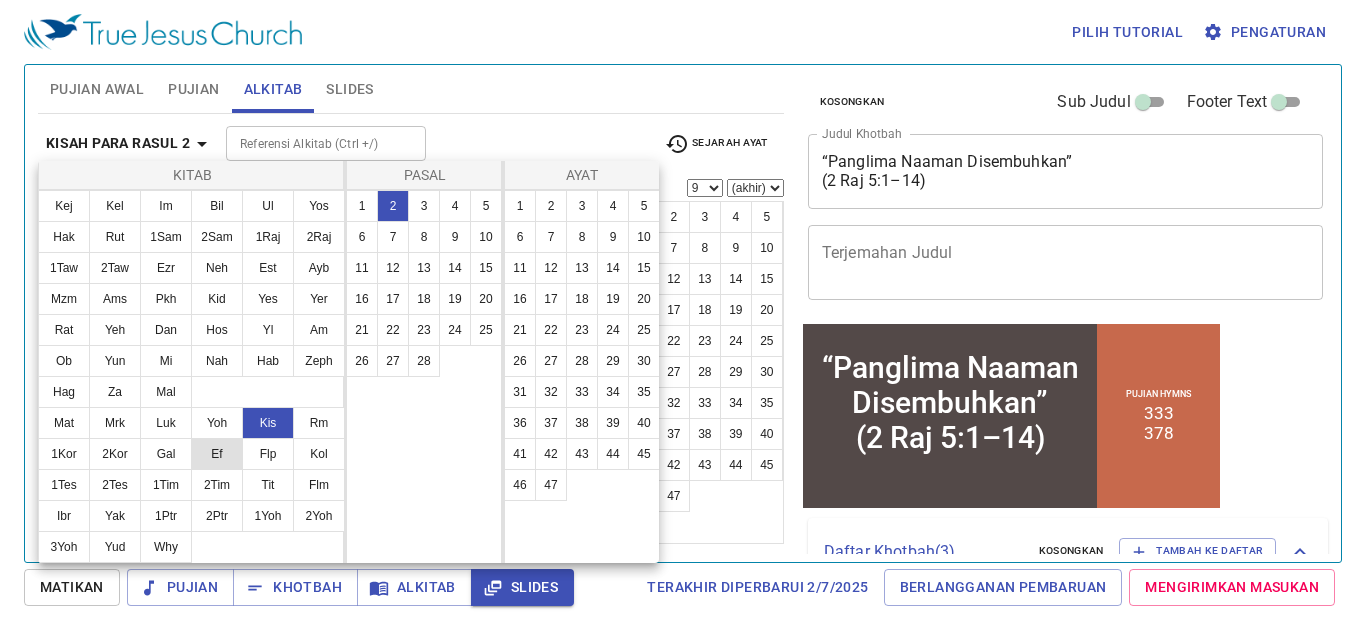 click on "Ef" at bounding box center [217, 454] 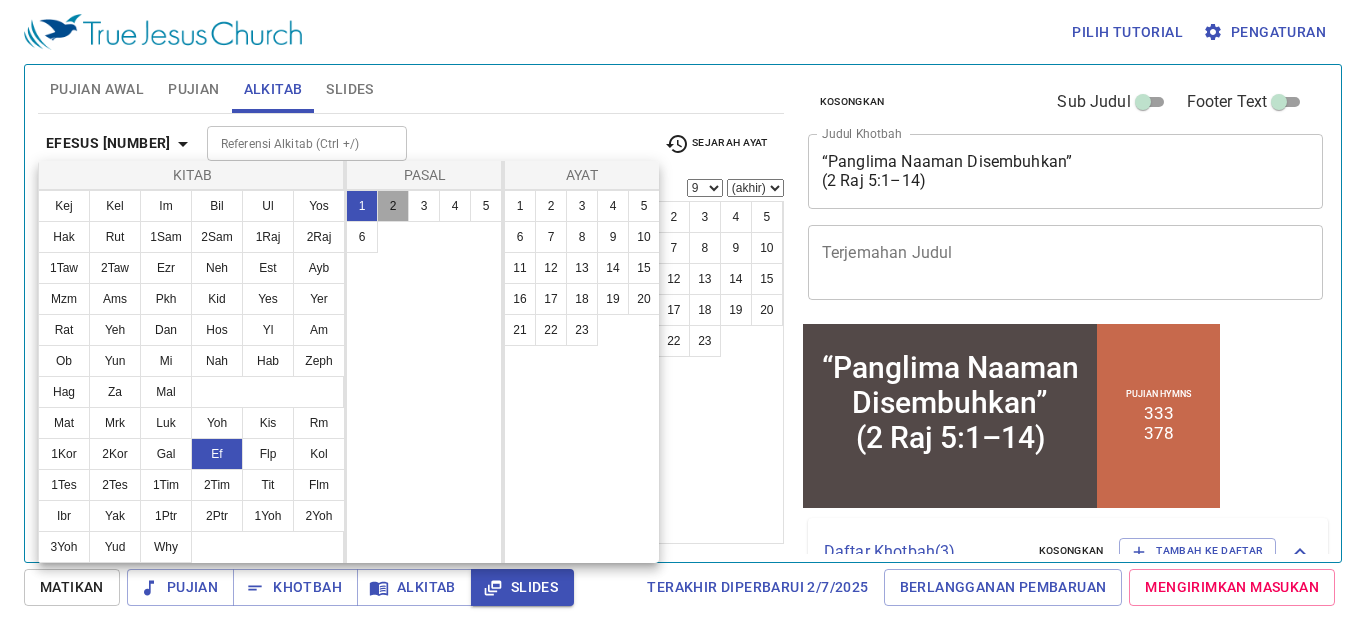 click on "2" at bounding box center [393, 206] 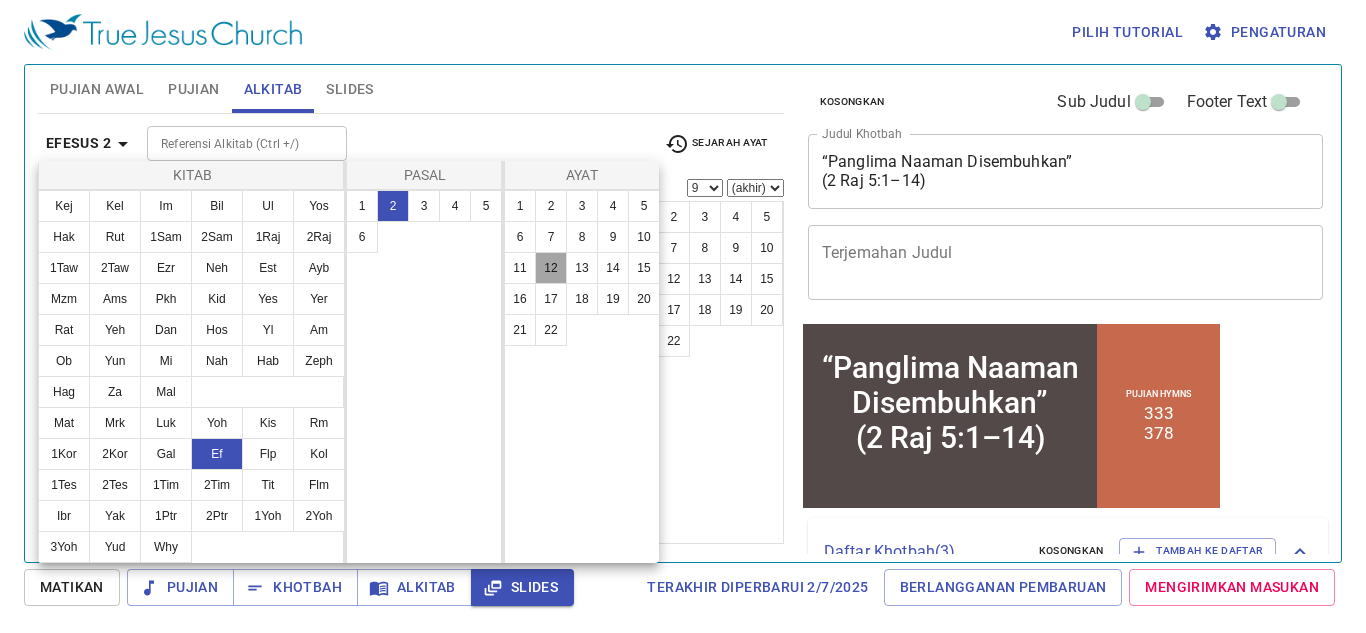 click on "12" at bounding box center (551, 268) 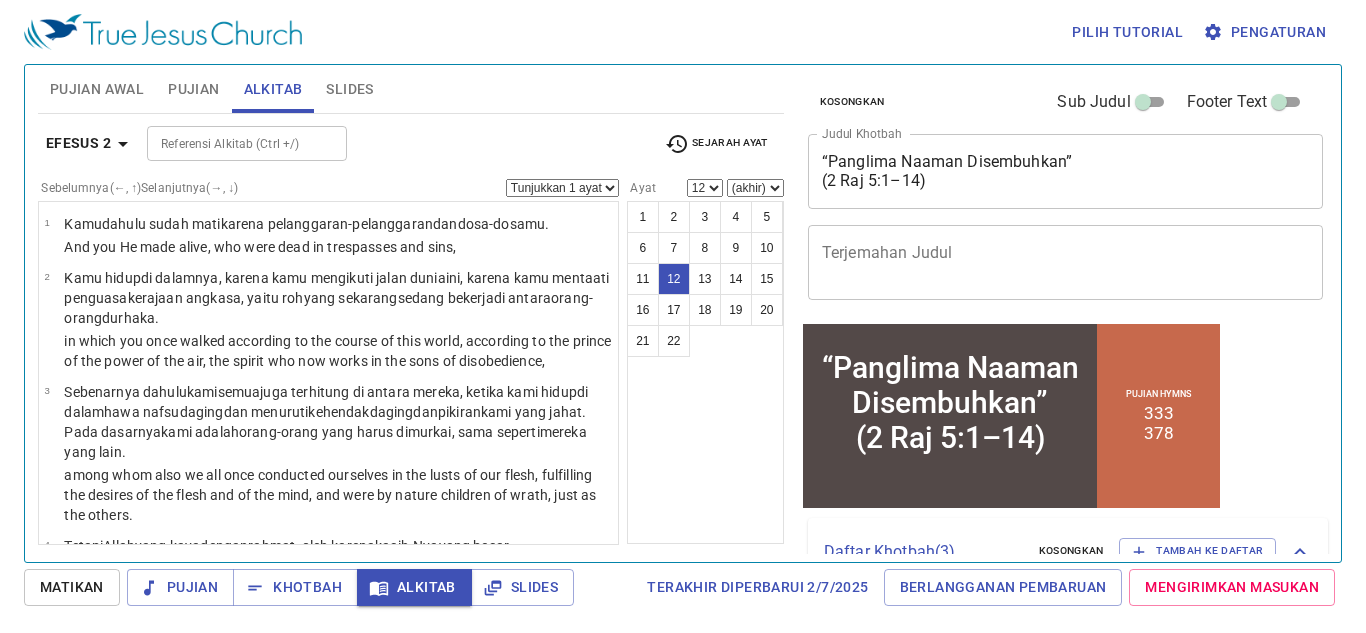 scroll, scrollTop: 978, scrollLeft: 0, axis: vertical 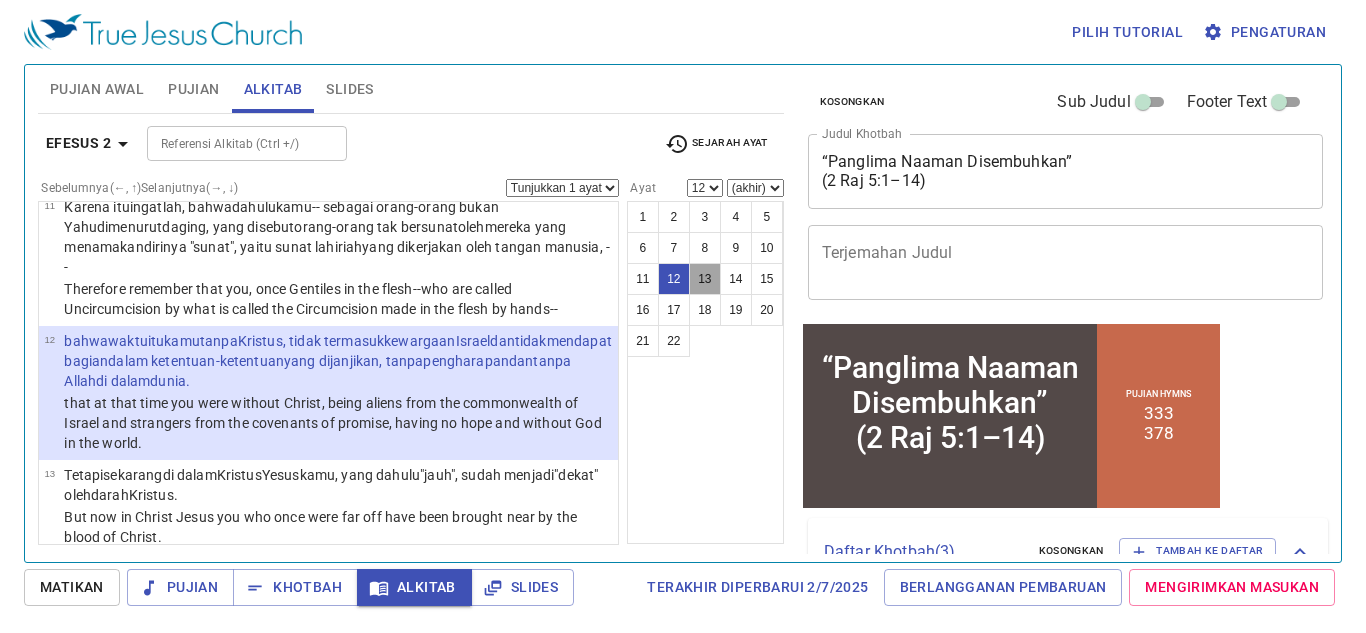 click on "13" at bounding box center [705, 279] 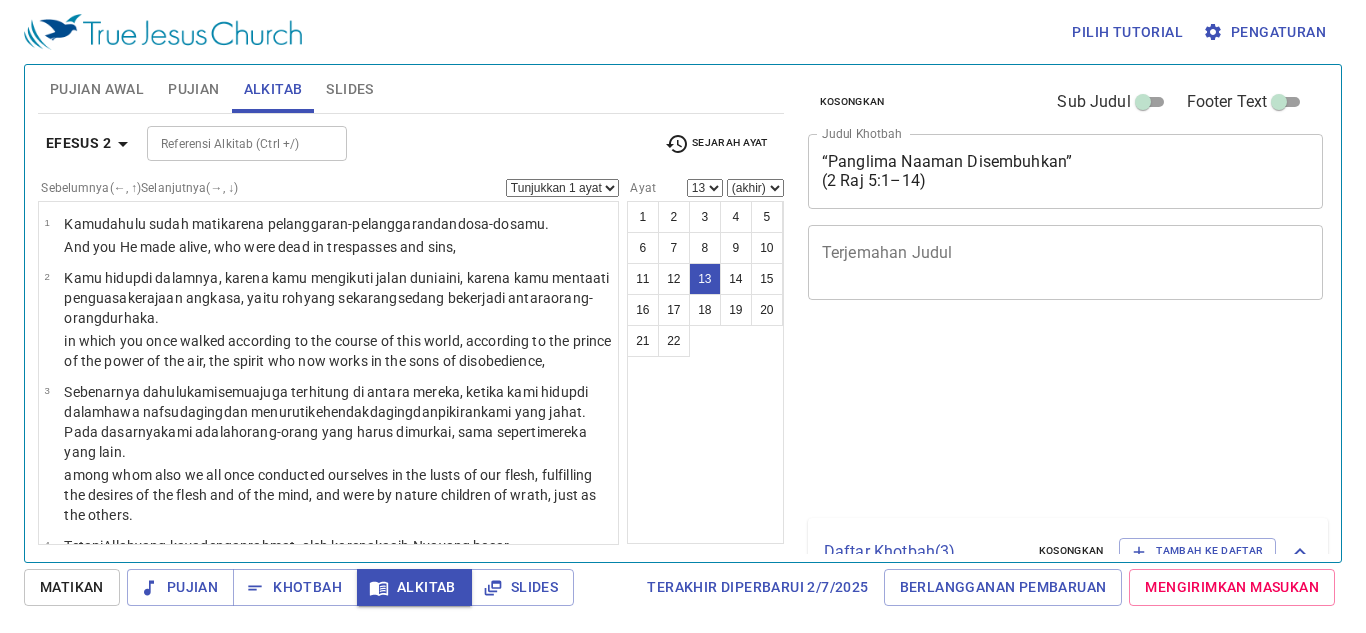 scroll, scrollTop: 0, scrollLeft: 0, axis: both 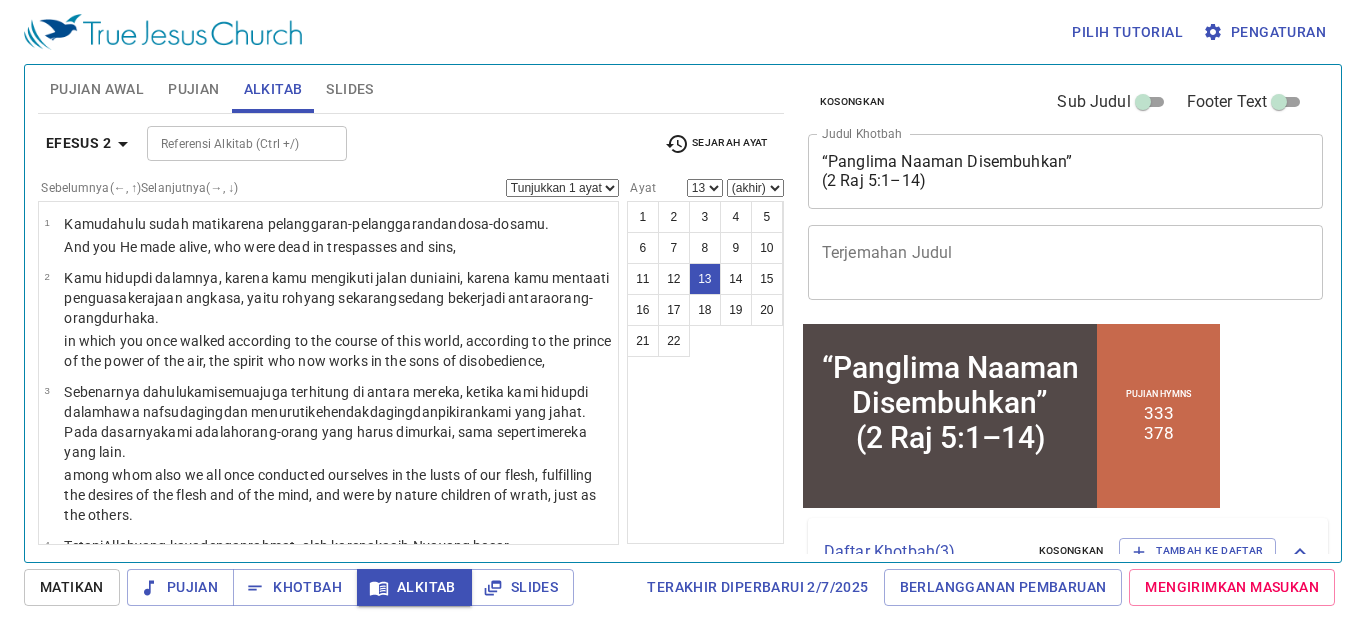 click on "14" at bounding box center (736, 279) 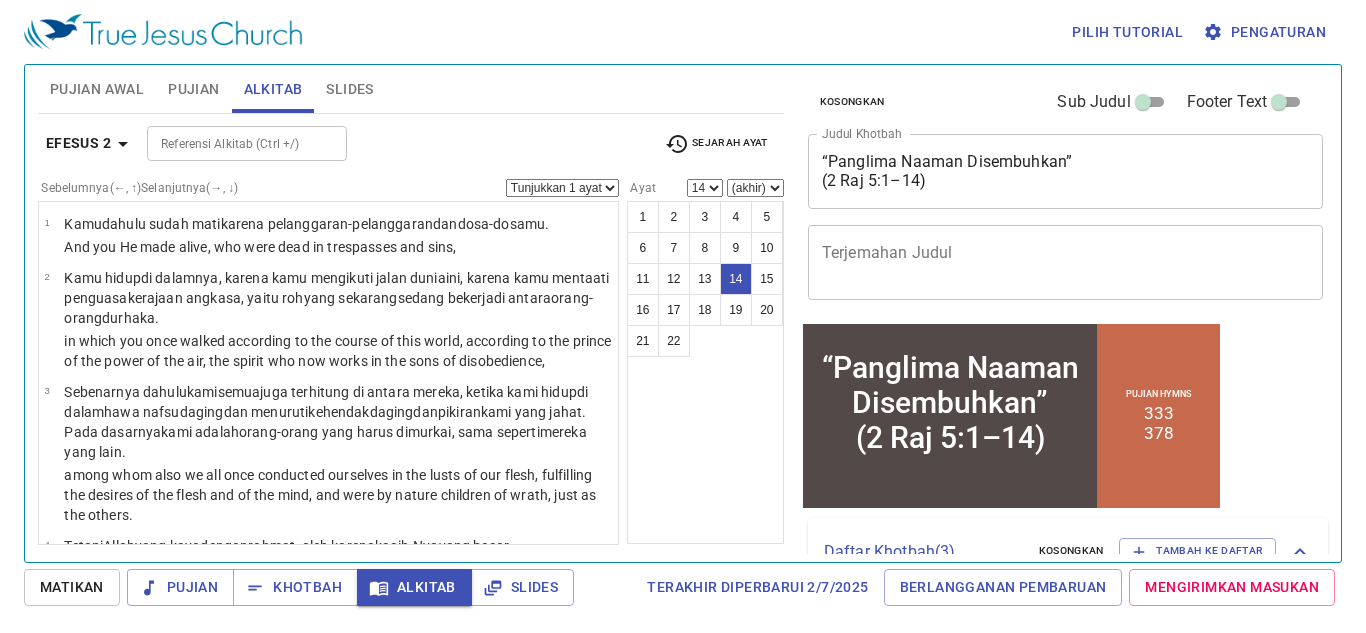 scroll, scrollTop: 1, scrollLeft: 0, axis: vertical 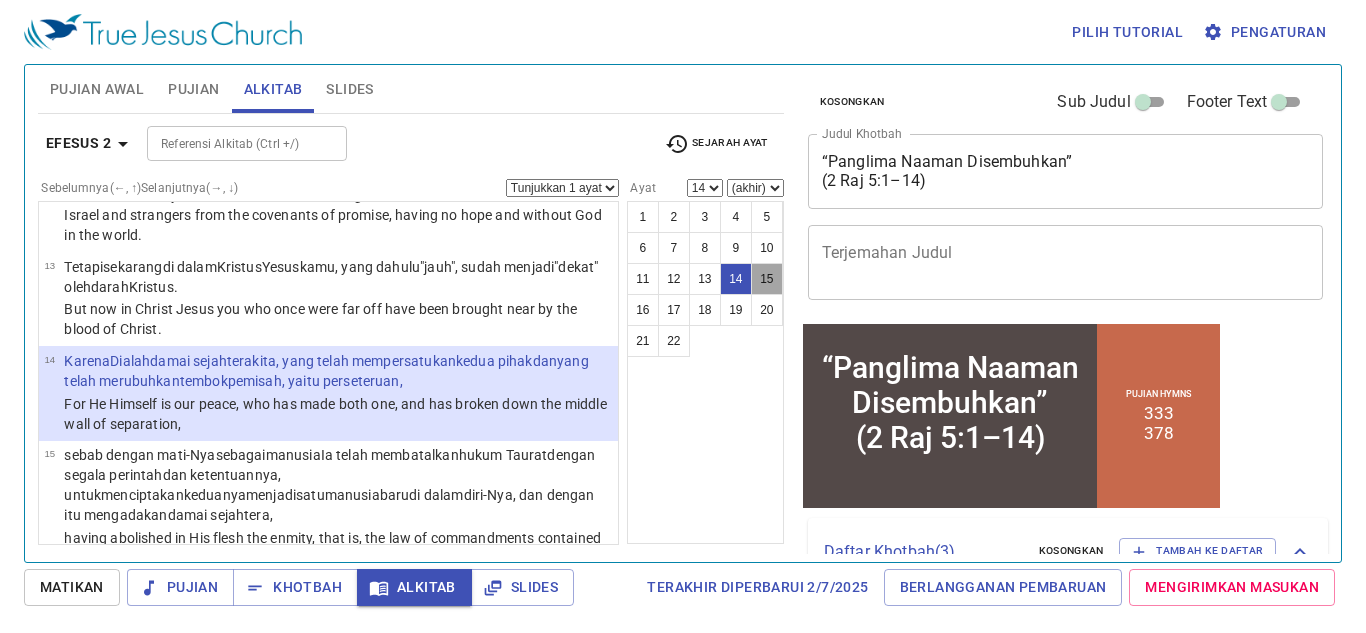 click on "15" at bounding box center (767, 279) 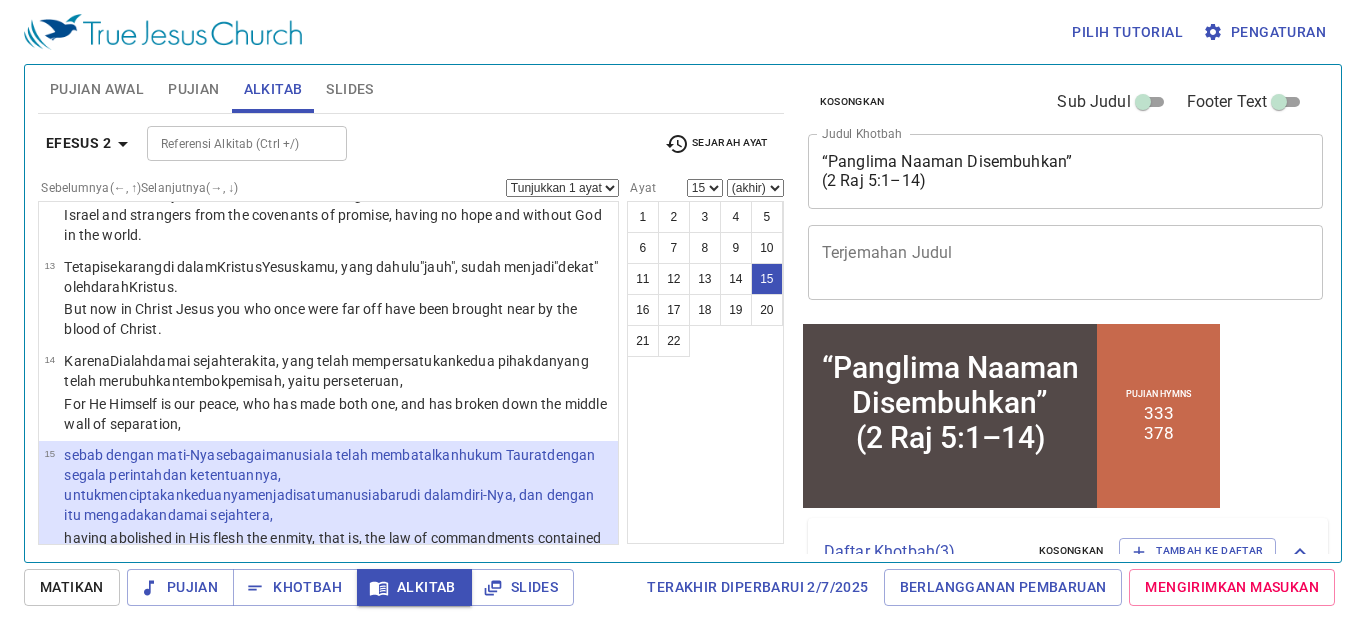 scroll, scrollTop: 1301, scrollLeft: 0, axis: vertical 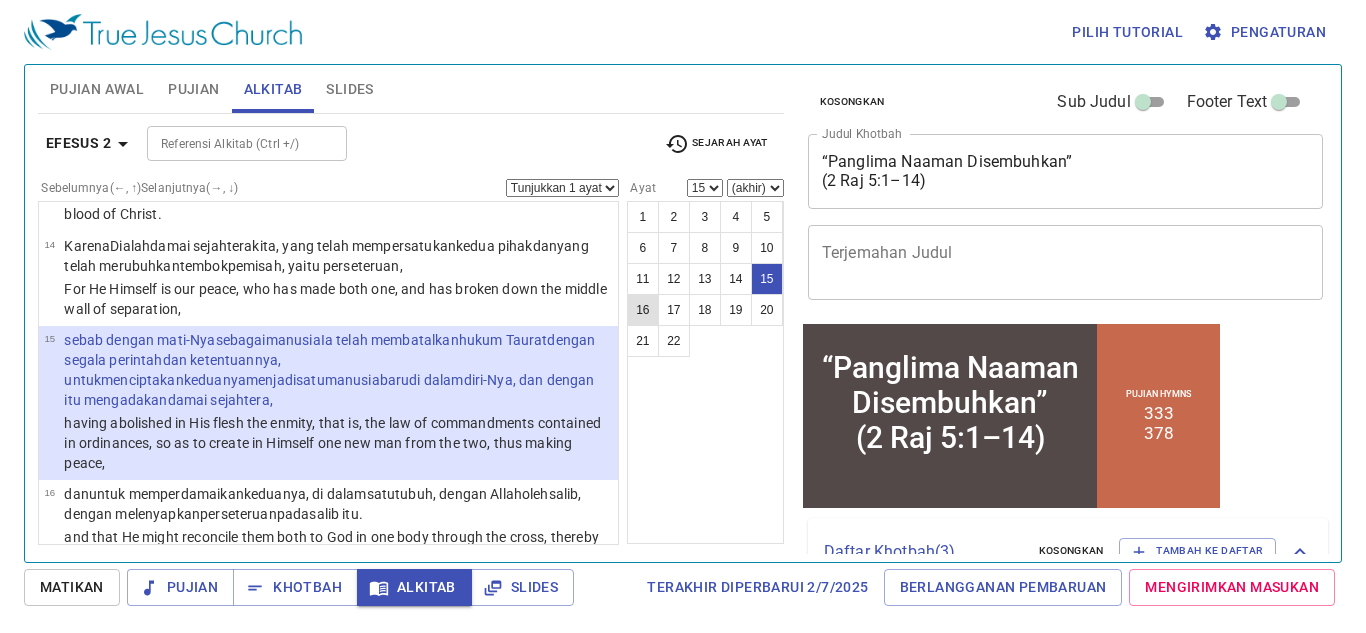 click on "16" at bounding box center [643, 310] 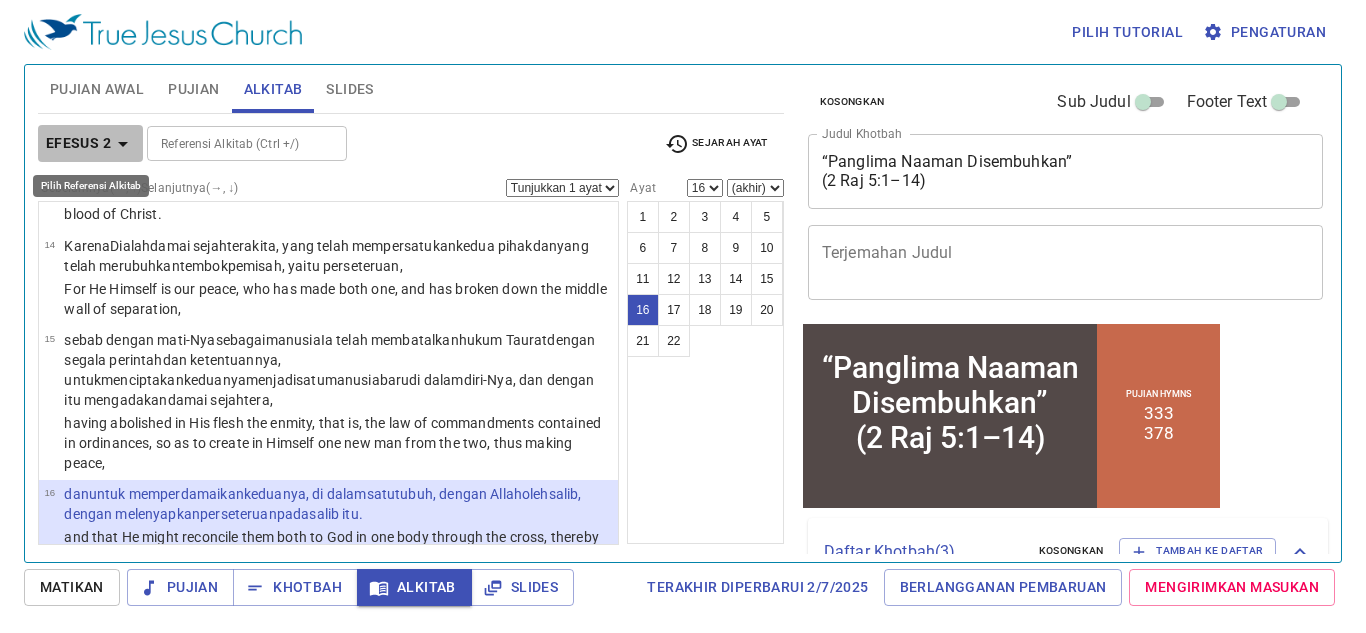 click 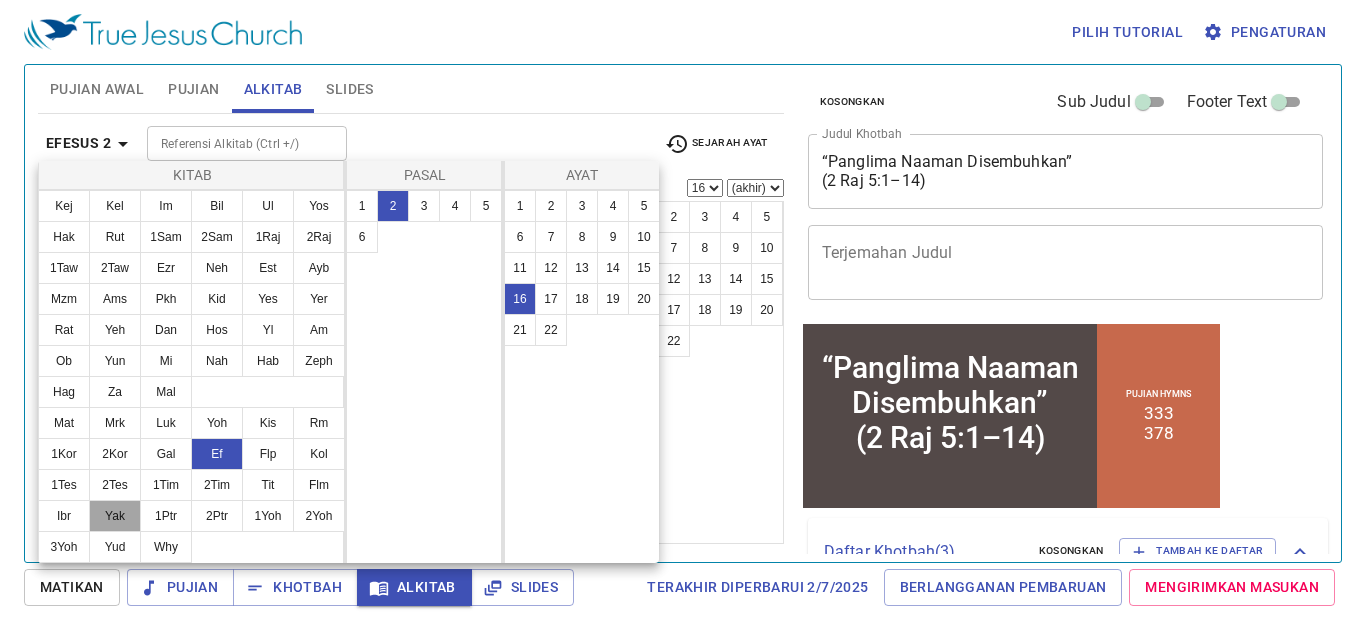 click on "Yak" at bounding box center (115, 516) 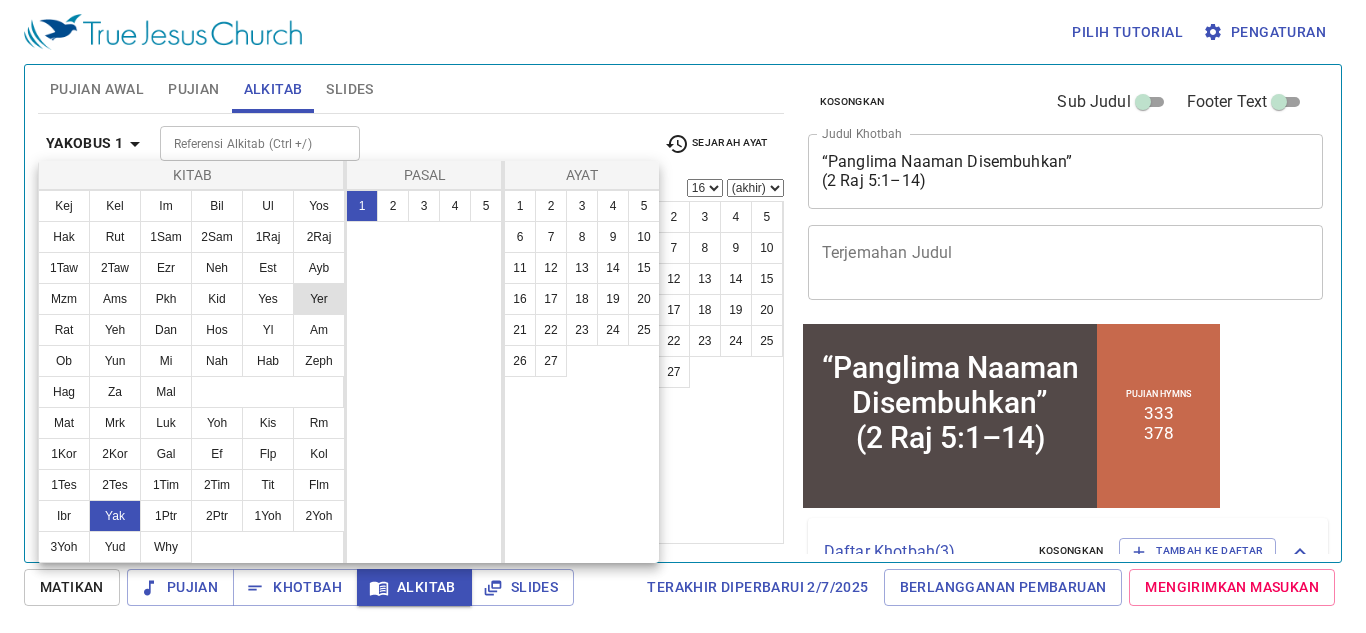 scroll, scrollTop: 0, scrollLeft: 0, axis: both 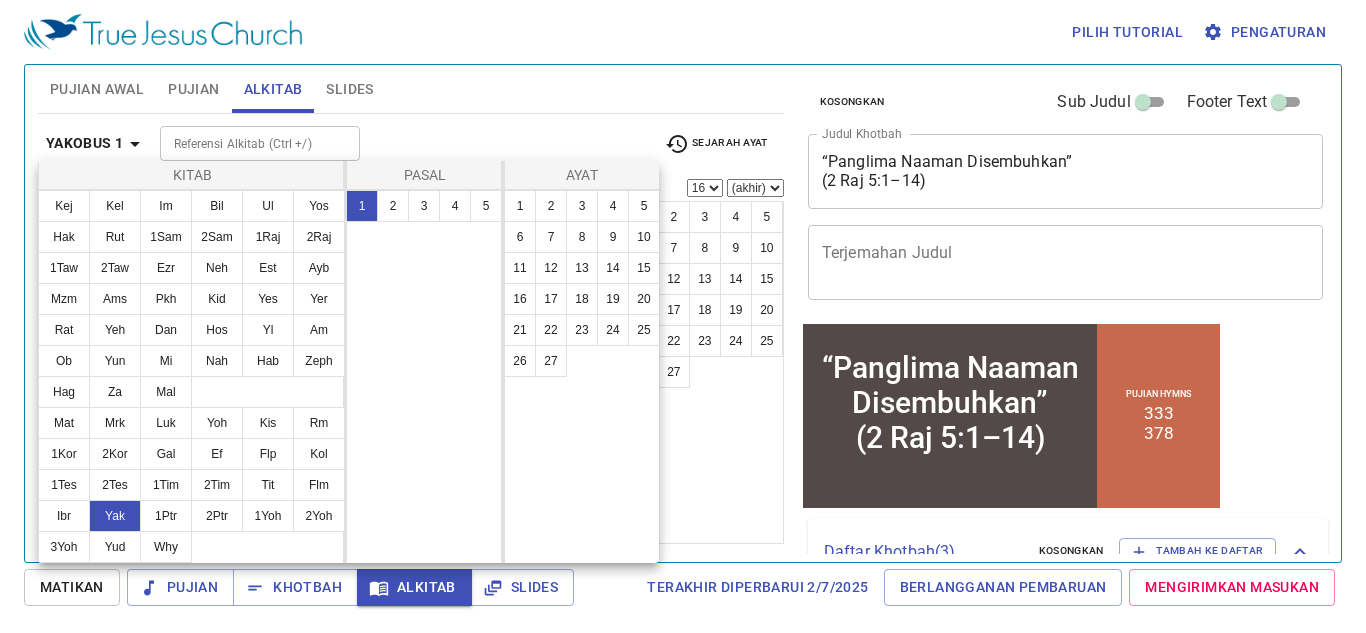click at bounding box center (683, 316) 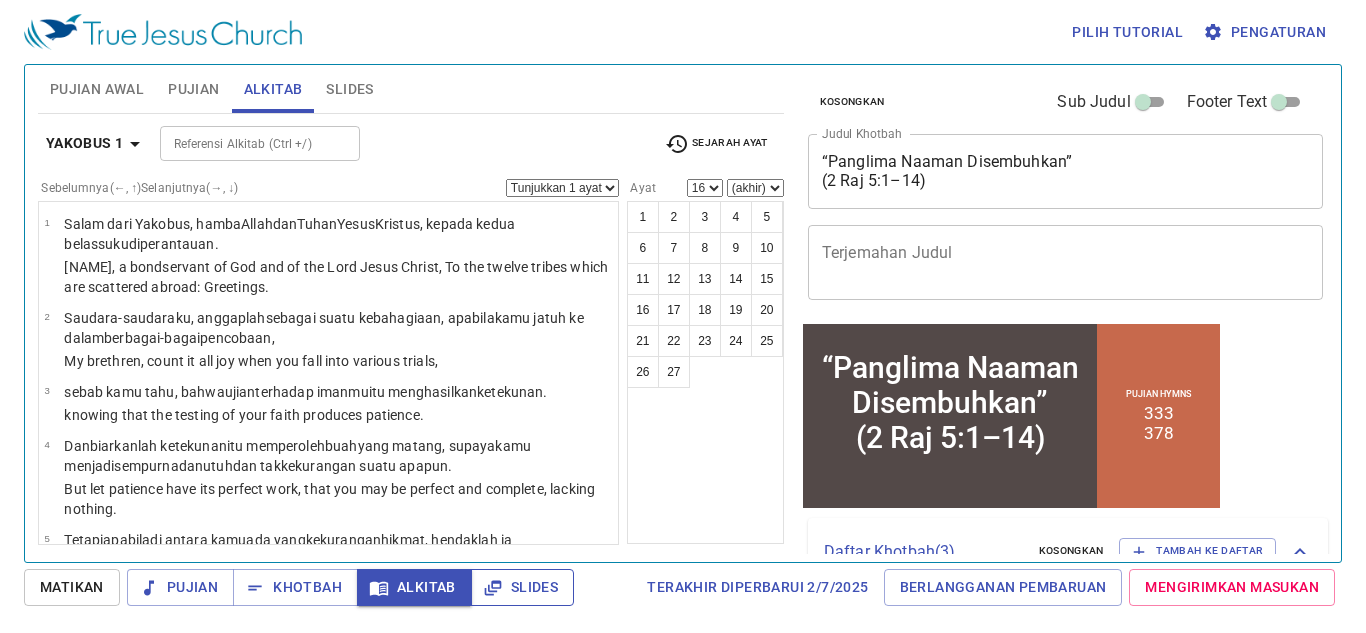 click on "Slides" at bounding box center [522, 587] 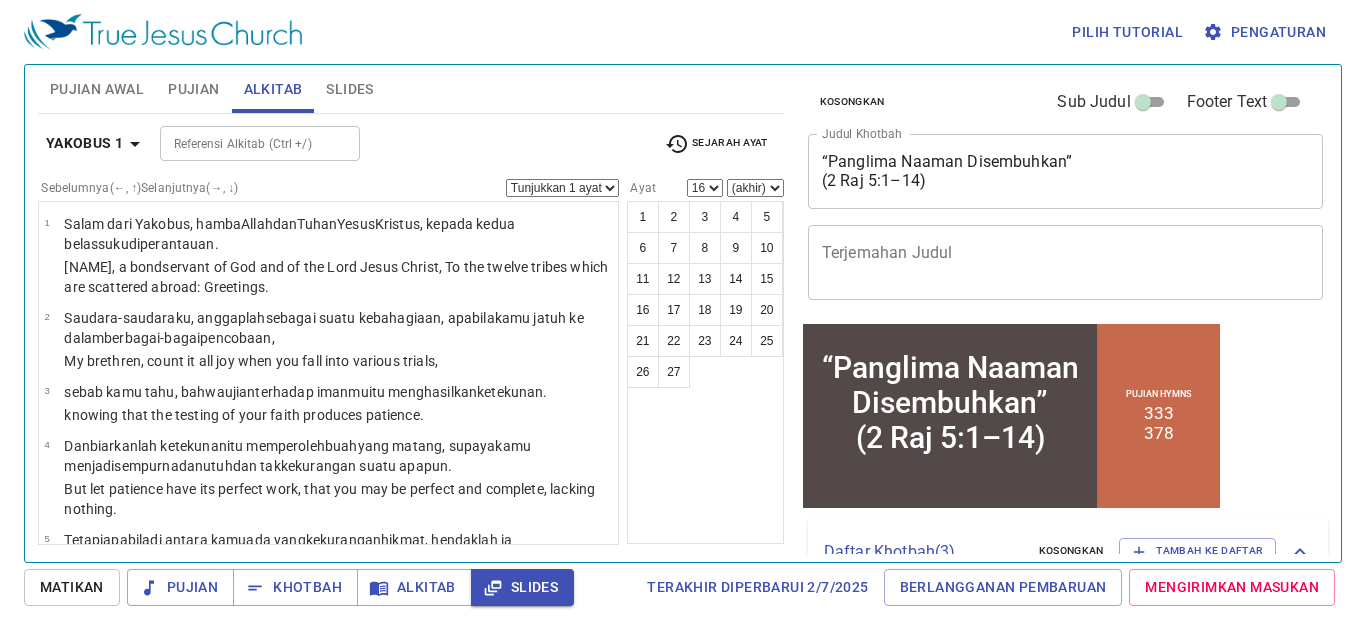 click on "Pujian" at bounding box center [193, 89] 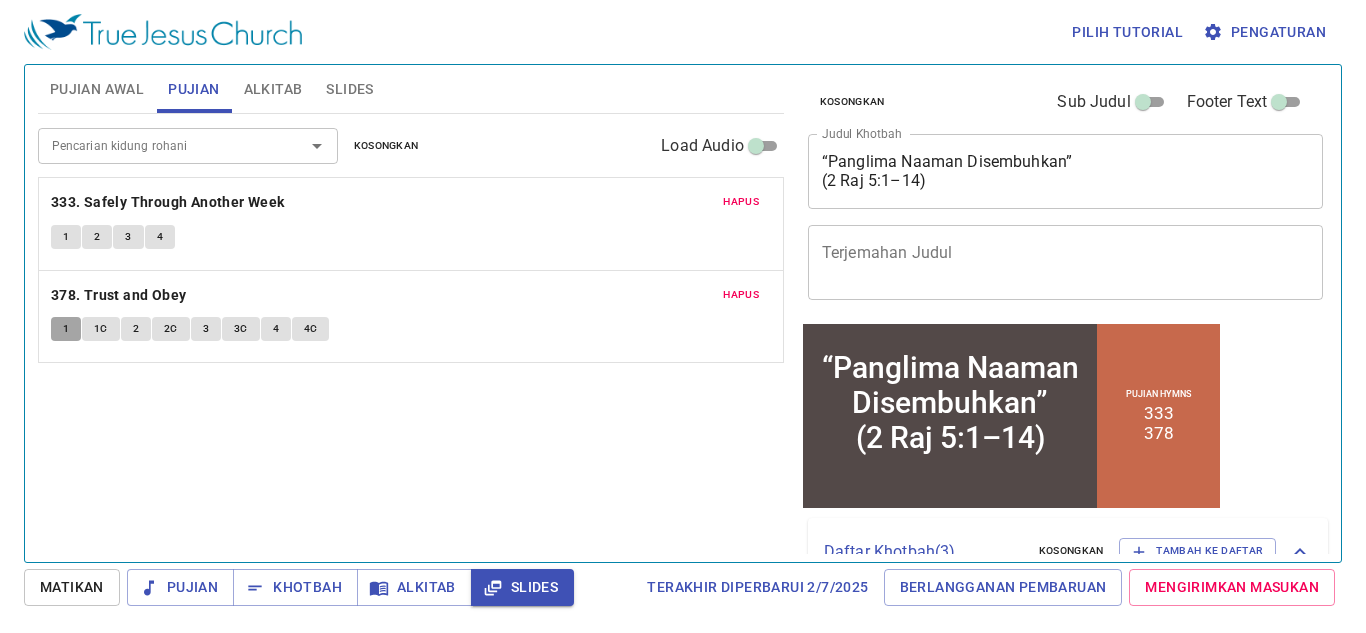 click on "1" at bounding box center [66, 329] 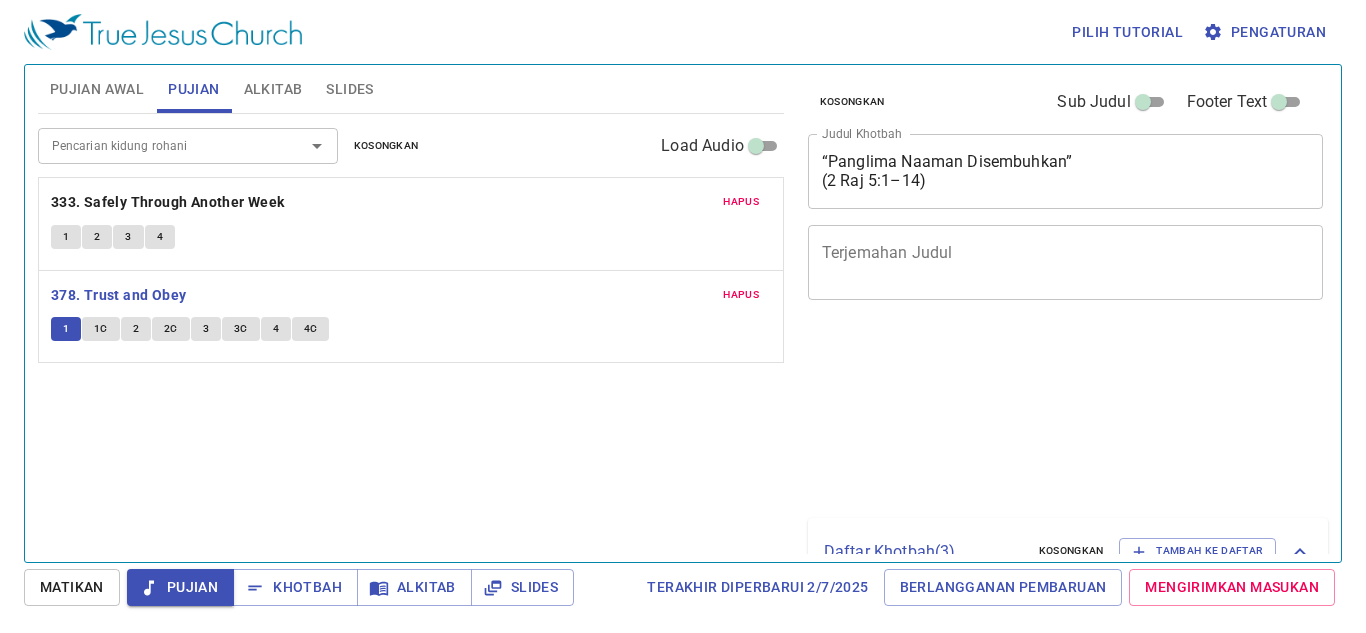 scroll, scrollTop: 0, scrollLeft: 0, axis: both 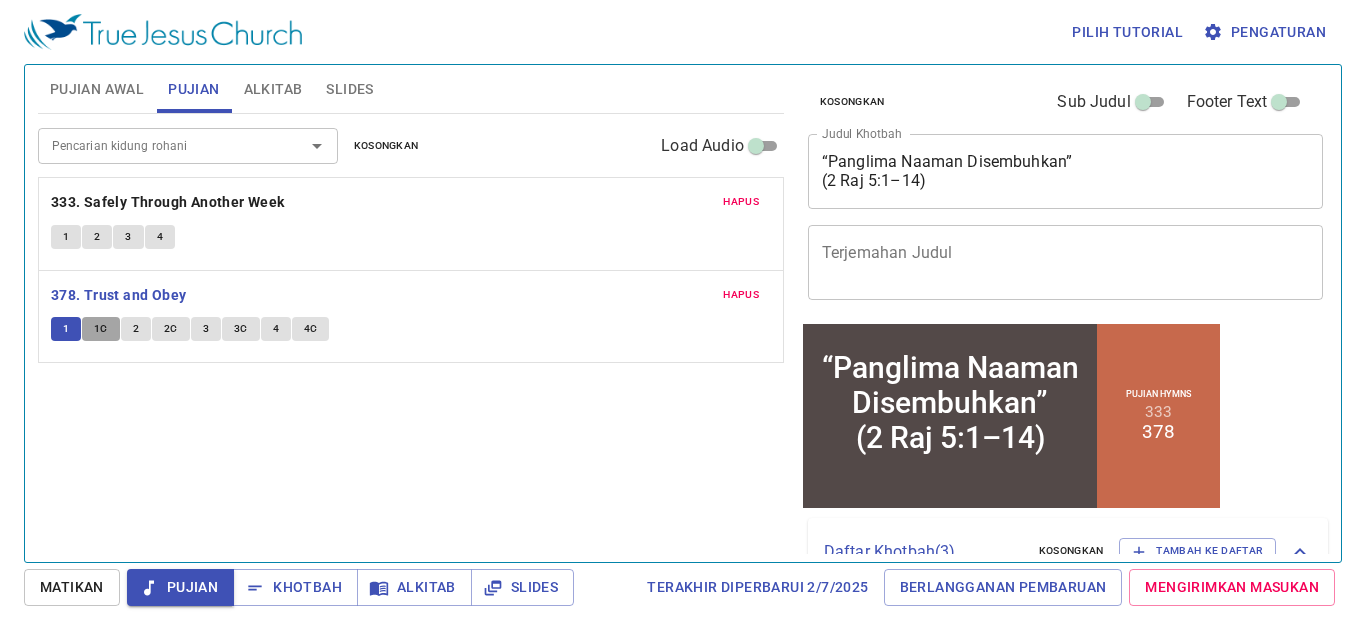 click on "1C" at bounding box center [101, 329] 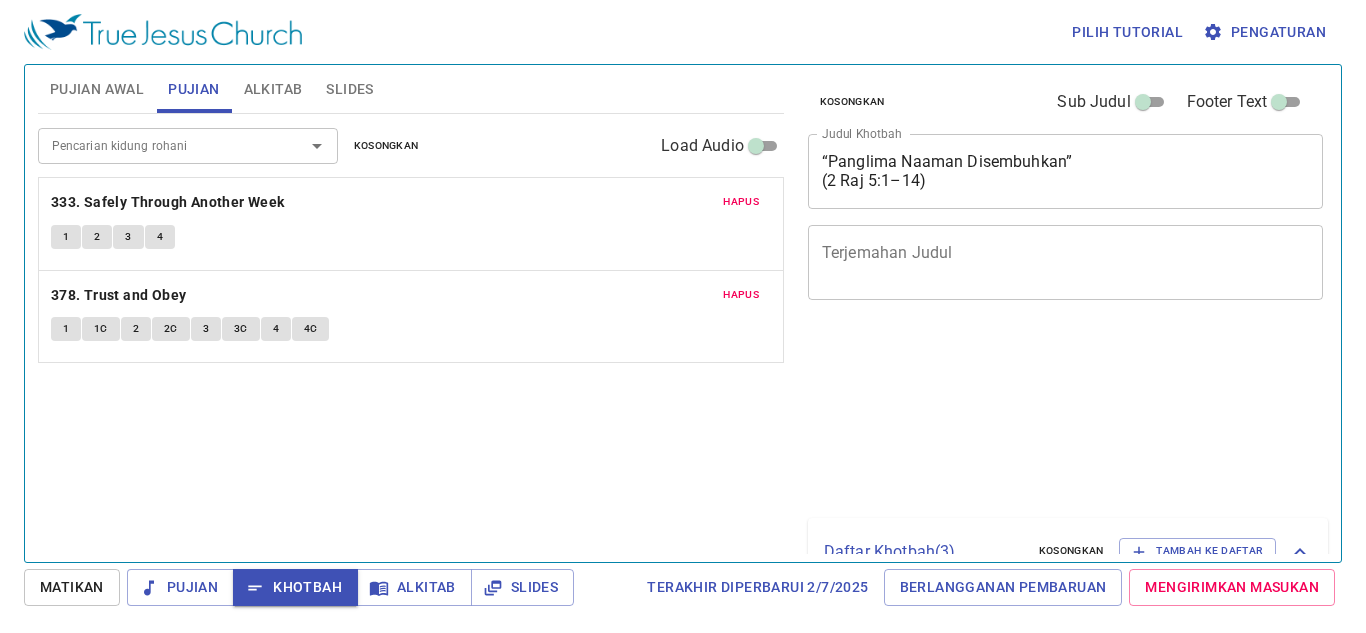 scroll, scrollTop: 0, scrollLeft: 0, axis: both 